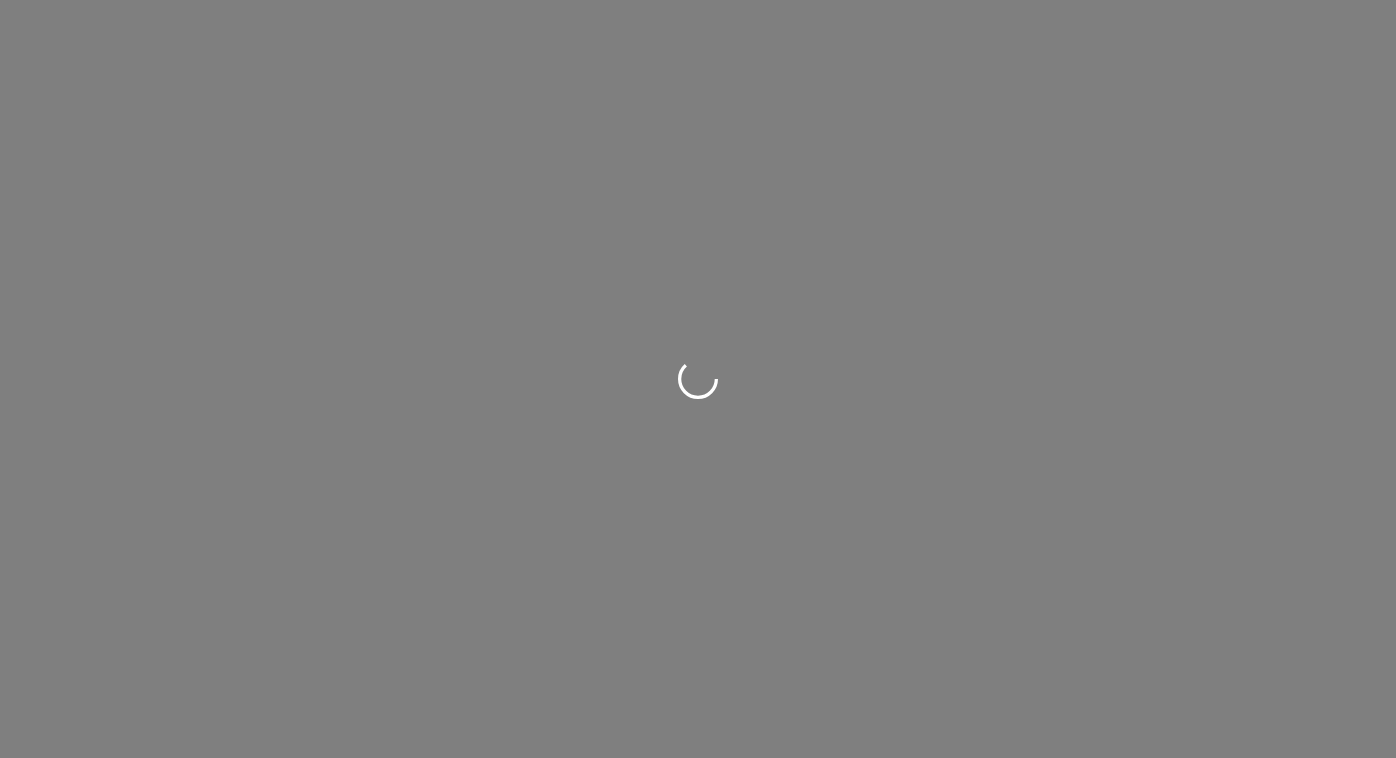scroll, scrollTop: 0, scrollLeft: 0, axis: both 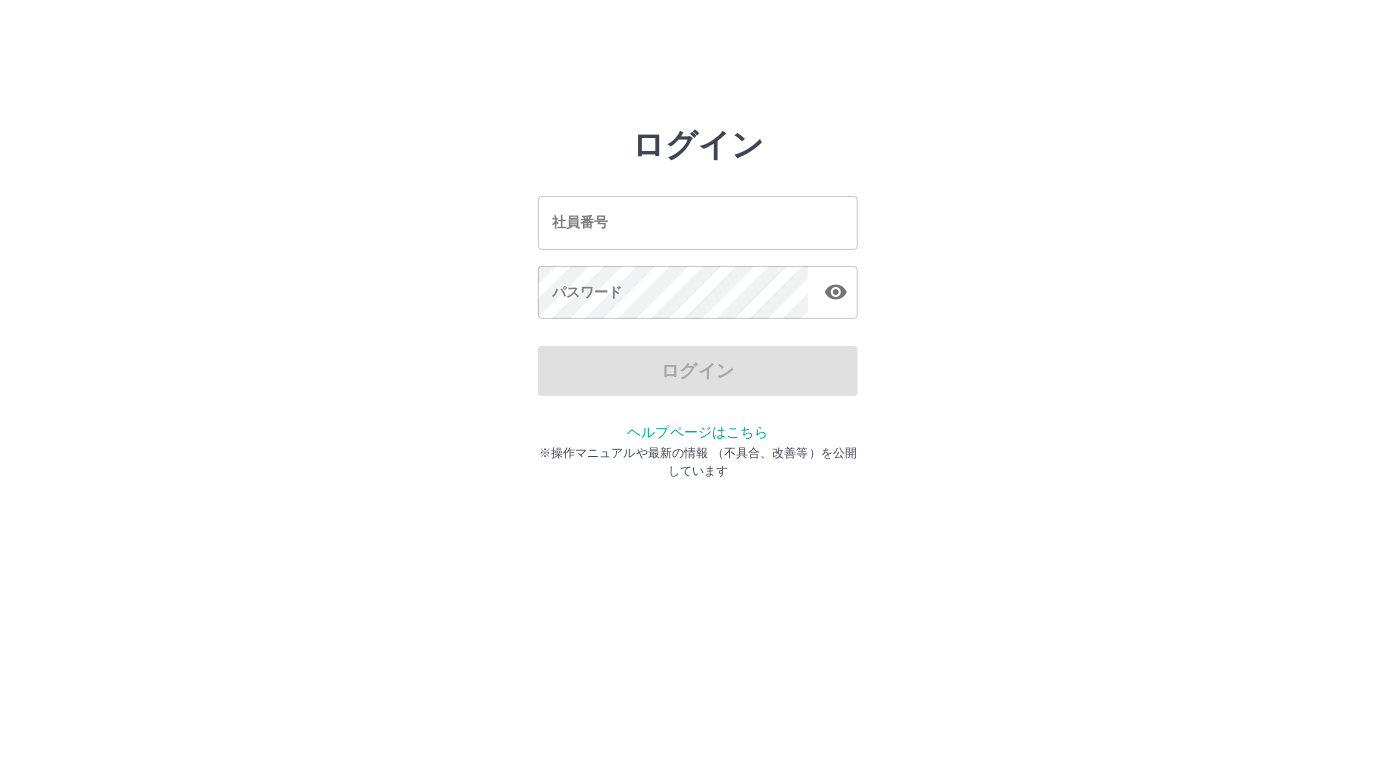click on "社員番号" at bounding box center (698, 222) 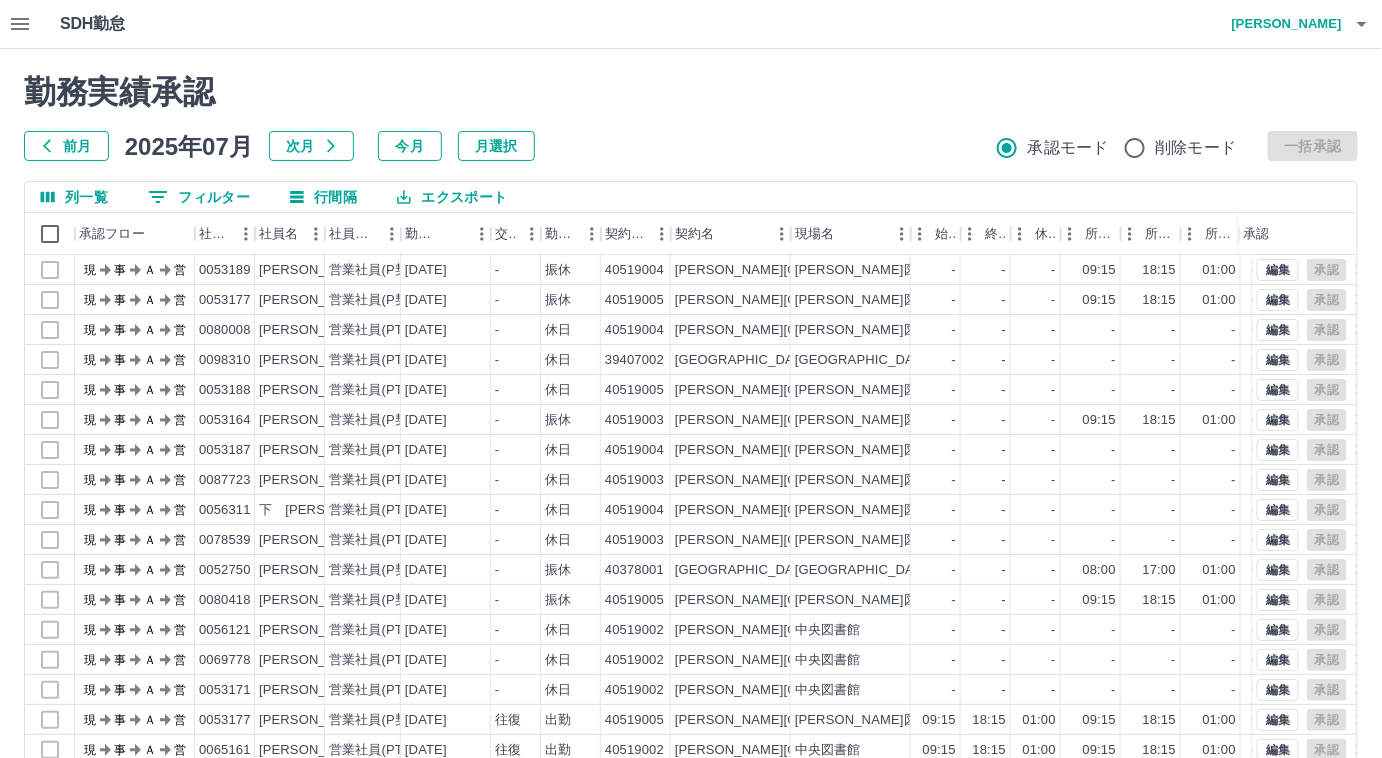 click on "0 フィルター" at bounding box center [199, 197] 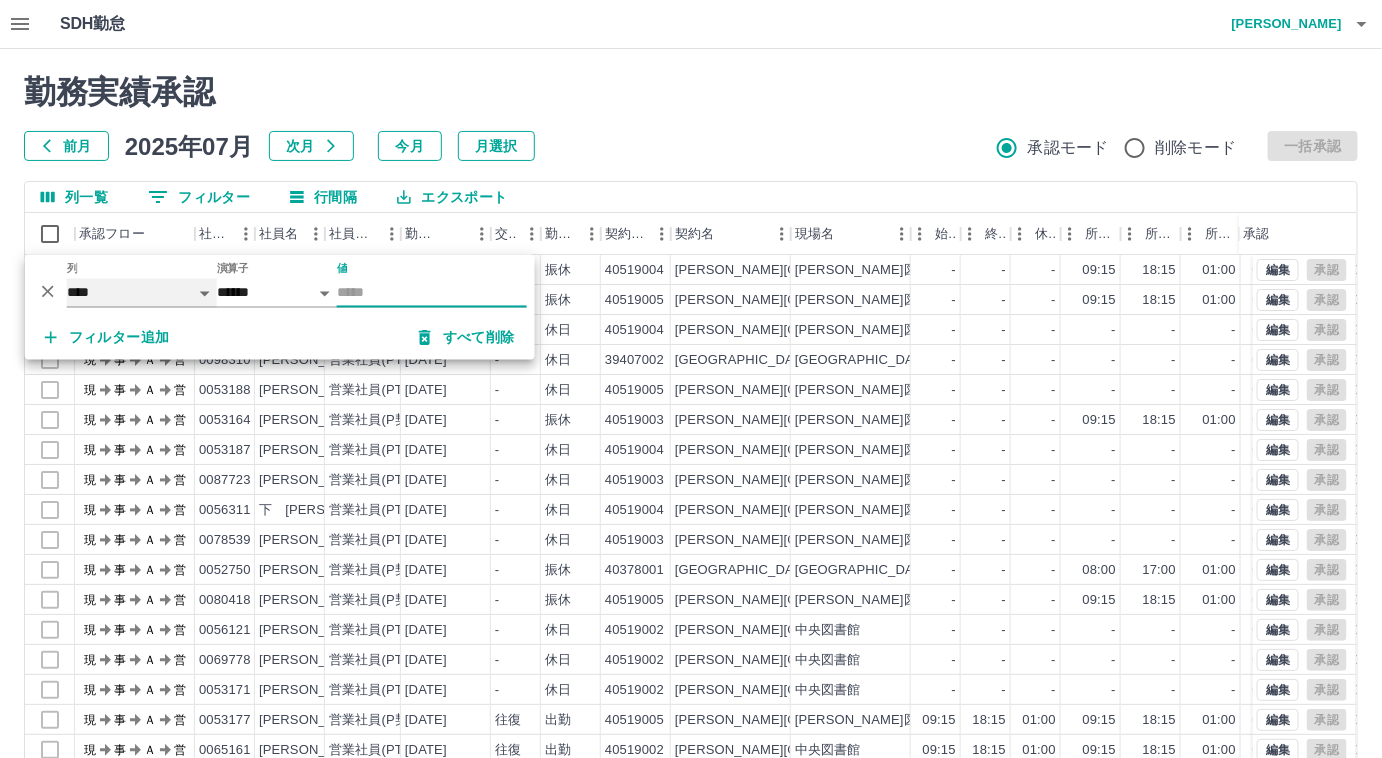 click on "**** *** **** *** *** **** ***** *** *** ** ** ** **** **** **** ** ** *** **** *****" at bounding box center (142, 293) 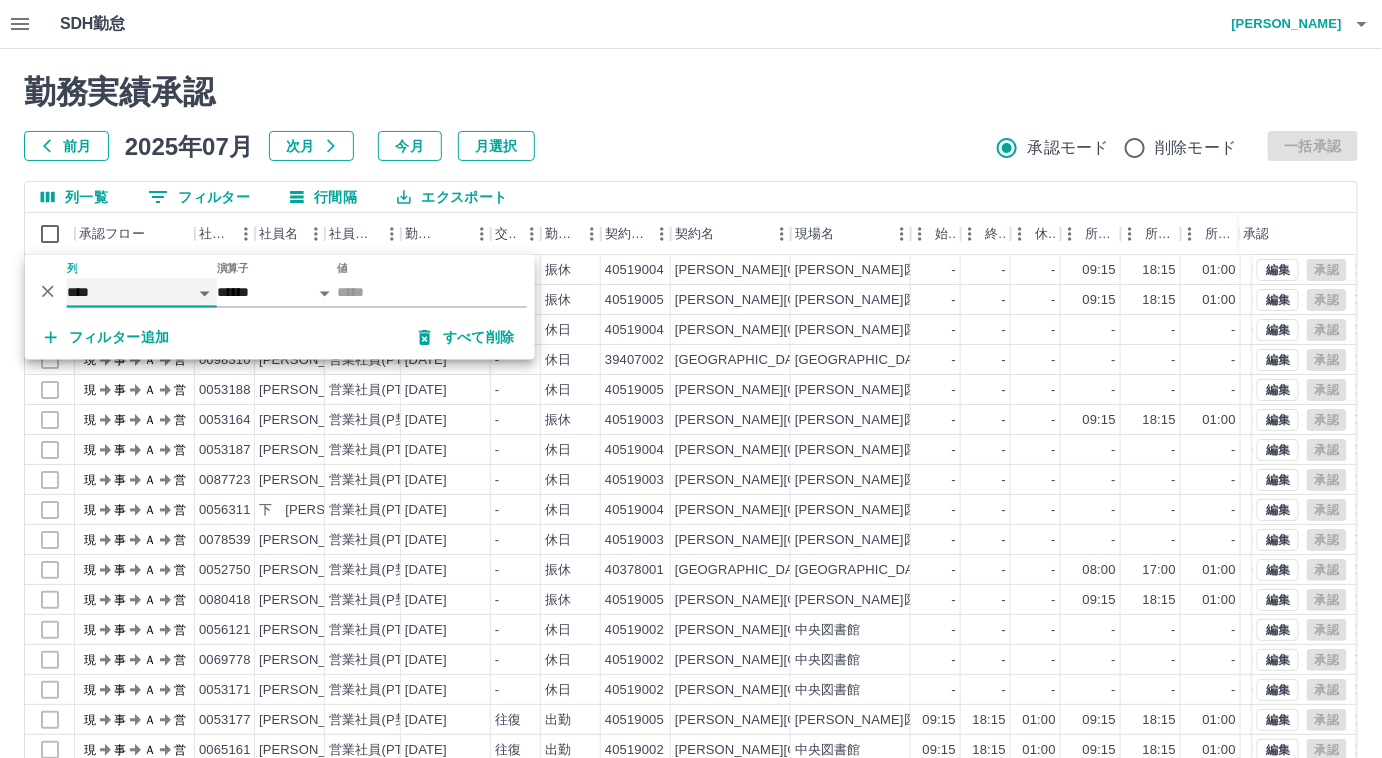 click on "**** *** **** *** *** **** ***** *** *** ** ** ** **** **** **** ** ** *** **** *****" at bounding box center [142, 293] 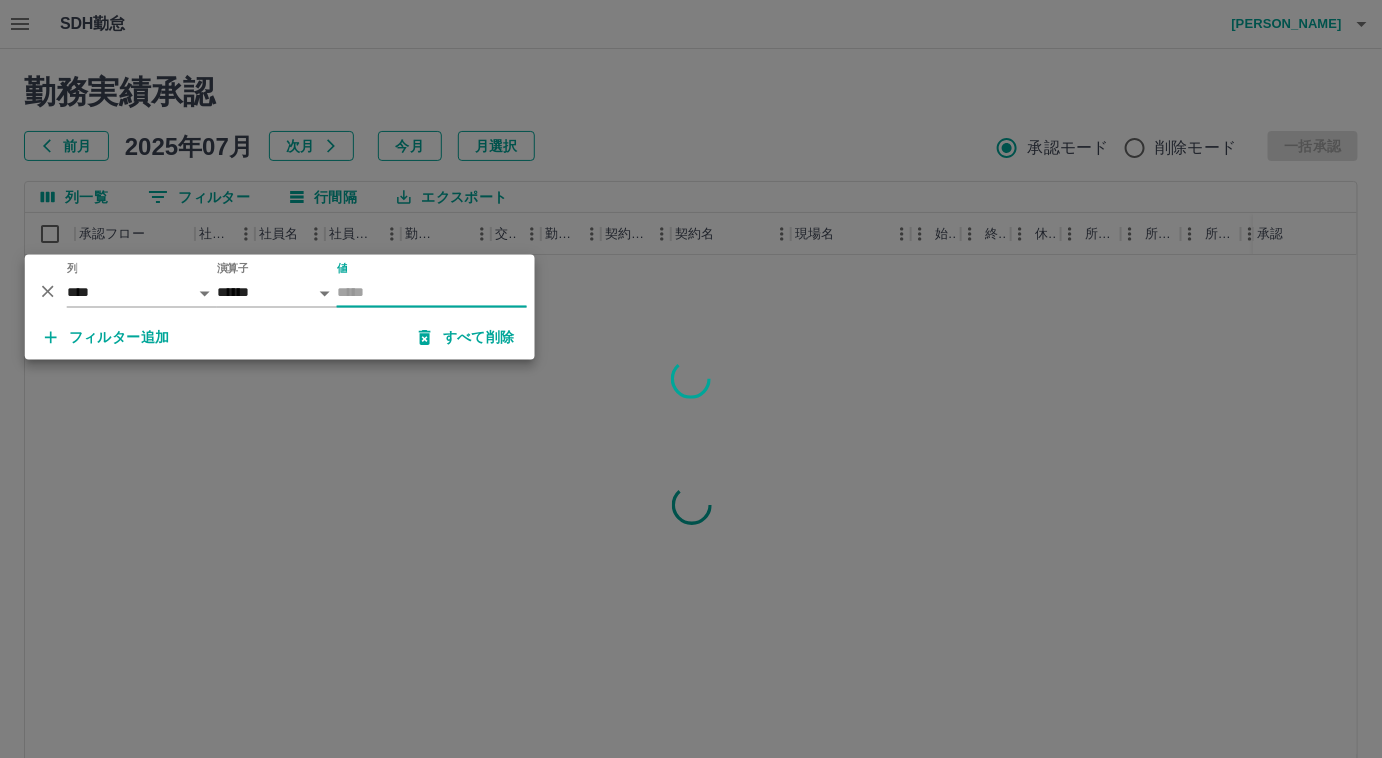 click on "値" at bounding box center (432, 293) 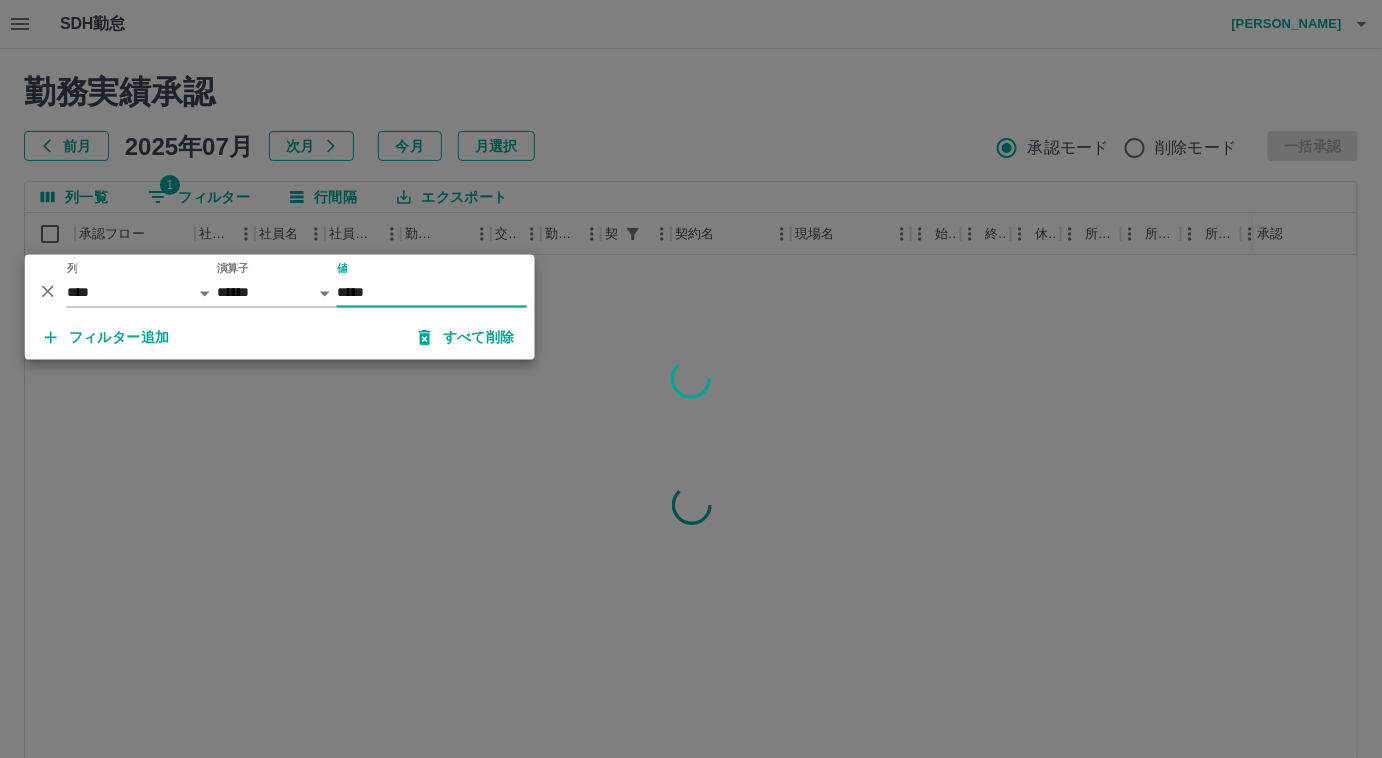 type on "*****" 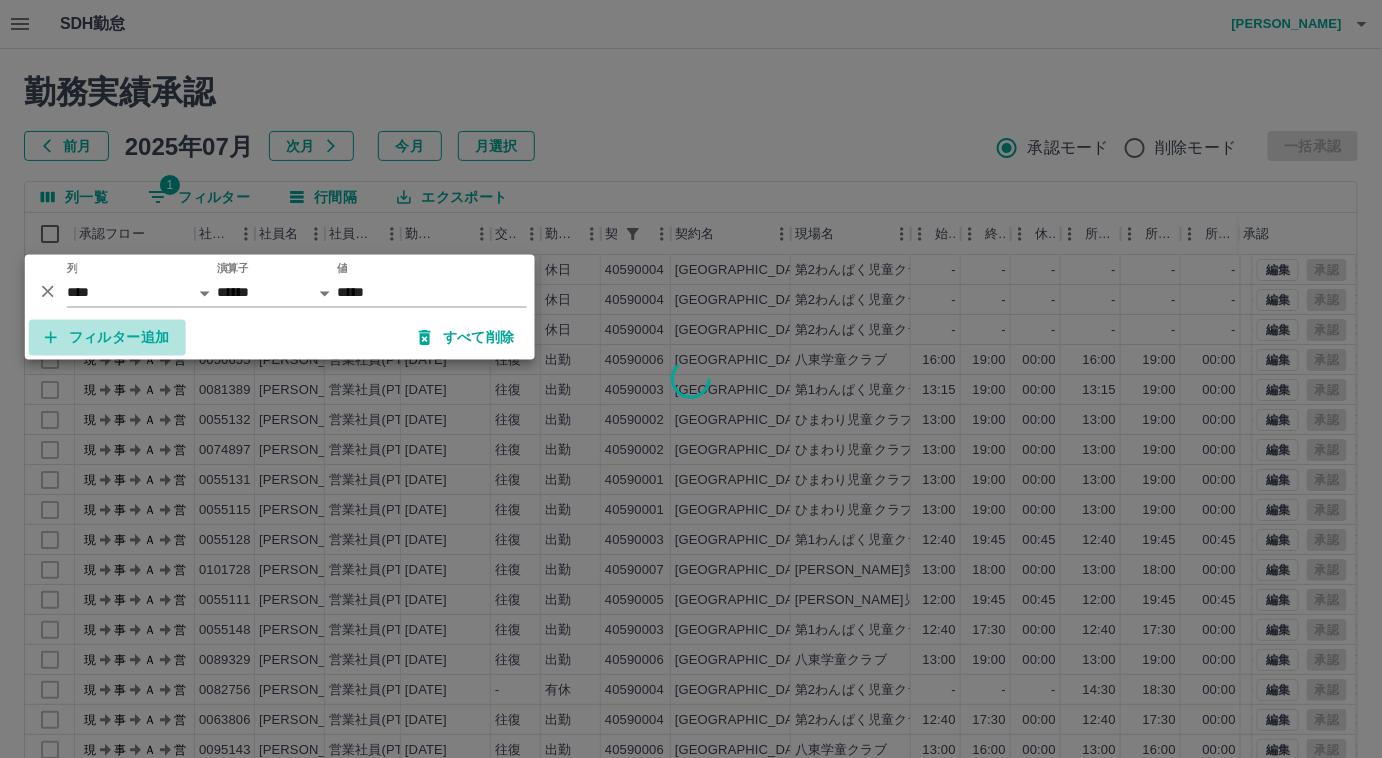 click on "フィルター追加" at bounding box center [107, 338] 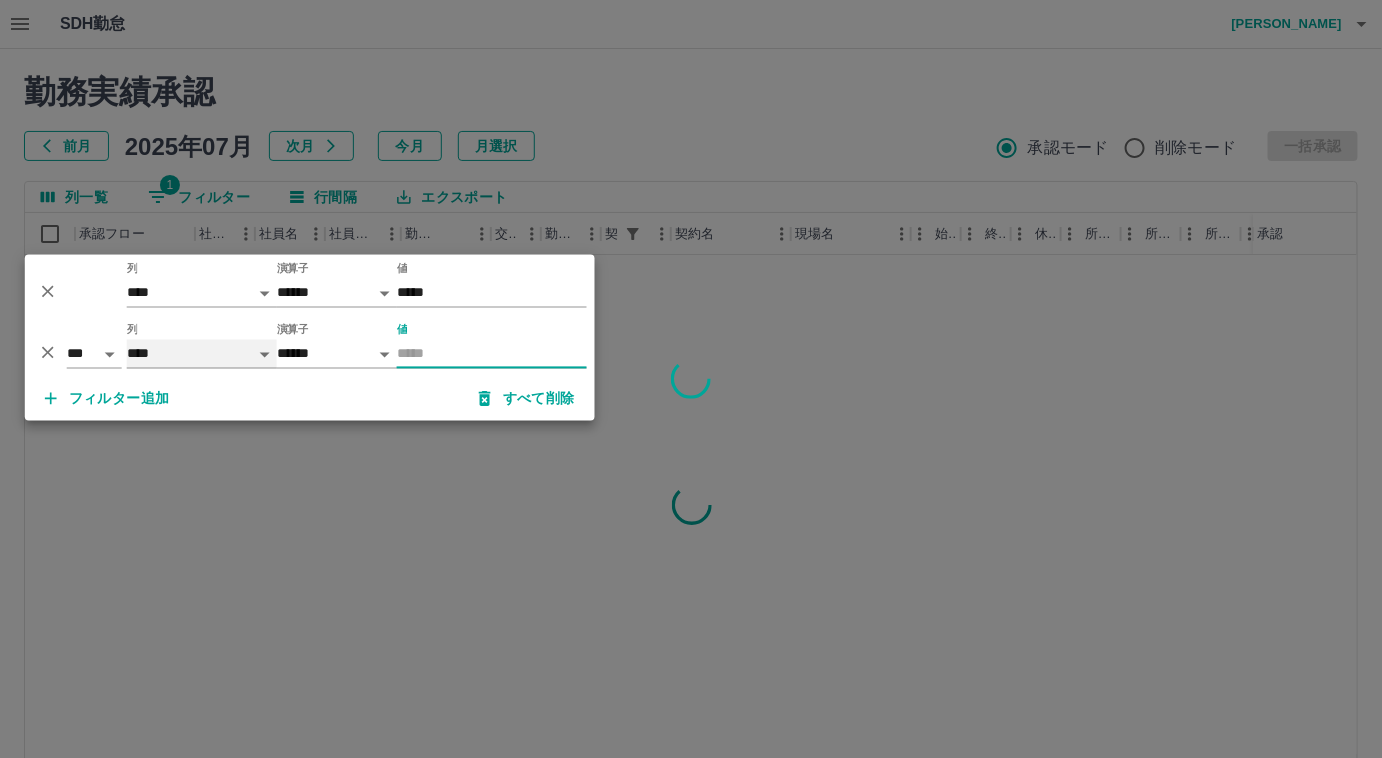 click on "**** *** **** *** *** **** ***** *** *** ** ** ** **** **** **** ** ** *** **** *****" at bounding box center (202, 354) 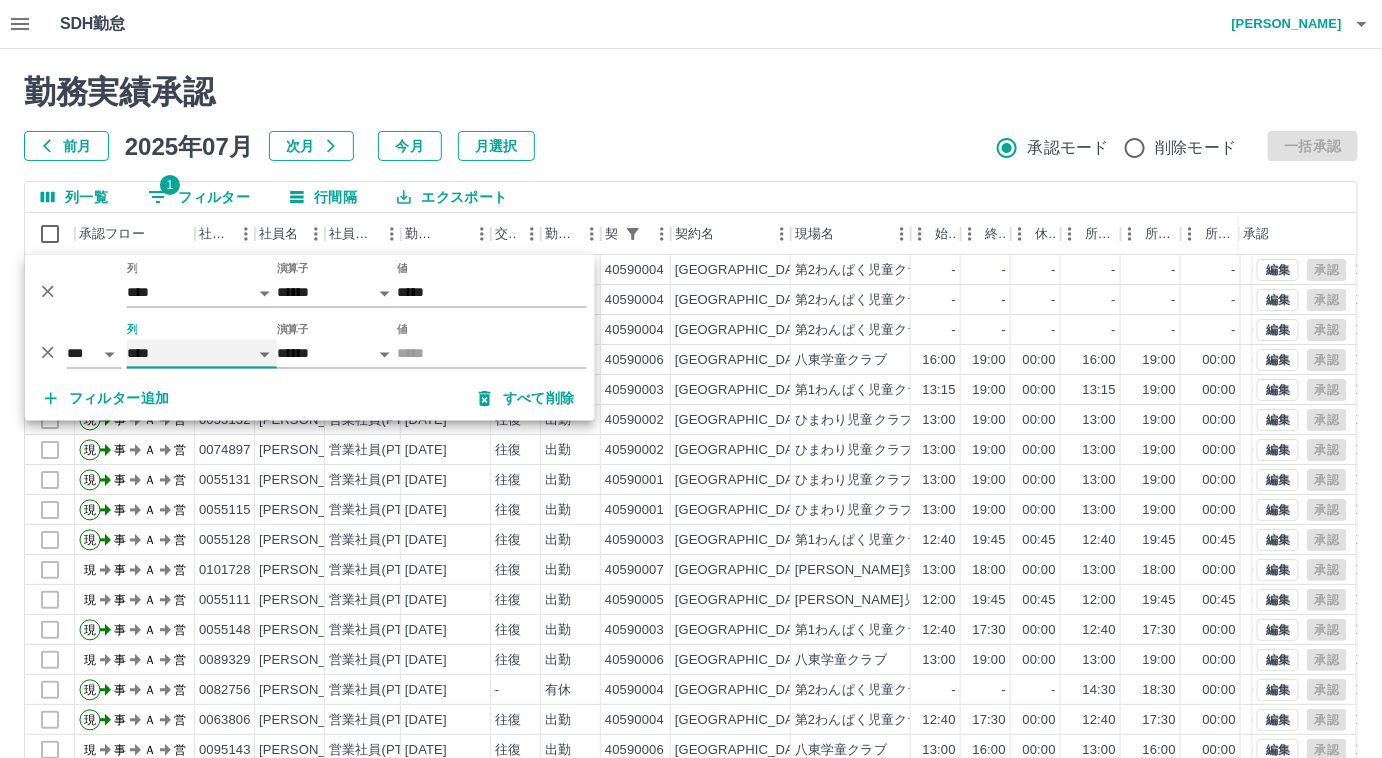 click on "**** *** **** *** *** **** ***** *** *** ** ** ** **** **** **** ** ** *** **** *****" at bounding box center (202, 354) 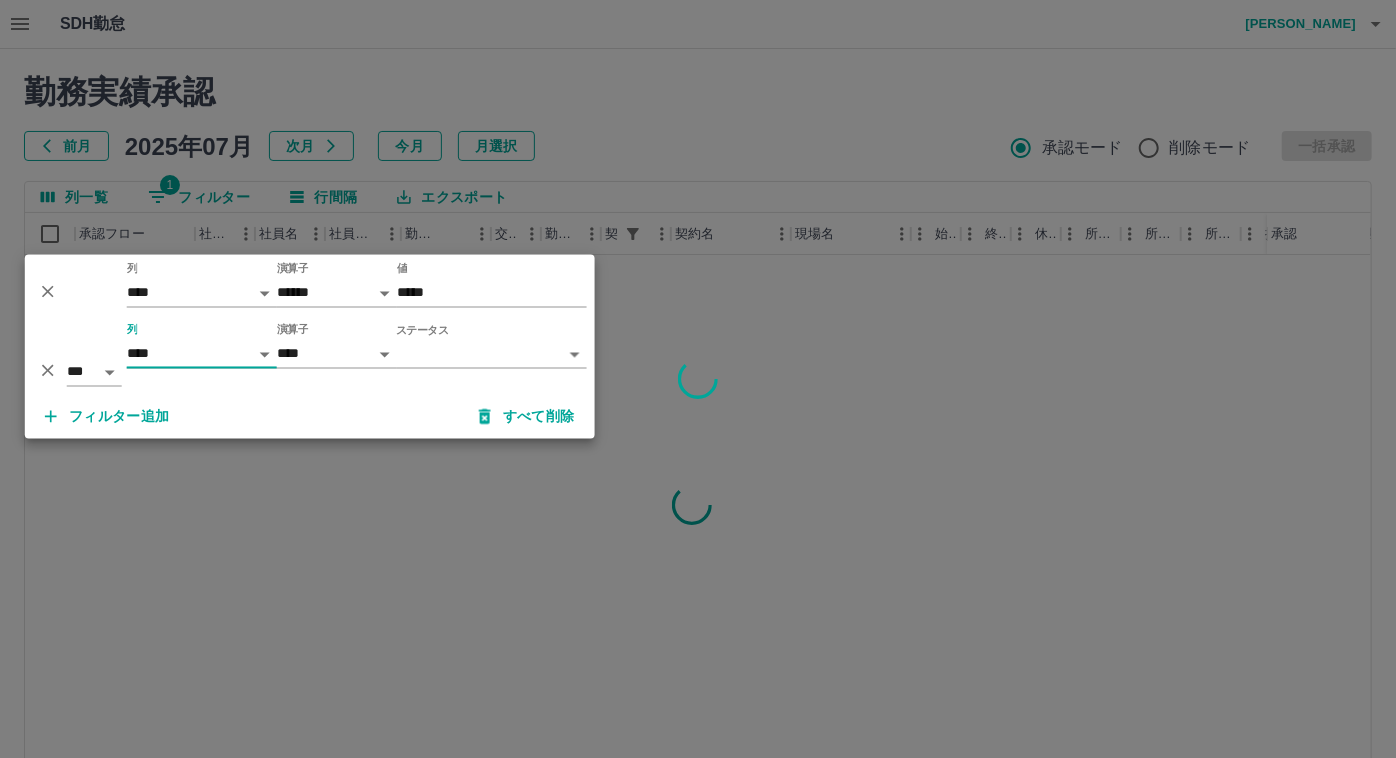 click on "SDH勤怠 [PERSON_NAME] 勤務実績承認 前月 [DATE] 次月 今月 月選択 承認モード 削除モード 一括承認 列一覧 1 フィルター 行間隔 エクスポート 承認フロー 社員番号 社員名 社員区分 勤務日 交通費 勤務区分 契約コード 契約名 現場名 始業 終業 休憩 所定開始 所定終業 所定休憩 拘束 勤務 遅刻等 コメント ステータス 承認 ページあたりの行数: 20 ** 1～20 / 261 SDH勤怠 *** ** 列 **** *** **** *** *** **** ***** *** *** ** ** ** **** **** **** ** ** *** **** ***** 演算子 ****** ******* 値 ***** *** ** 列 **** *** **** *** *** **** ***** *** *** ** ** ** **** **** **** ** ** *** **** ***** 演算子 **** ****** ステータス ​ ********* フィルター追加 すべて削除" at bounding box center (698, 422) 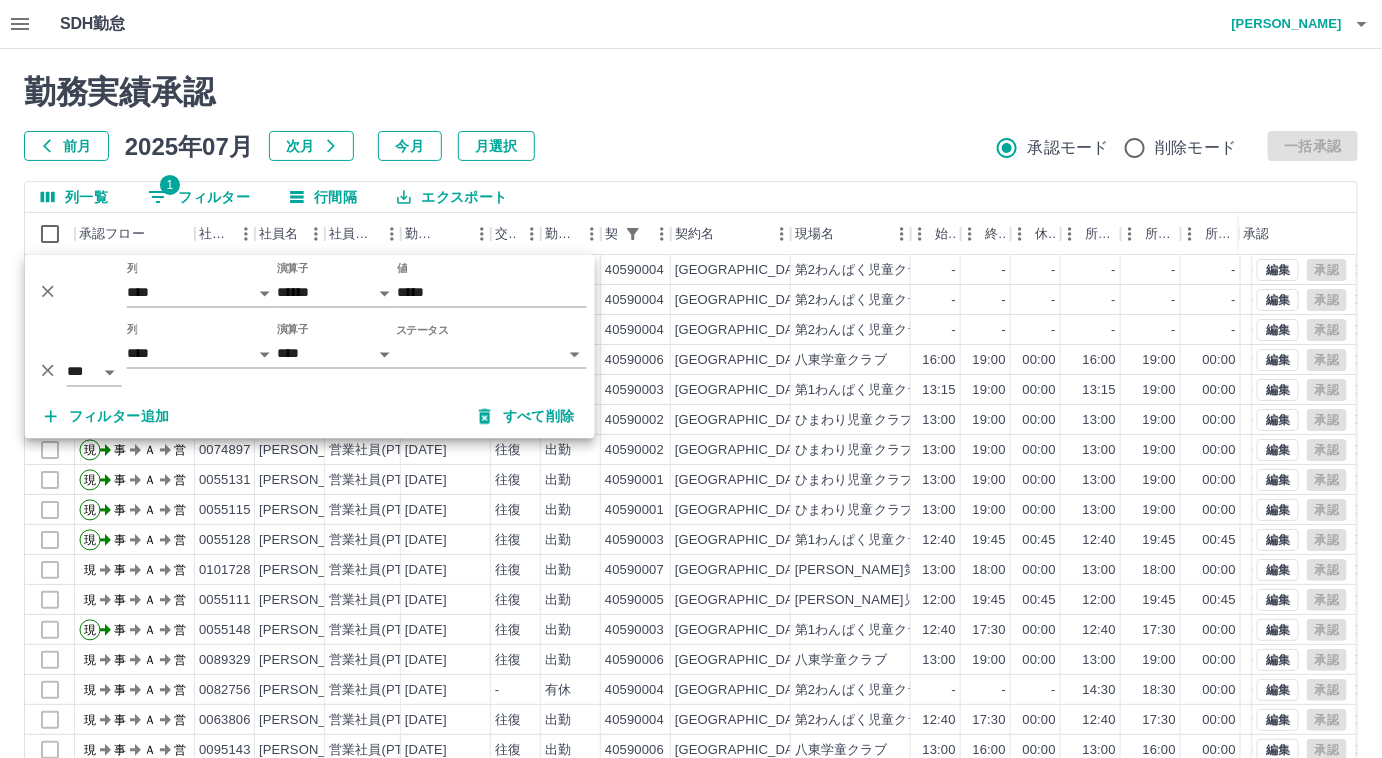 click on "SDH勤怠 [PERSON_NAME] 勤務実績承認 前月 [DATE] 次月 今月 月選択 承認モード 削除モード 一括承認 列一覧 1 フィルター 行間隔 エクスポート 承認フロー 社員番号 社員名 社員区分 勤務日 交通費 勤務区分 契約コード 契約名 現場名 始業 終業 休憩 所定開始 所定終業 所定休憩 拘束 勤務 遅刻等 コメント ステータス 承認 現 事 Ａ 営 0082756 [PERSON_NAME] 営業社員(PT契約) [DATE]  -  休日 40590004 [GEOGRAPHIC_DATA] 第2わんぱく児童クラブ - - - - - - 00:00 00:00 00:00 事務担当者承認待 現 事 Ａ 営 0063806 [PERSON_NAME] 営業社員(PT契約) [DATE]  -  休日 40590004 [GEOGRAPHIC_DATA] 第2わんぱく児童クラブ - - - - - - 00:00 00:00 00:00 事務担当者承認待 現 事 Ａ 営 0096617 [PERSON_NAME]　野笑 営業社員(PT契約) [DATE]  -  休日 40590004 [GEOGRAPHIC_DATA] 第2わんぱく児童クラブ - - - - - - 00:00 00:00 00:00 事務担当者承認待 現 事 Ａ 営" at bounding box center [691, 422] 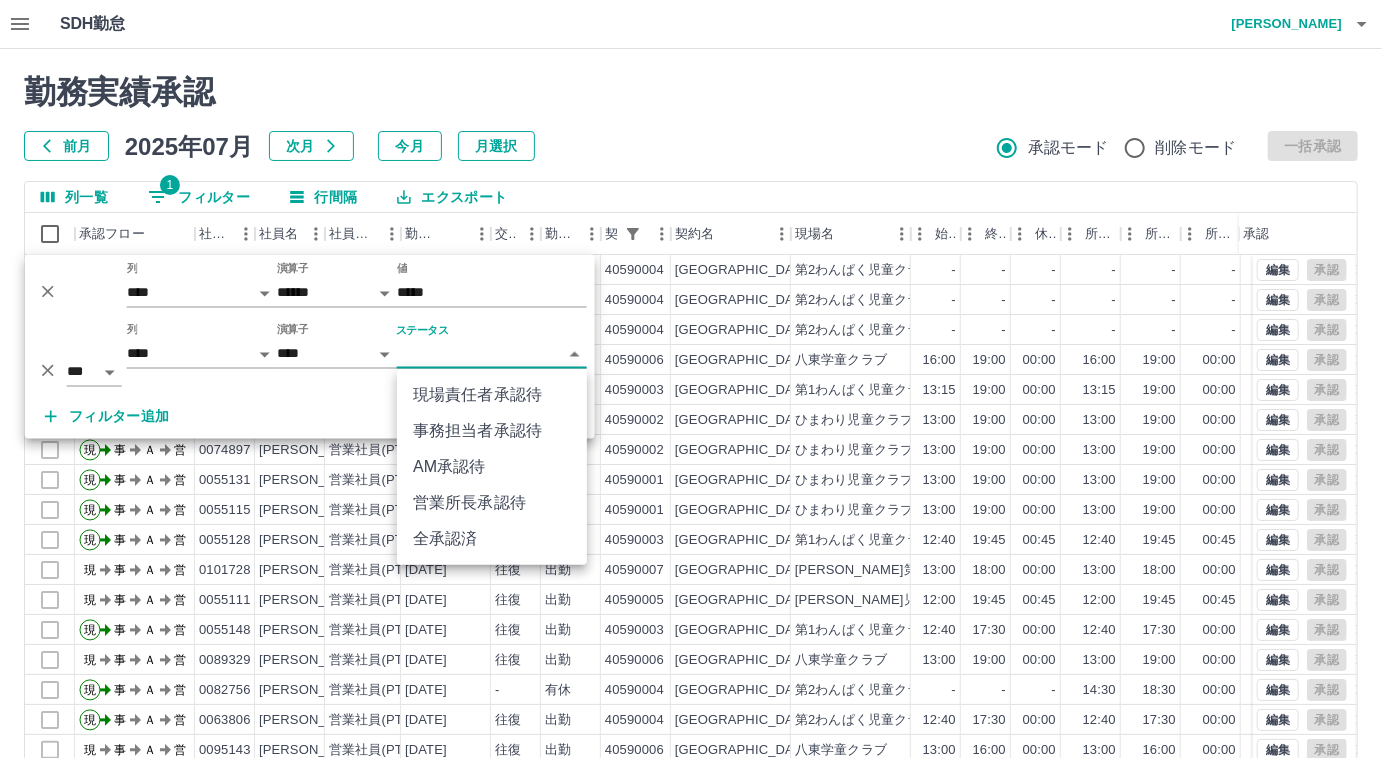 click on "AM承認待" at bounding box center (492, 467) 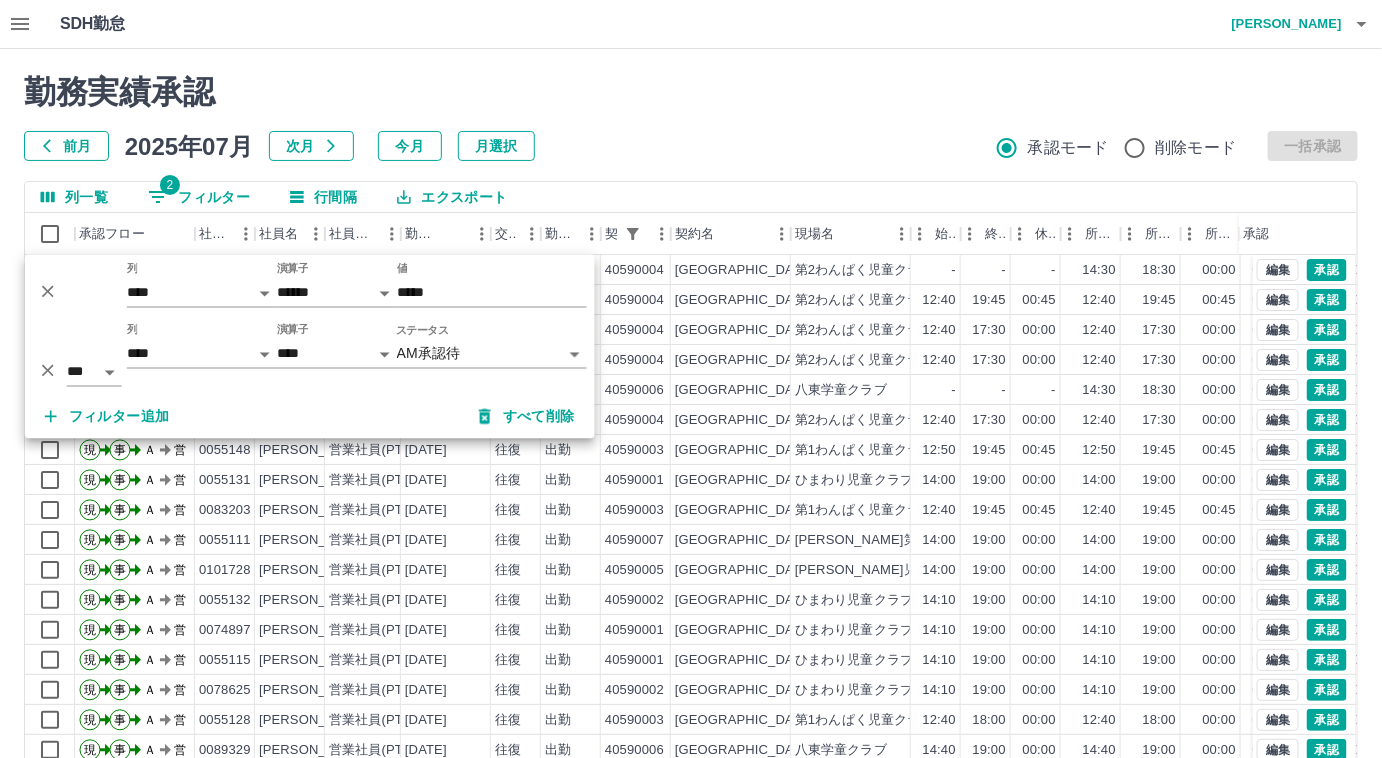 click on "勤務実績承認" at bounding box center [691, 92] 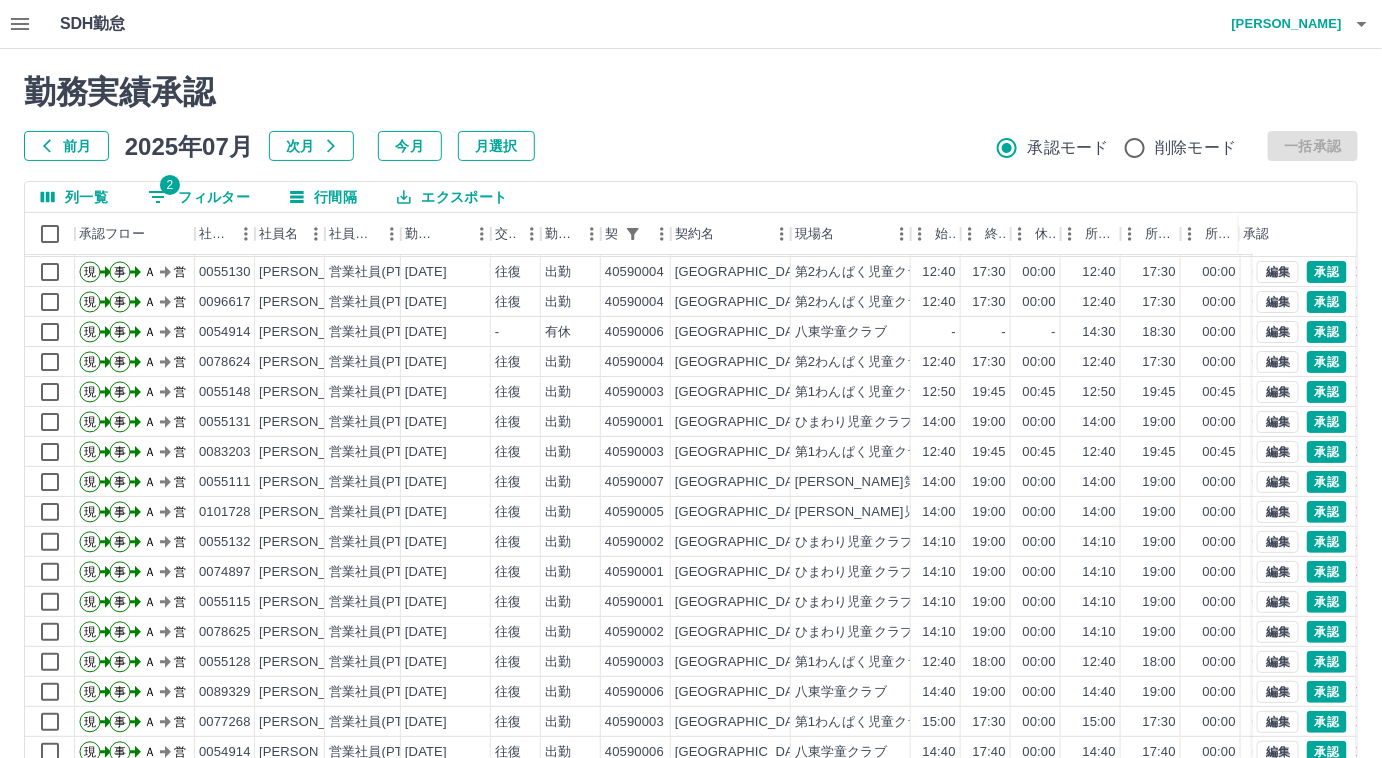 scroll, scrollTop: 99, scrollLeft: 0, axis: vertical 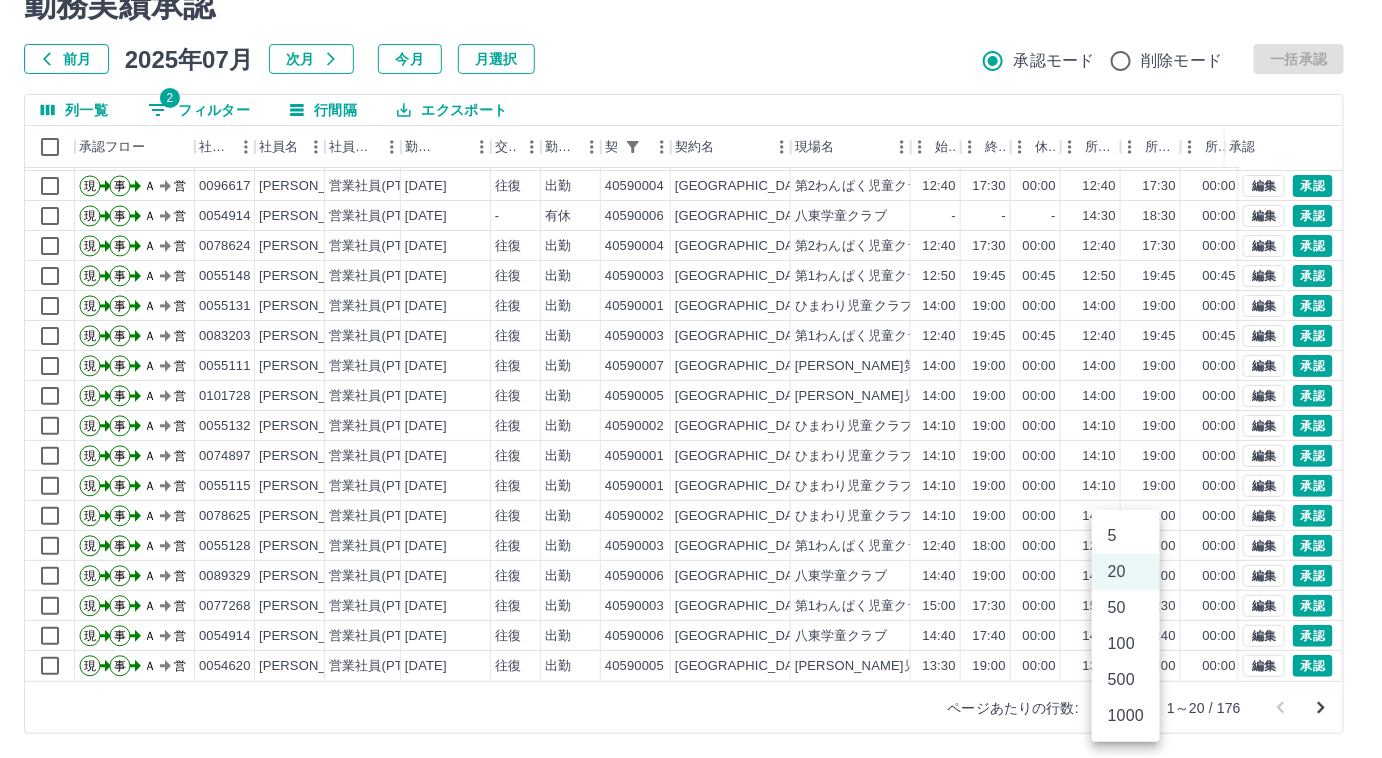 click on "SDH勤怠 [PERSON_NAME] 勤務実績承認 前月 [DATE] 次月 今月 月選択 承認モード 削除モード 一括承認 列一覧 2 フィルター 行間隔 エクスポート 承認フロー 社員番号 社員名 社員区分 勤務日 交通費 勤務区分 契約コード 契約名 現場名 始業 終業 休憩 所定開始 所定終業 所定休憩 拘束 勤務 遅刻等 コメント ステータス 承認 現 事 Ａ 営 0063806 [PERSON_NAME] 営業社員(PT契約) [DATE] 往復 出勤 40590004 [GEOGRAPHIC_DATA] 第2わんぱく児童クラブ 12:40 19:45 00:45 12:40 19:45 00:45 07:05 06:20 00:00 AM承認待 現 事 Ａ 営 0055130 [PERSON_NAME] 営業社員(PT契約) [DATE] 往復 出勤 40590004 [GEOGRAPHIC_DATA] 第2わんぱく児童クラブ 12:40 17:30 00:00 12:40 17:30 00:00 04:50 04:50 00:00 AM承認待 現 事 Ａ 営 0096617 [PERSON_NAME]　野笑 営業社員(PT契約) [DATE] 往復 出勤 40590004 [GEOGRAPHIC_DATA] 第2わんぱく児童クラブ 12:40 17:30 00:00 12:40 17:30 00:00 現" at bounding box center [691, 335] 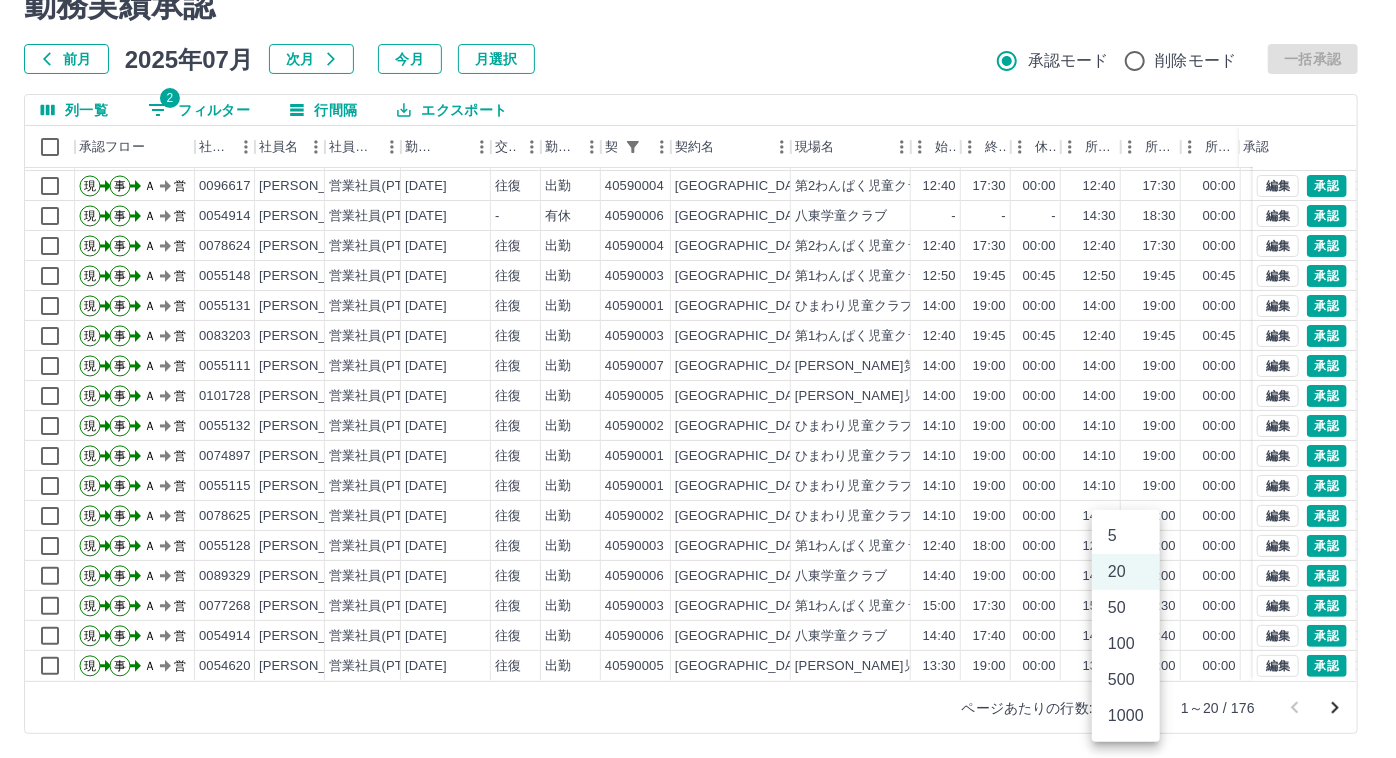 click on "100" at bounding box center (1126, 644) 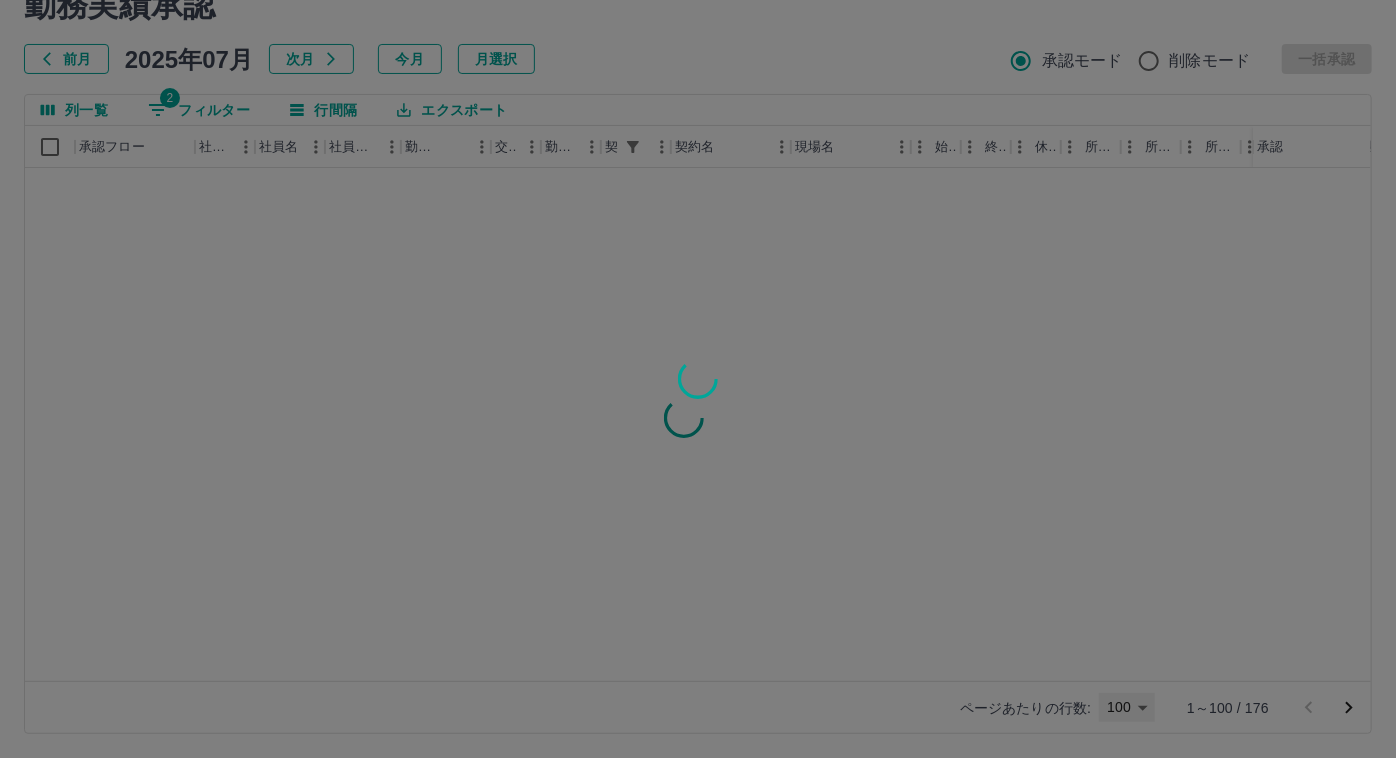 type on "***" 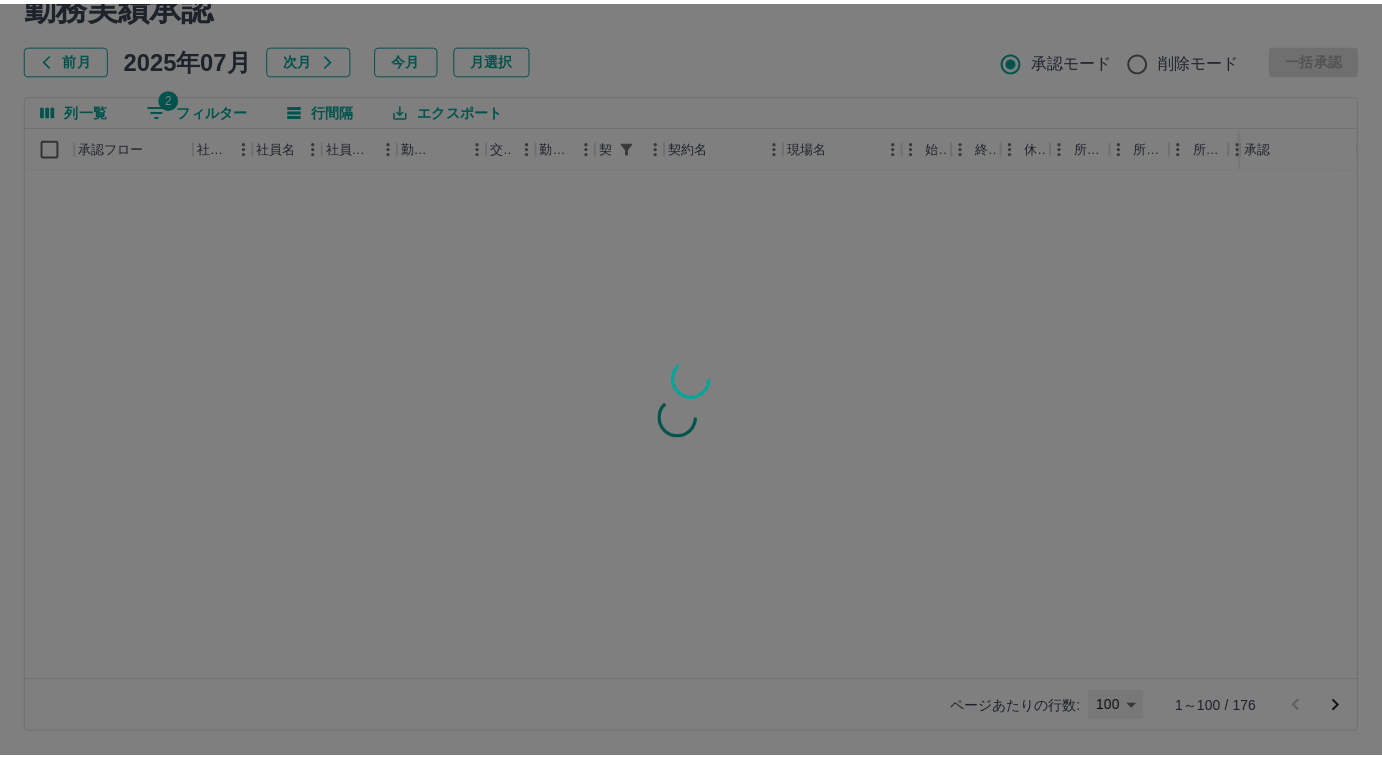 scroll, scrollTop: 0, scrollLeft: 0, axis: both 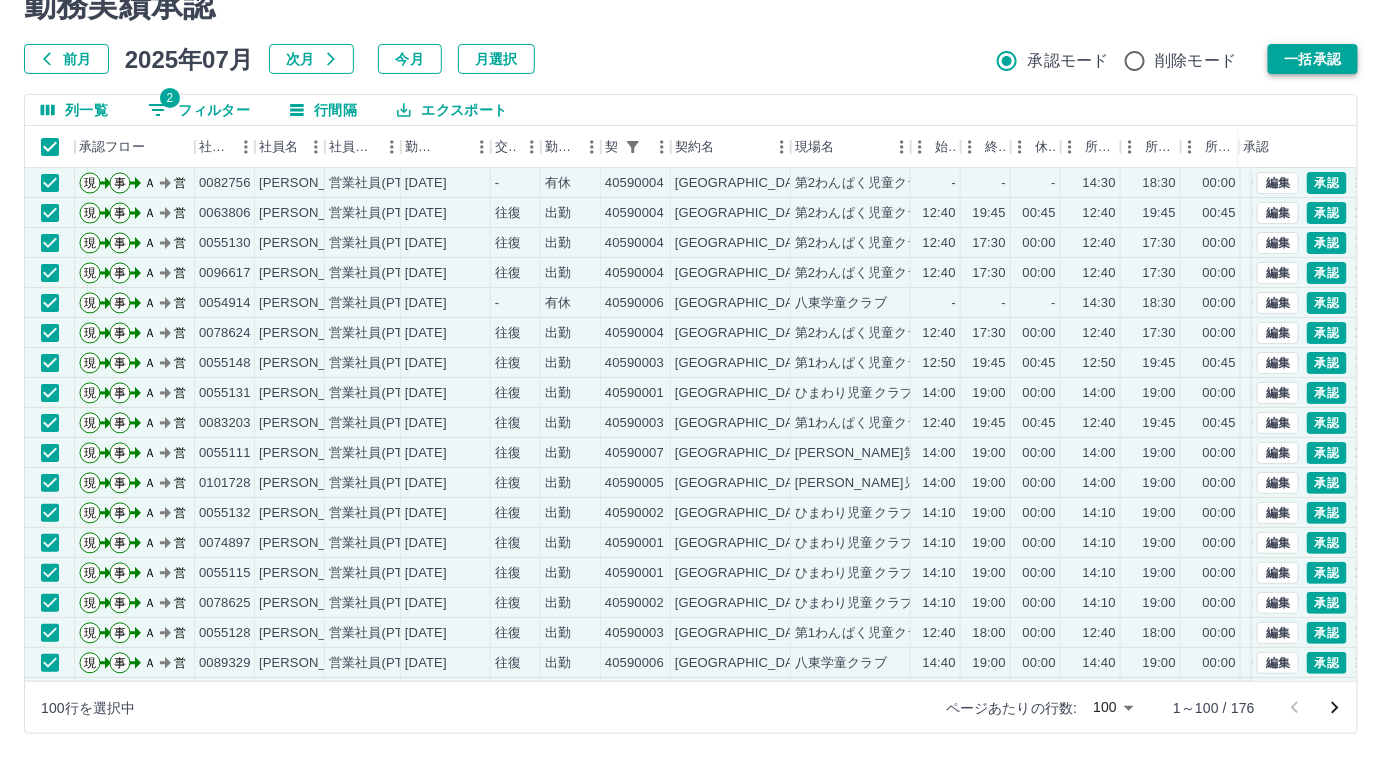 click on "一括承認" at bounding box center [1313, 59] 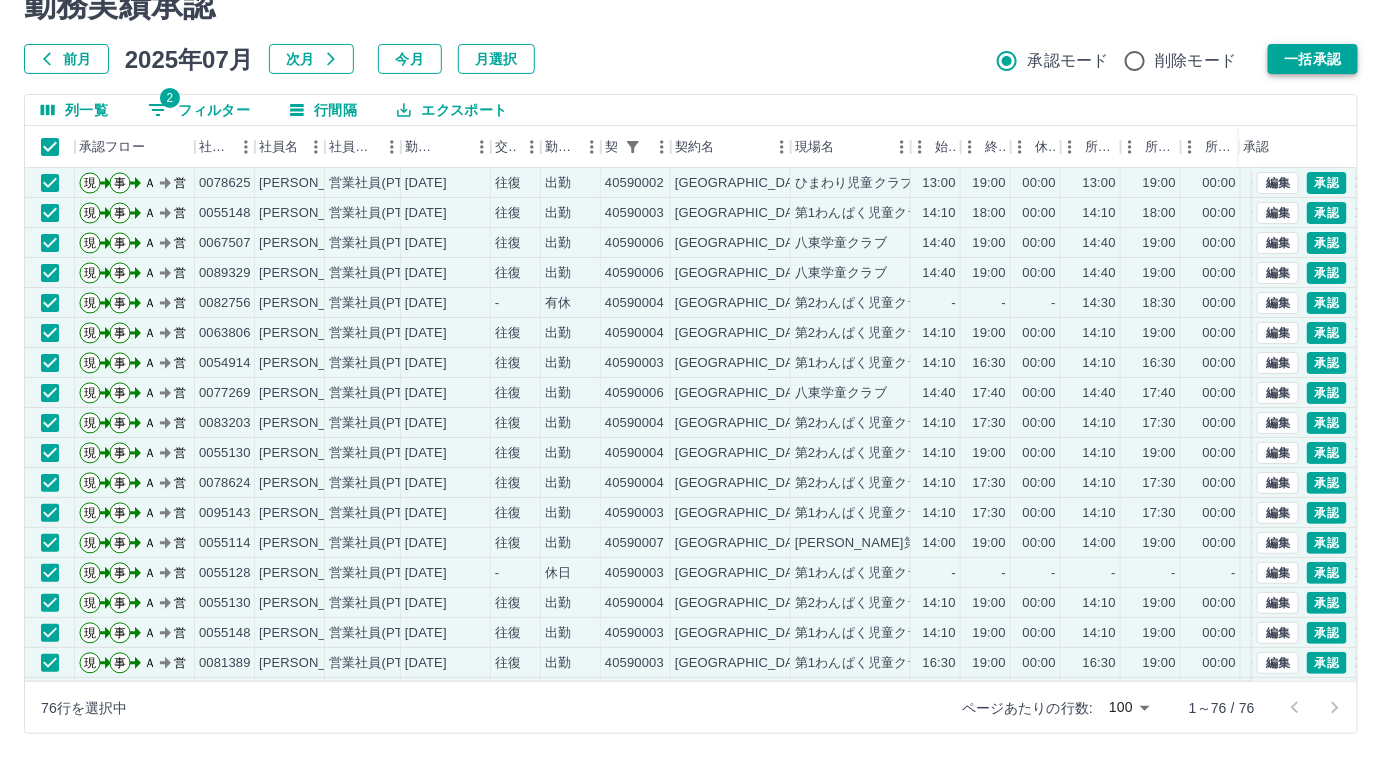 click on "一括承認" at bounding box center (1313, 59) 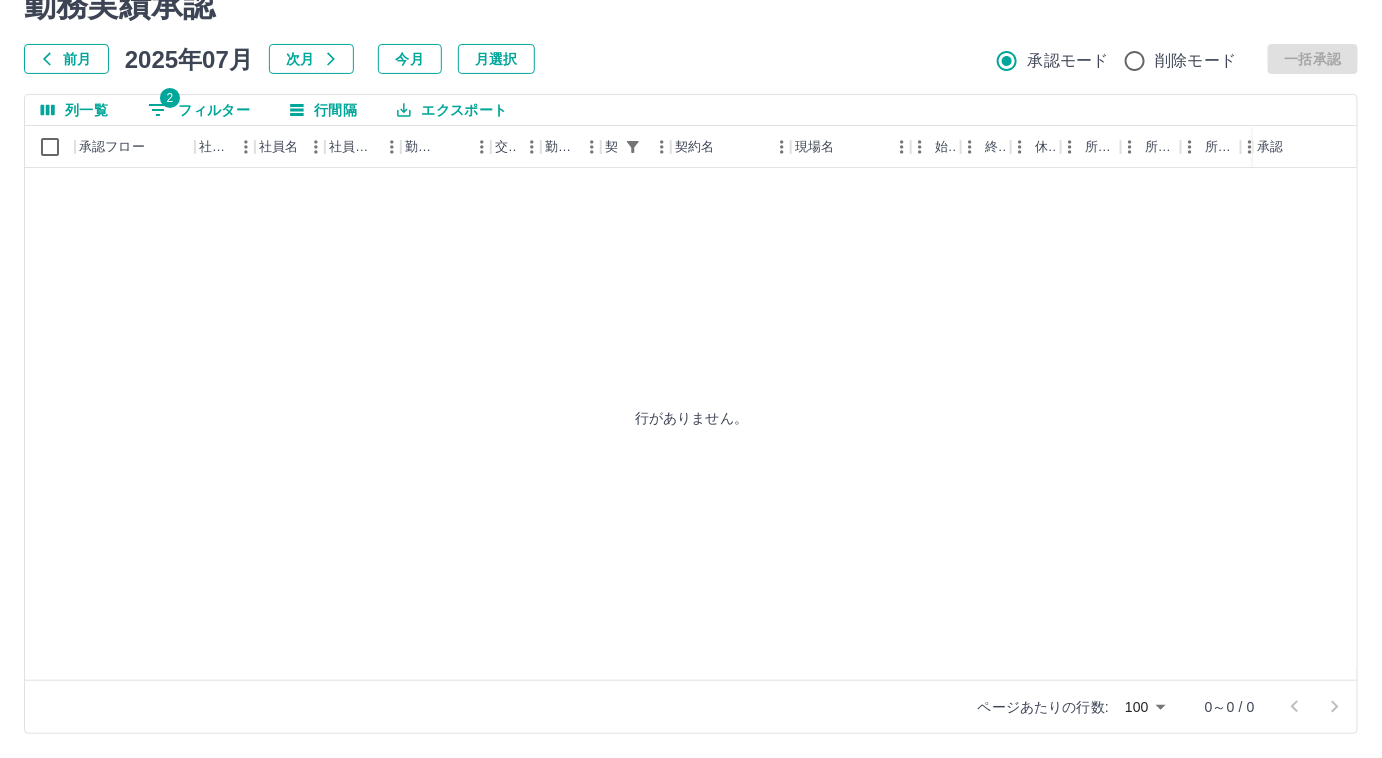 click on "2 フィルター" at bounding box center (199, 110) 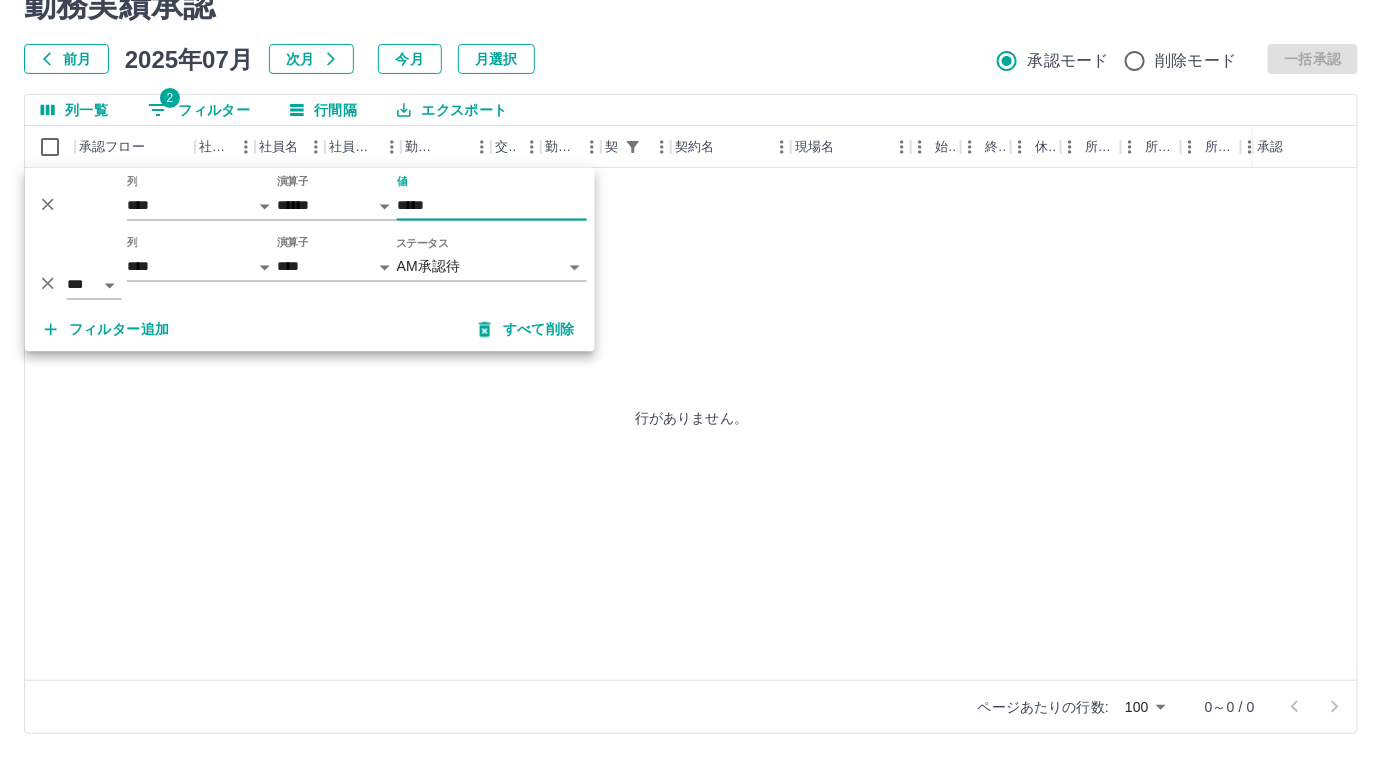 click on "*****" at bounding box center [492, 206] 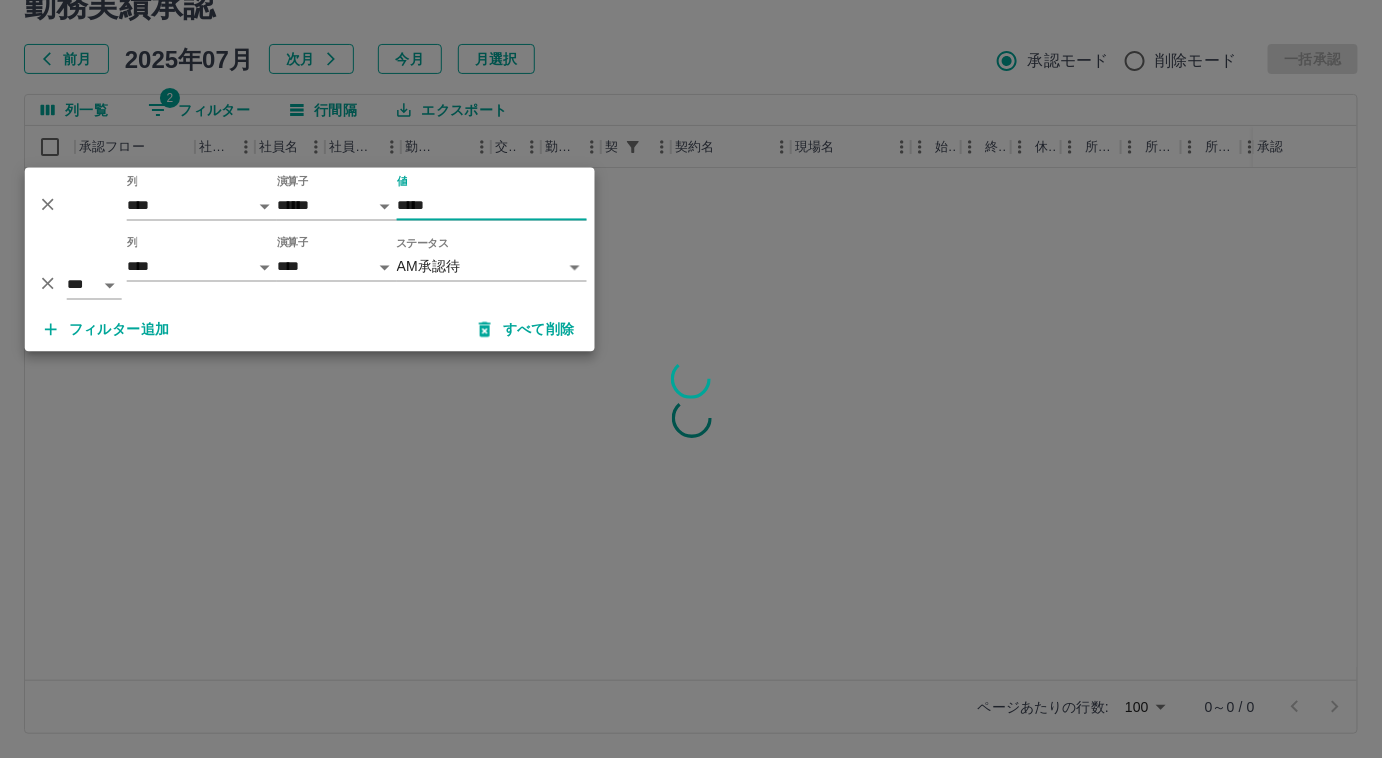 type on "*****" 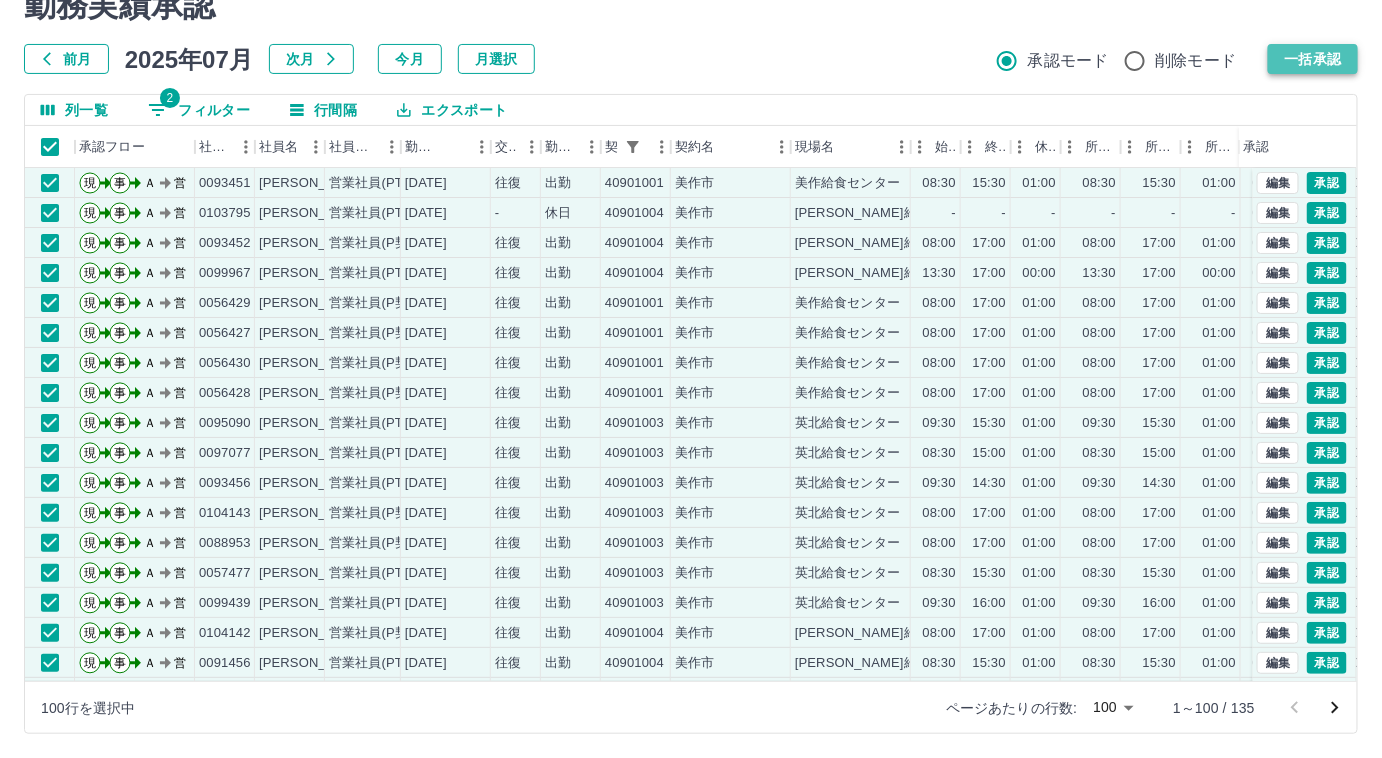 click on "一括承認" at bounding box center (1313, 59) 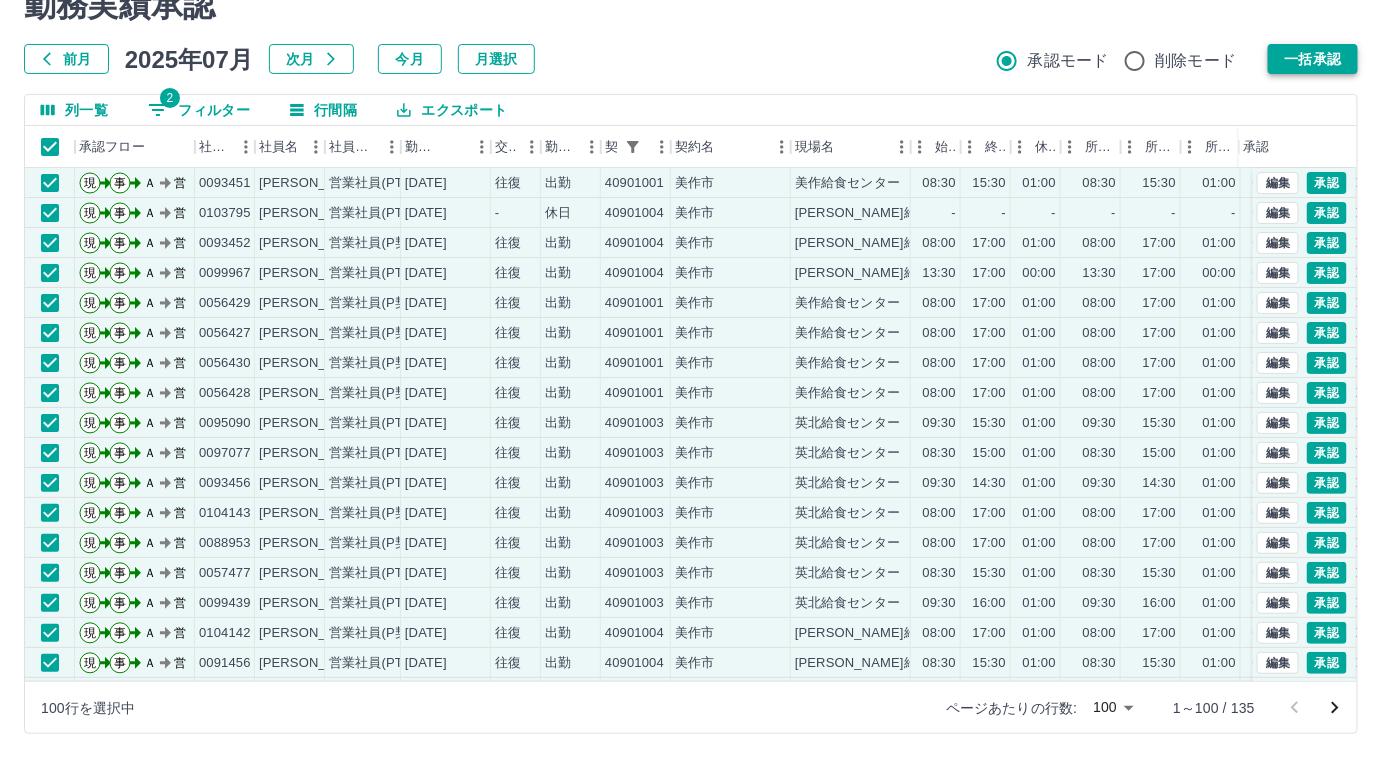 click on "一括承認" at bounding box center (1313, 59) 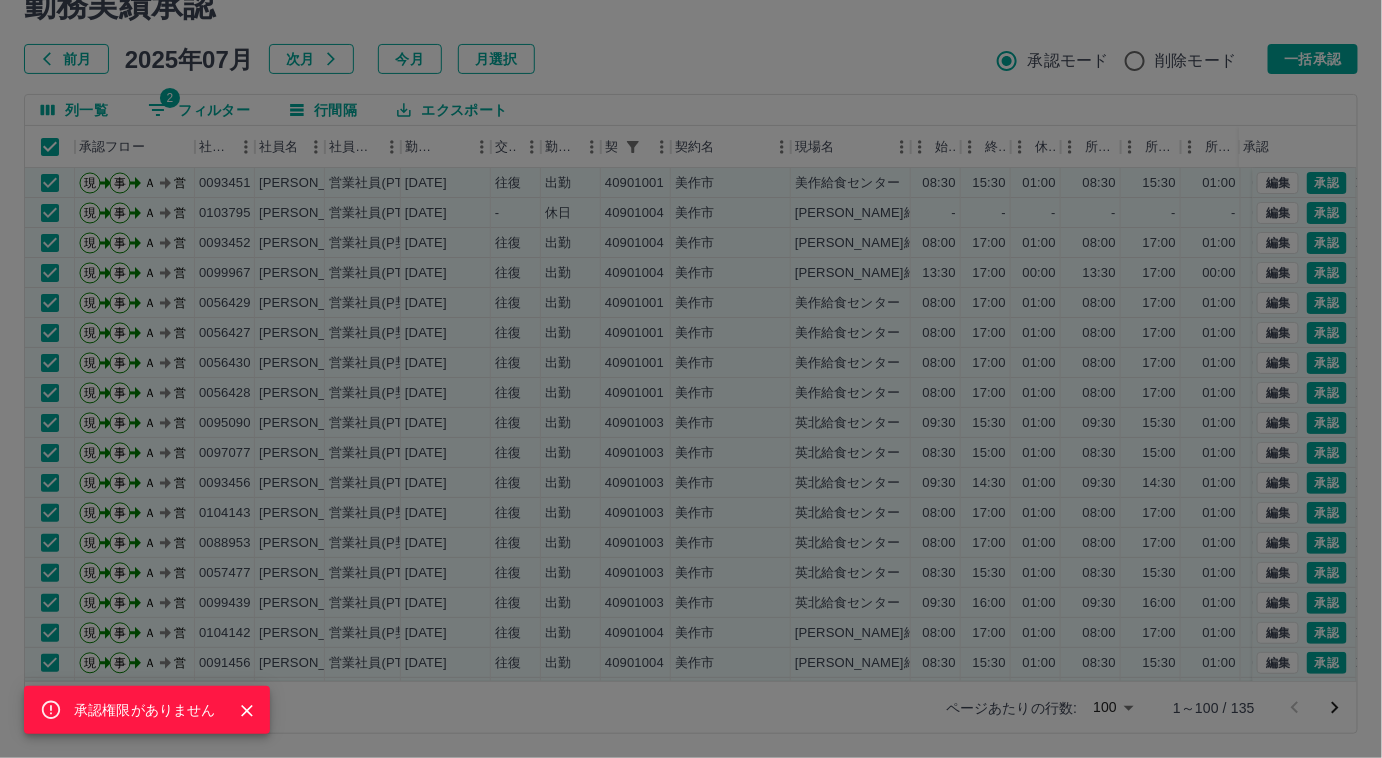 click on "承認権限がありません" at bounding box center (691, 379) 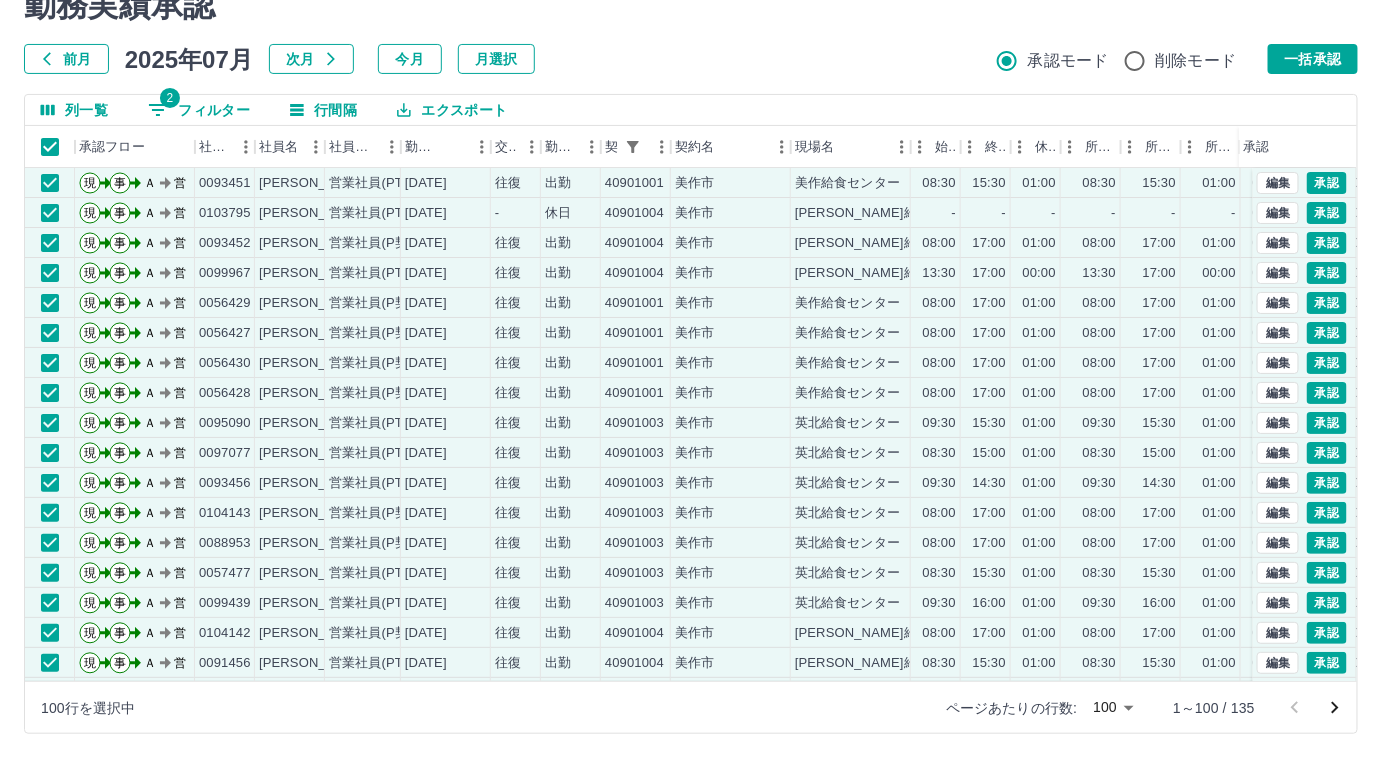 click on "承認権限がありません 勤務実績承認 前月 [DATE] 次月 今月 月選択 承認モード 削除モード 一括承認 列一覧 2 フィルター 行間隔 エクスポート 承認フロー 社員番号 社員名 社員区分 勤務日 交通費 勤務区分 契約コード 契約名 現場名 始業 終業 休憩 所定開始 所定終業 所定休憩 拘束 勤務 遅刻等 コメント ステータス 承認 現 事 Ａ 営 0093451 [PERSON_NAME] 営業社員(PT契約) [DATE] 往復 出勤 40901001 美作市 美作給食センター 08:30 15:30 01:00 08:30 15:30 01:00 07:00 06:00 00:00 AM承認待 現 事 Ａ 営 0103795 [PERSON_NAME] 営業社員(PT契約) [DATE]  -  休日 40901004 [PERSON_NAME]東給食センター - - - - - - 00:00 00:00 00:00 AM承認待 現 事 Ａ 営 0093452 [PERSON_NAME] 営業社員(P契約) [DATE] 往復 出勤 40901004 [PERSON_NAME]東給食センター 08:00 17:00 01:00 08:00 17:00 01:00 09:00 08:00 00:00 AM承認待 現 事 Ａ 営 -" at bounding box center (691, 360) 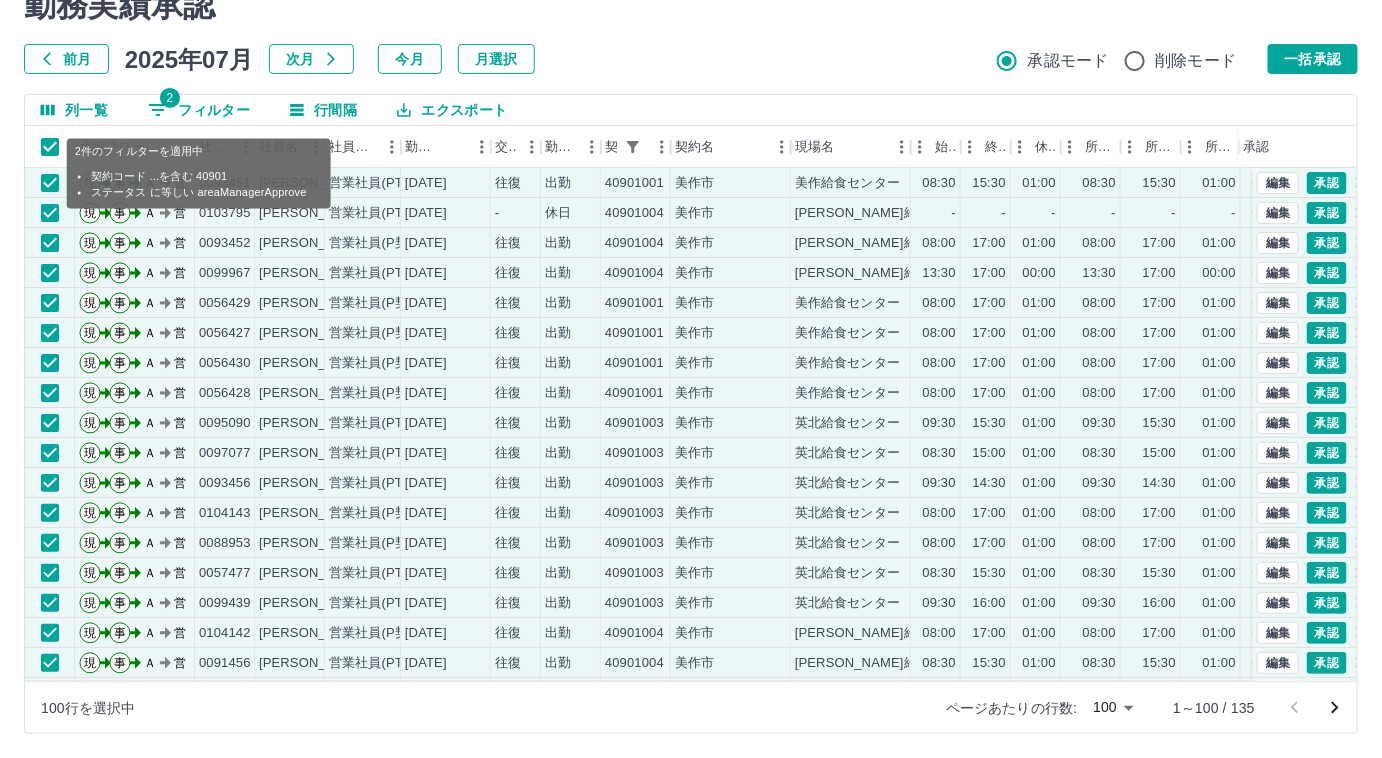click on "2 フィルター" at bounding box center [199, 110] 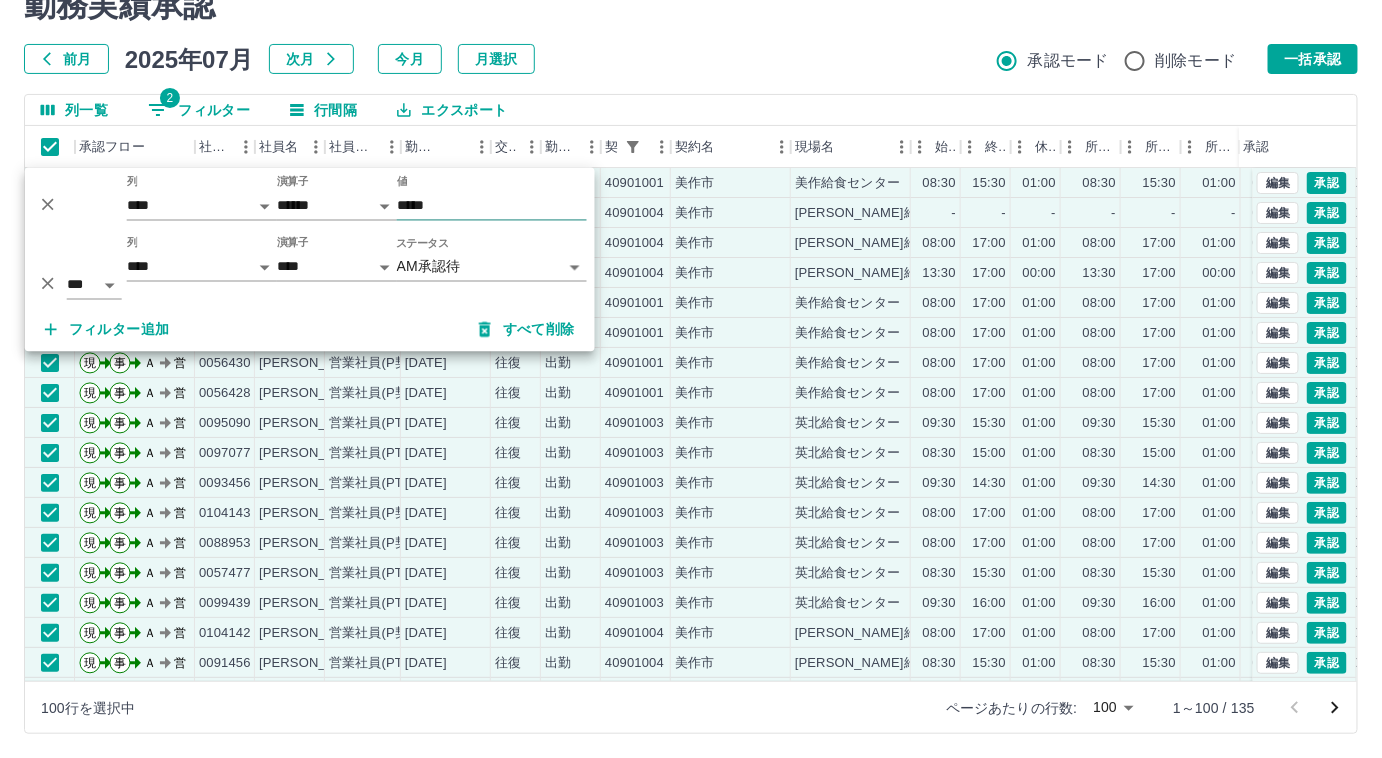 click on "*****" at bounding box center [492, 206] 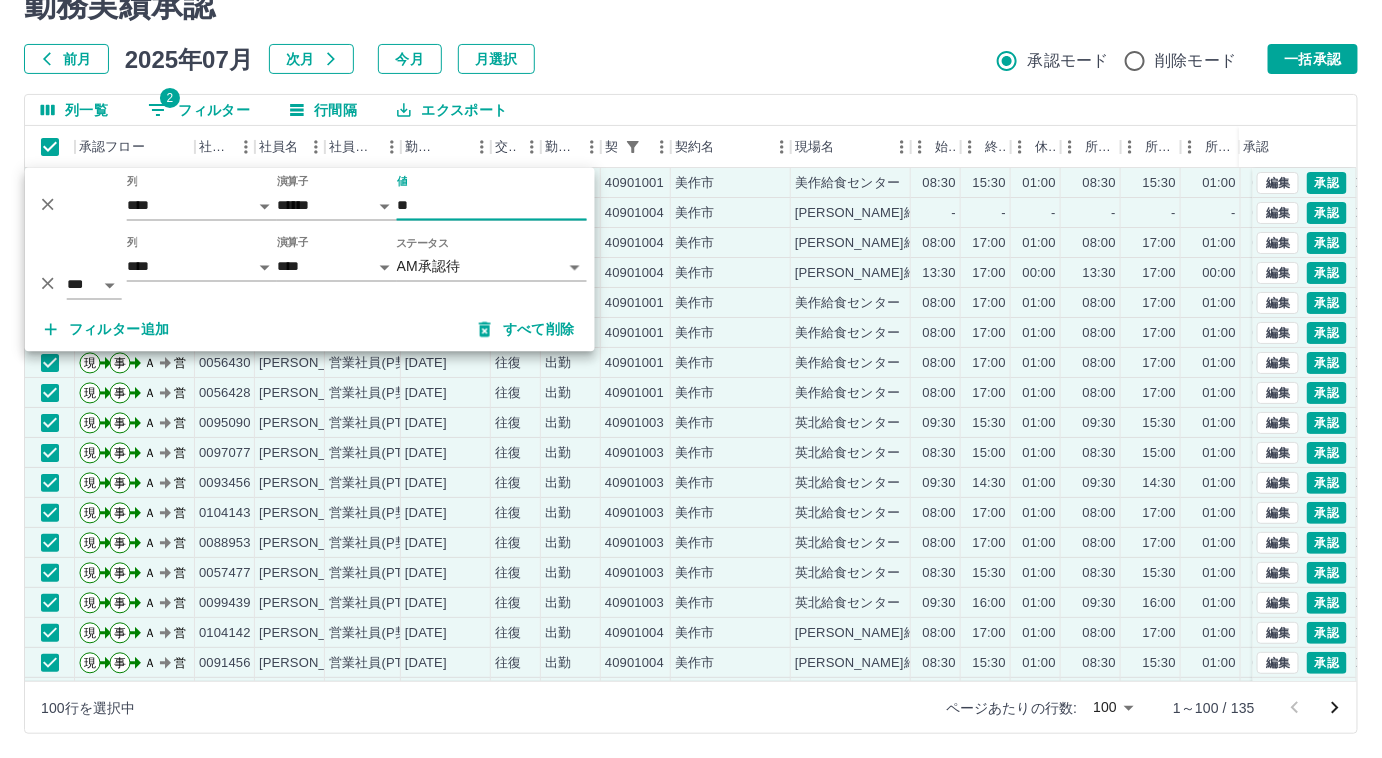 type on "*" 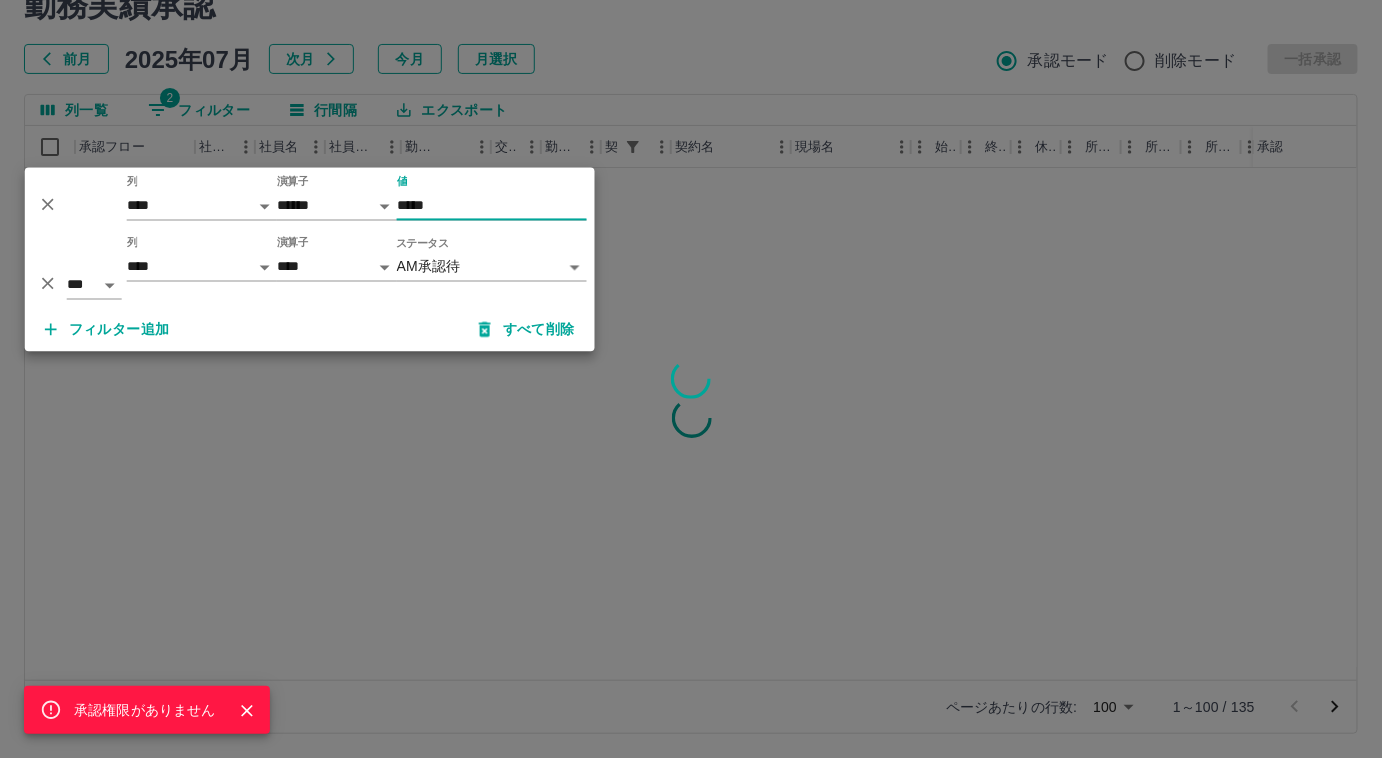 type on "*****" 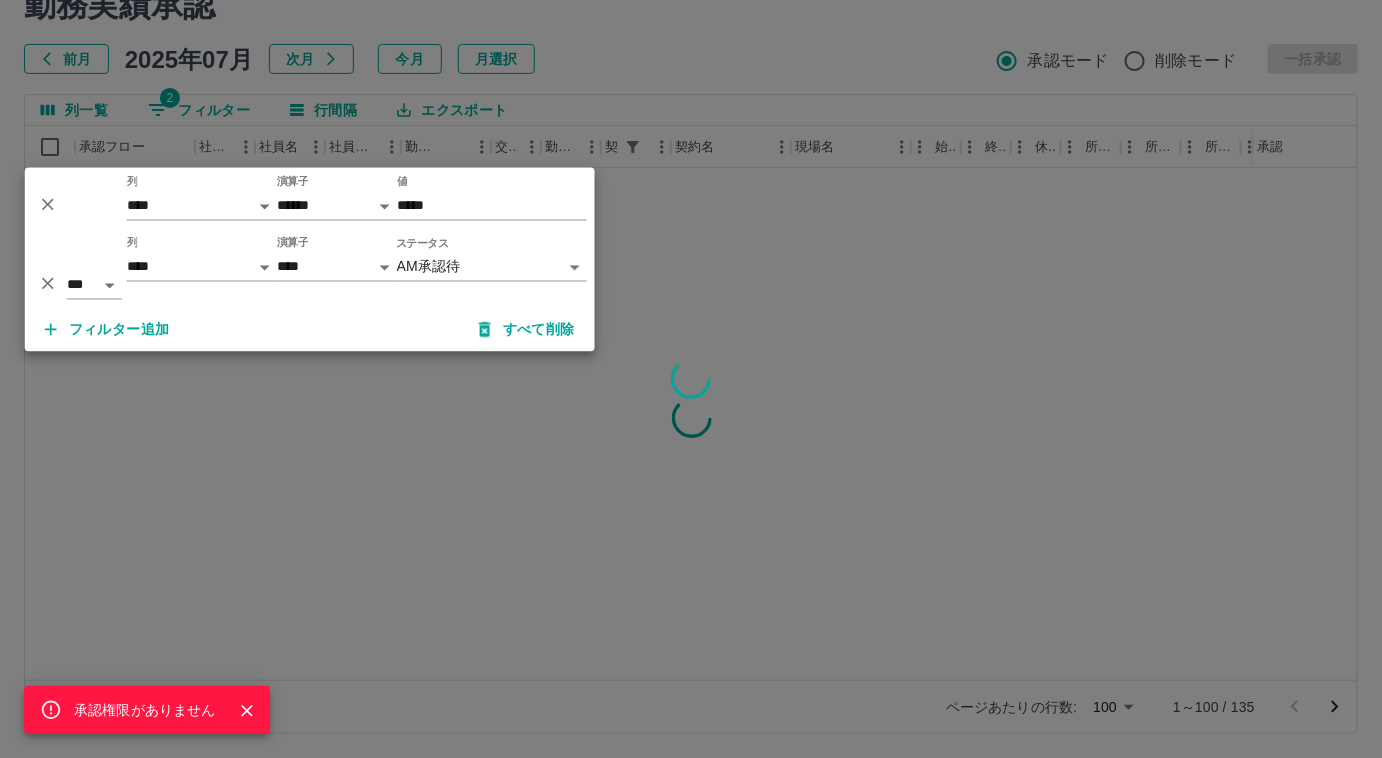 click on "承認権限がありません" at bounding box center (691, 379) 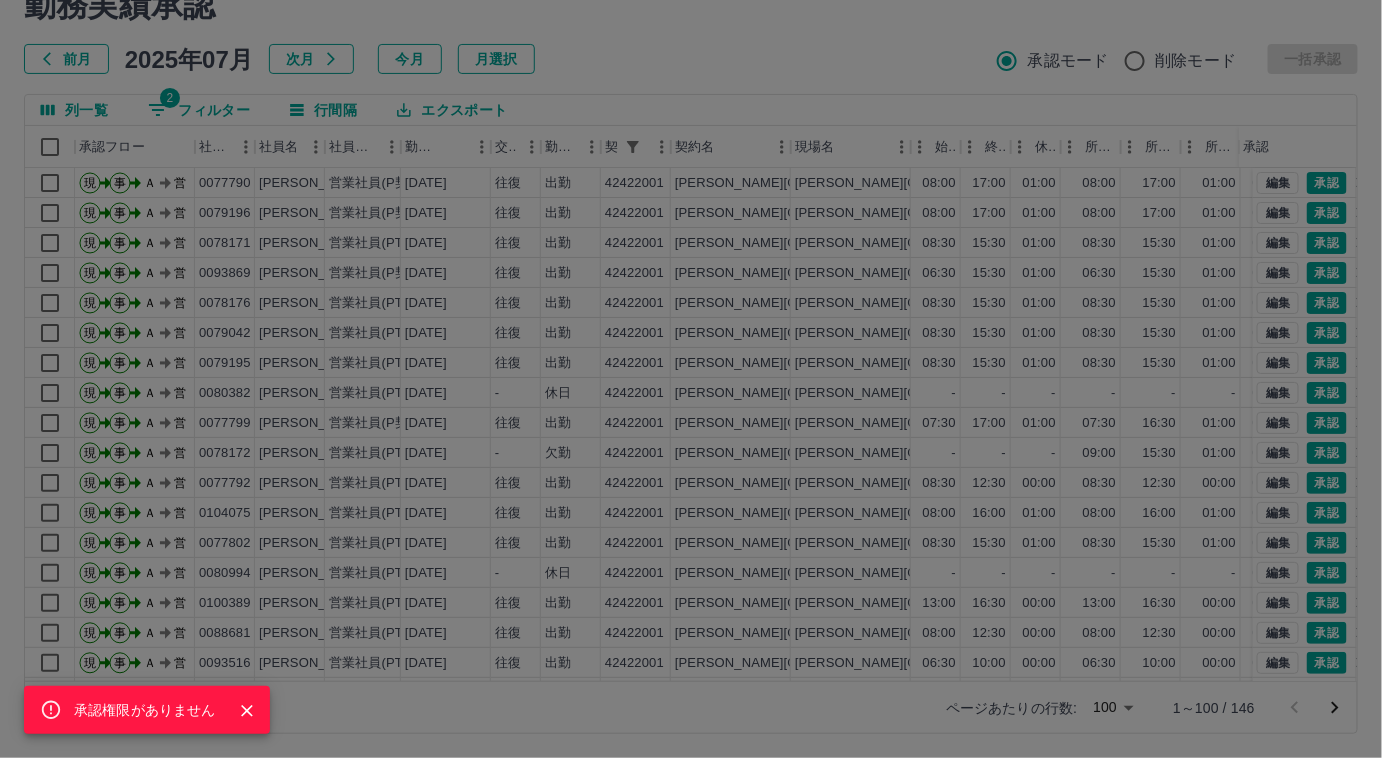 click on "承認権限がありません" at bounding box center [691, 379] 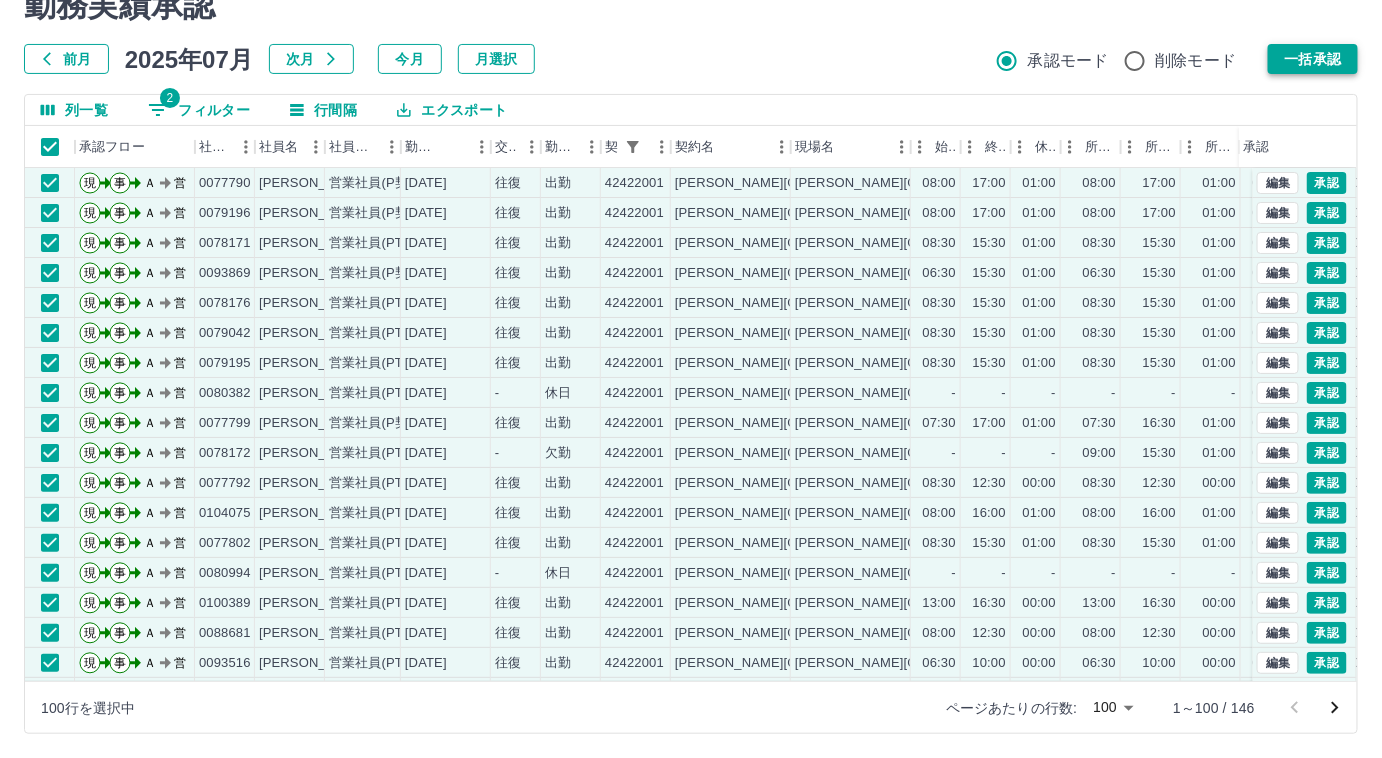 click on "一括承認" at bounding box center (1313, 59) 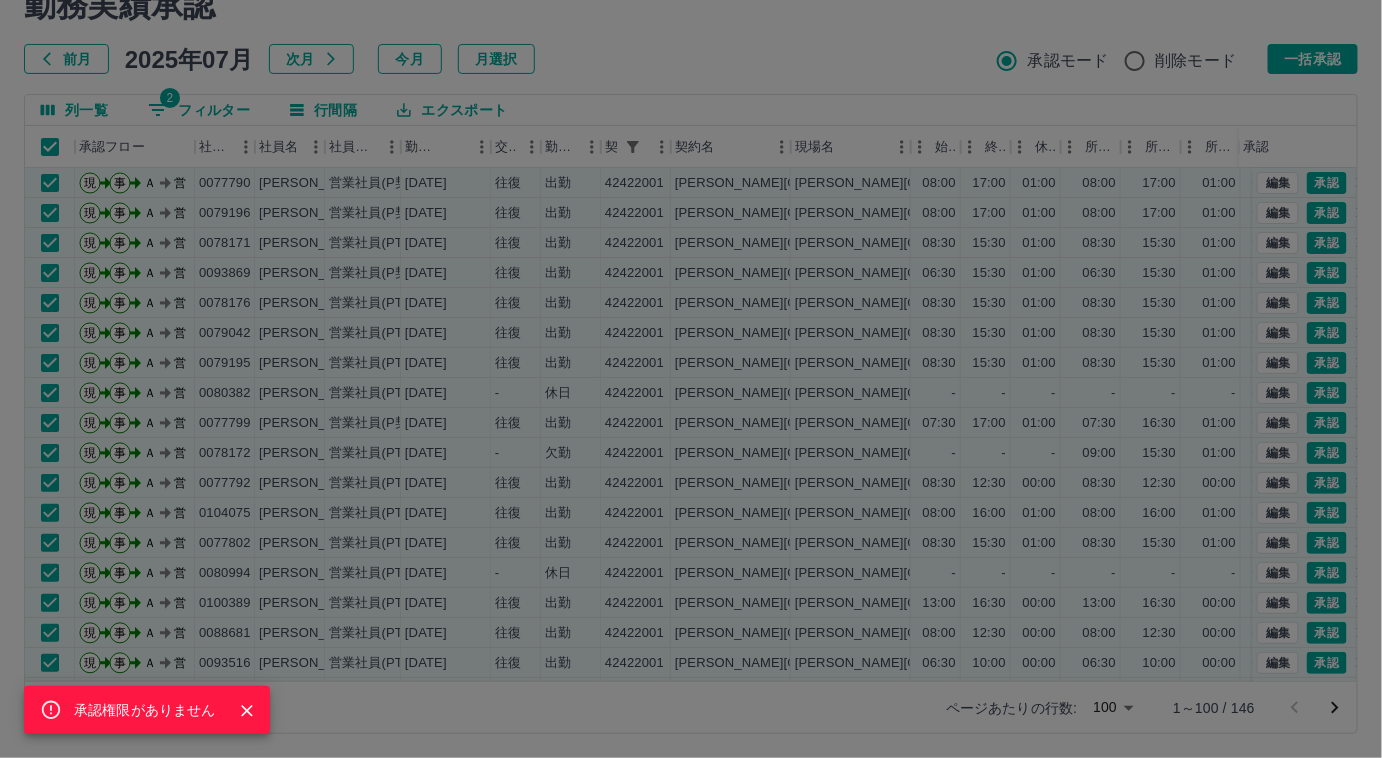 click 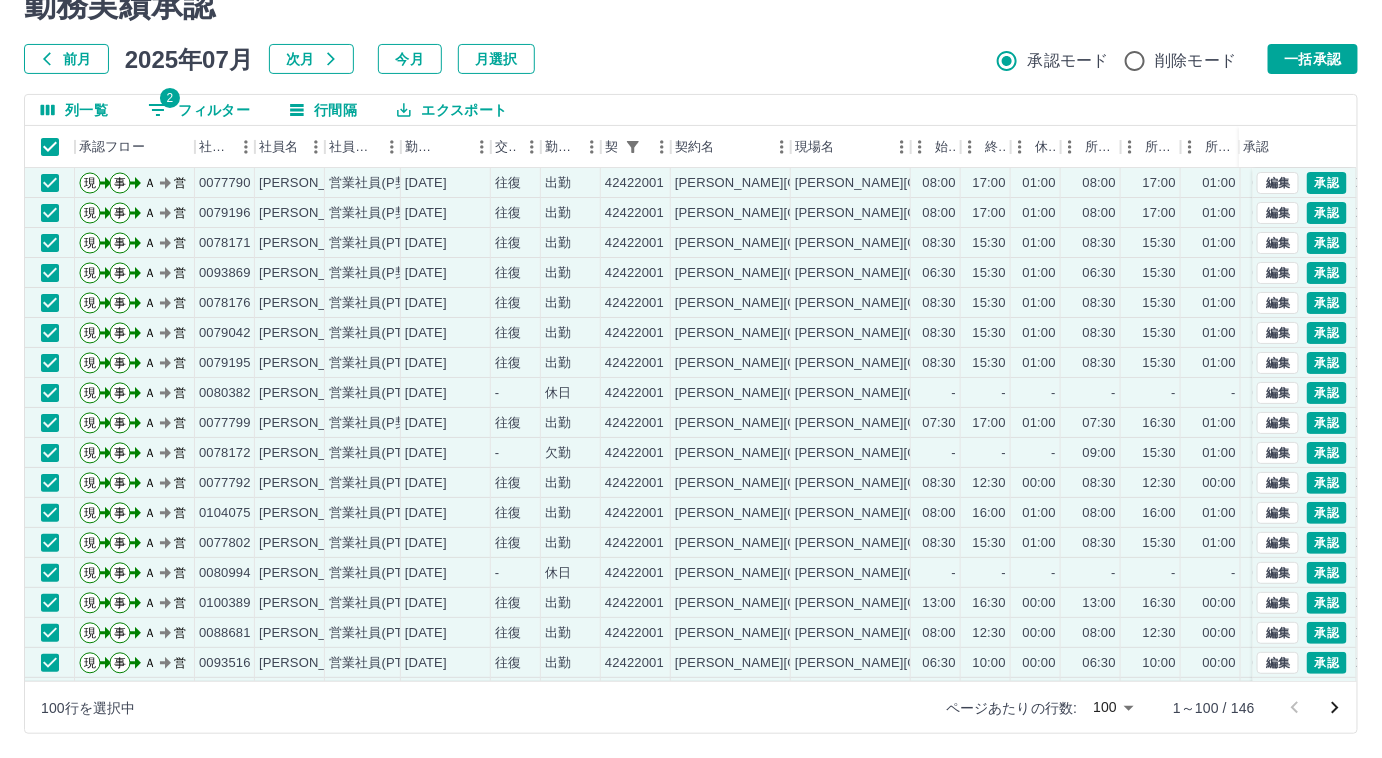 click on "前月 [DATE] 次月 今月 月選択 承認モード 削除モード 一括承認" at bounding box center [691, 59] 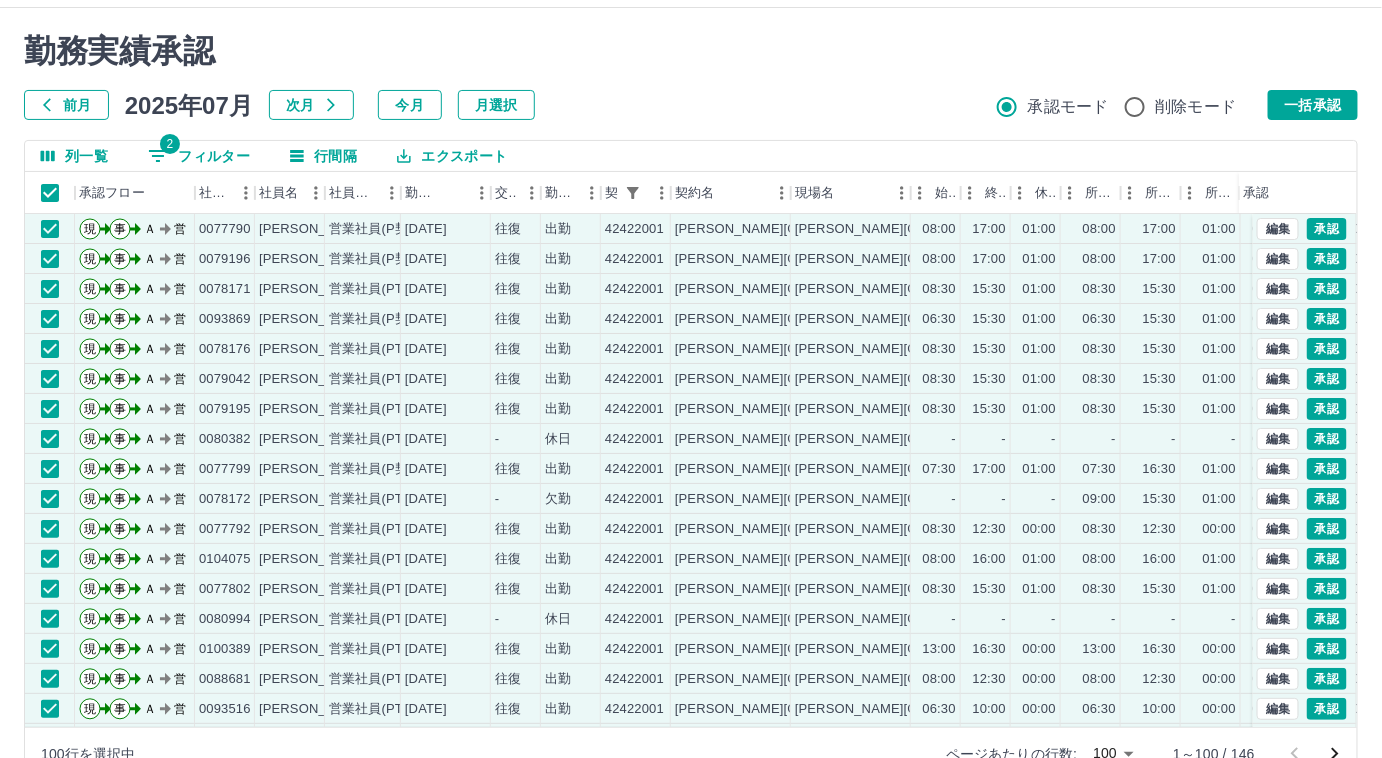 scroll, scrollTop: 0, scrollLeft: 0, axis: both 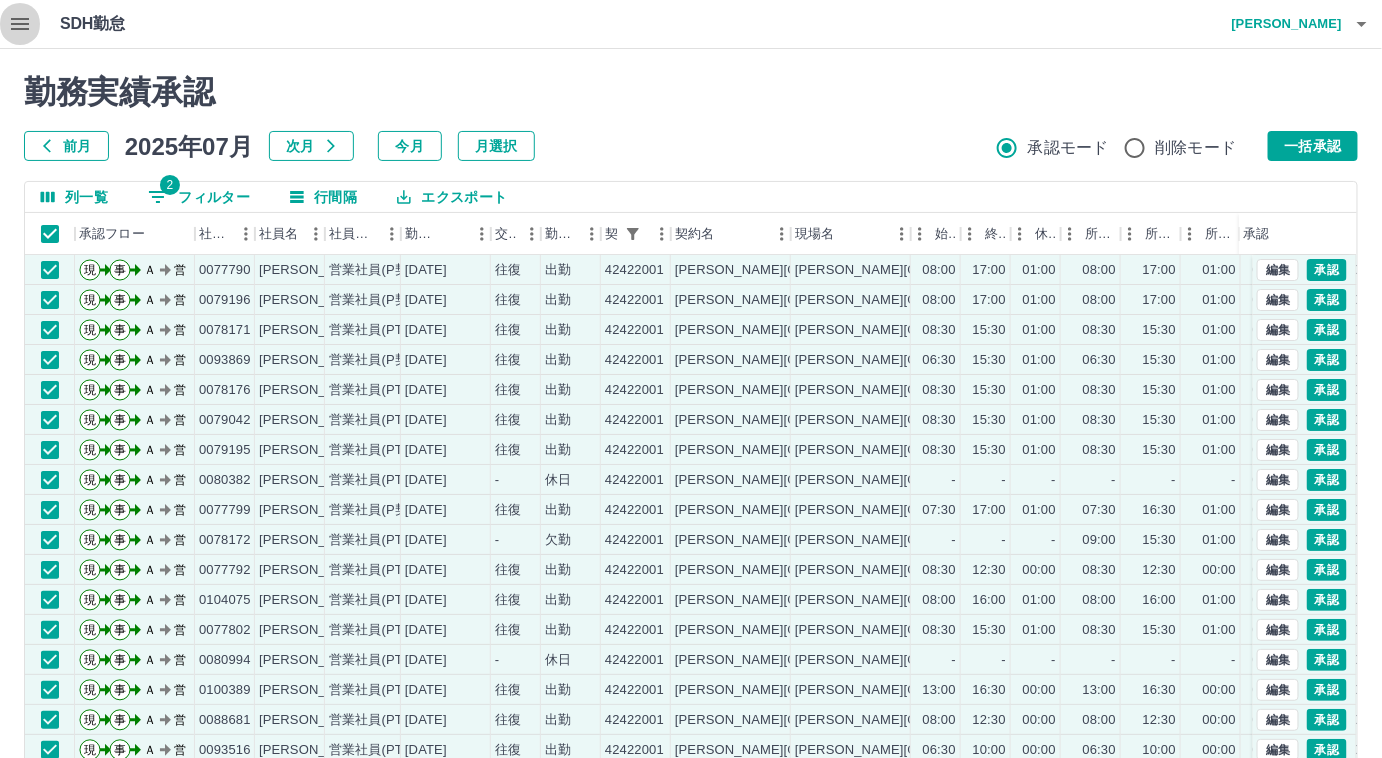 click 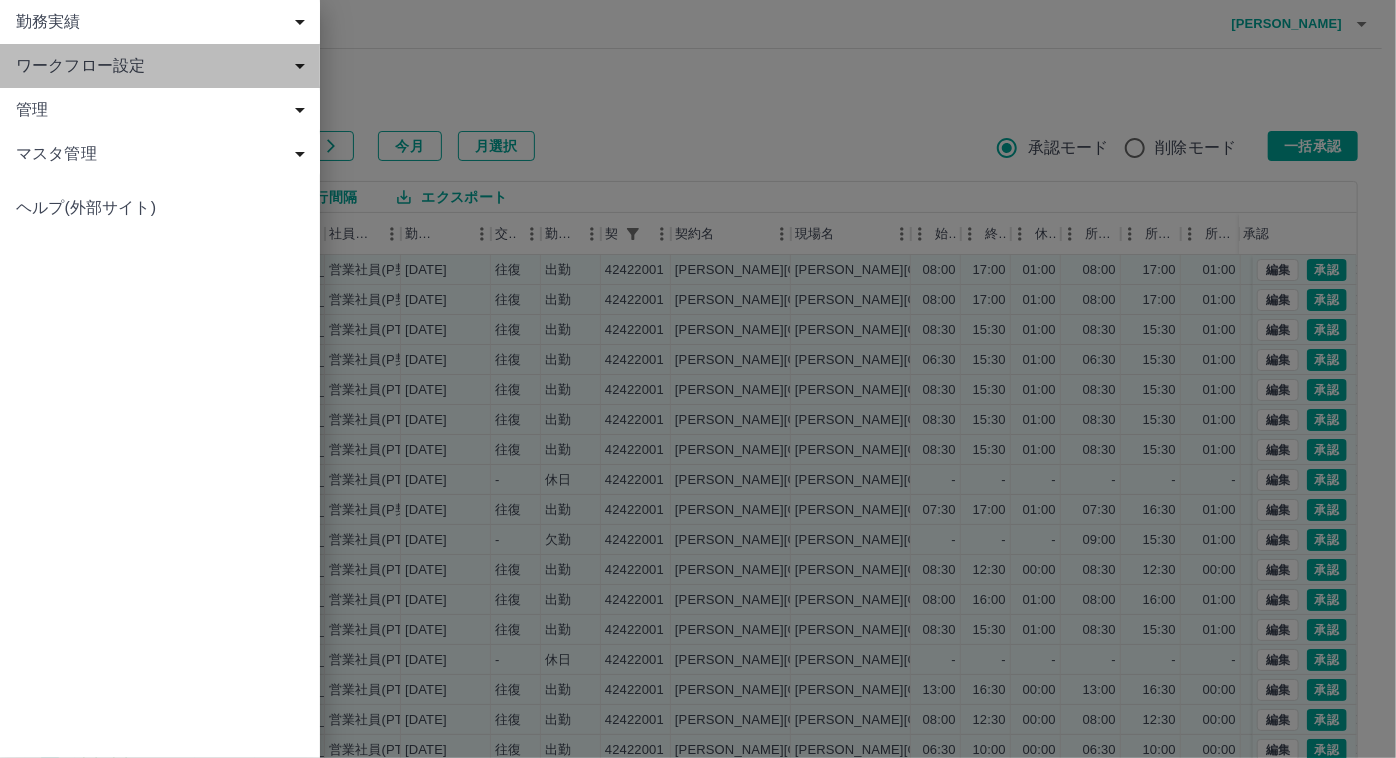 click on "ワークフロー設定" at bounding box center [164, 66] 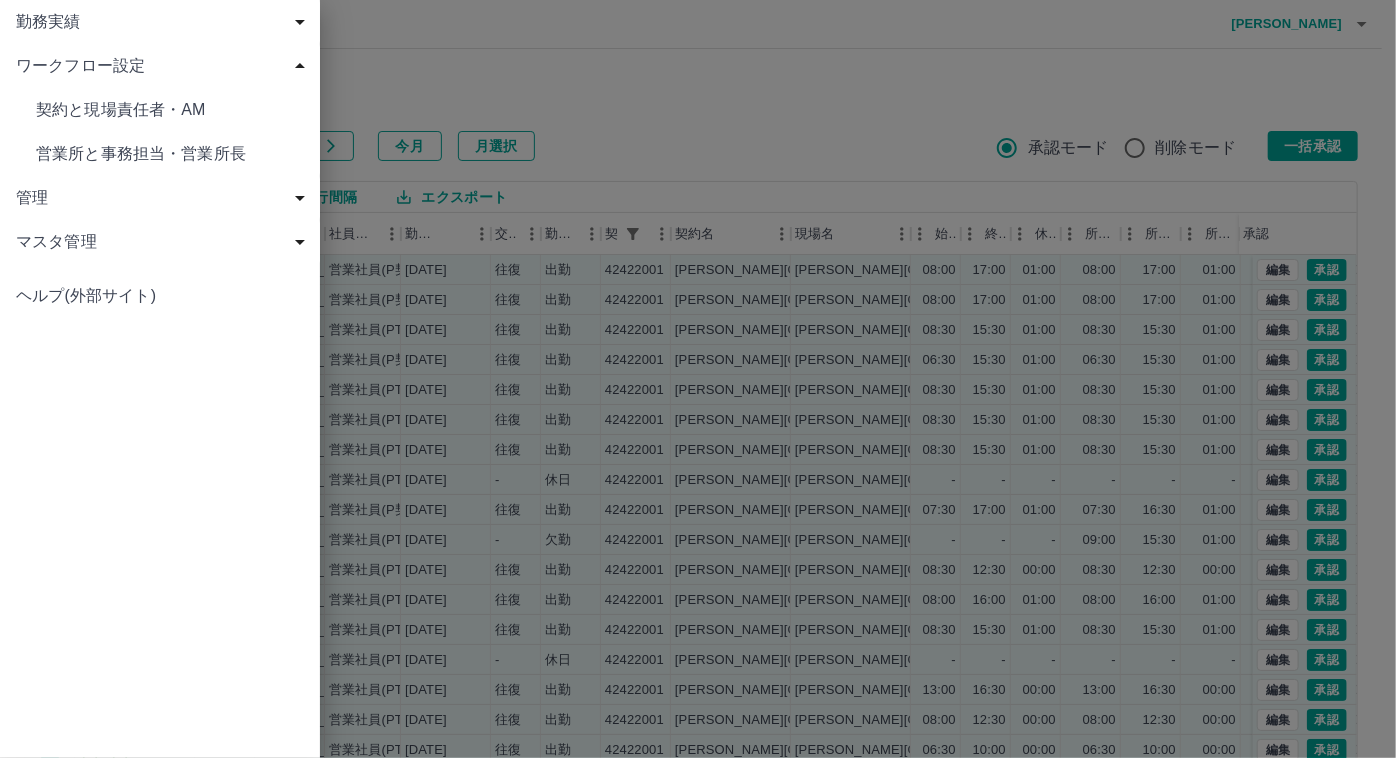 click on "契約と現場責任者・AM" at bounding box center (170, 110) 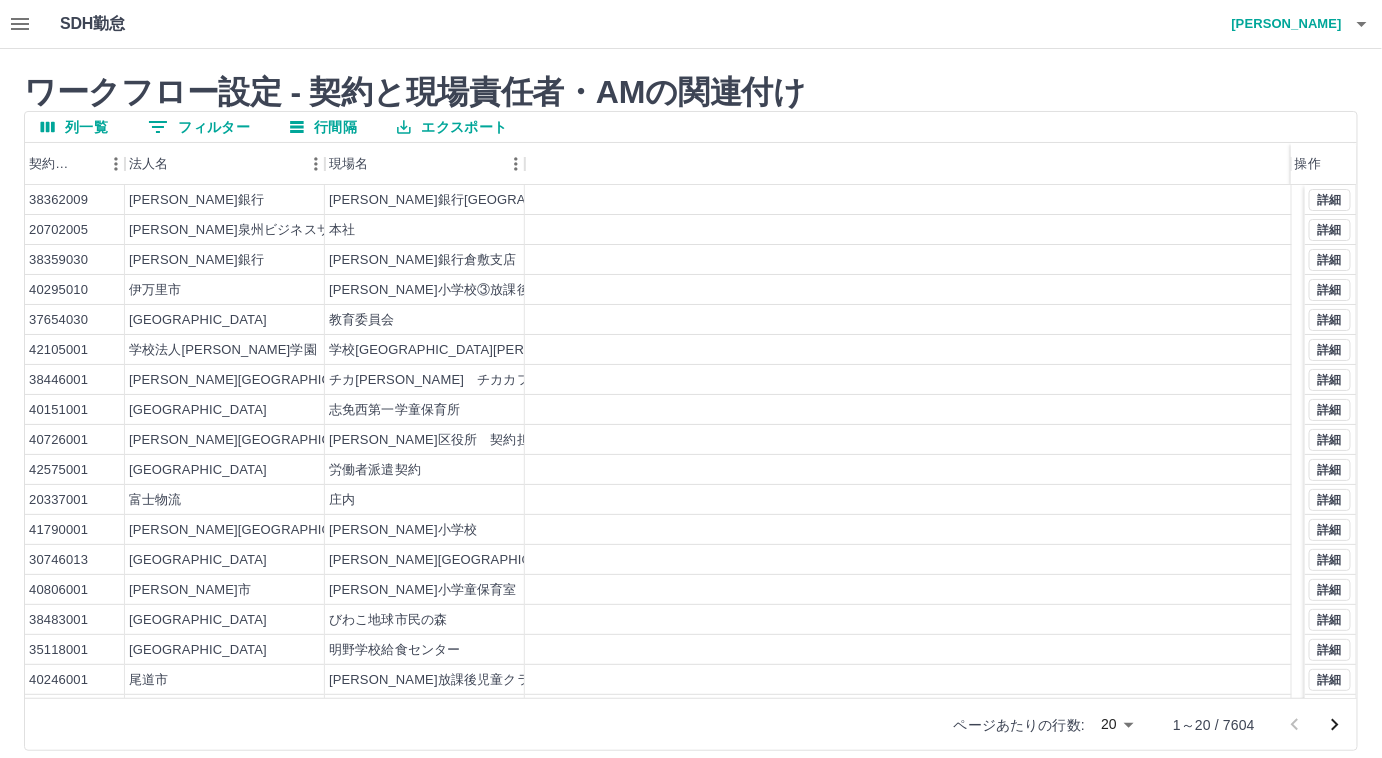 click on "0 フィルター" at bounding box center [199, 127] 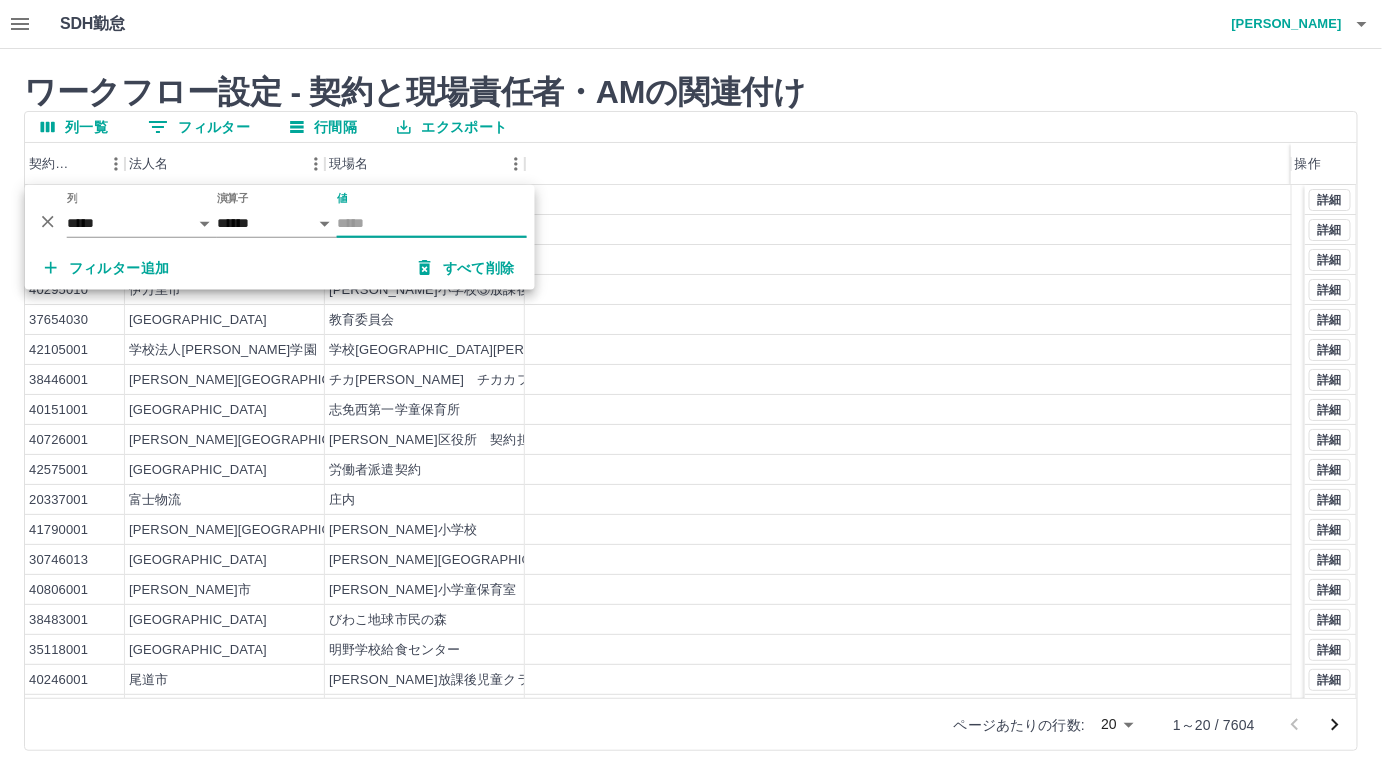 click on "値" at bounding box center (432, 223) 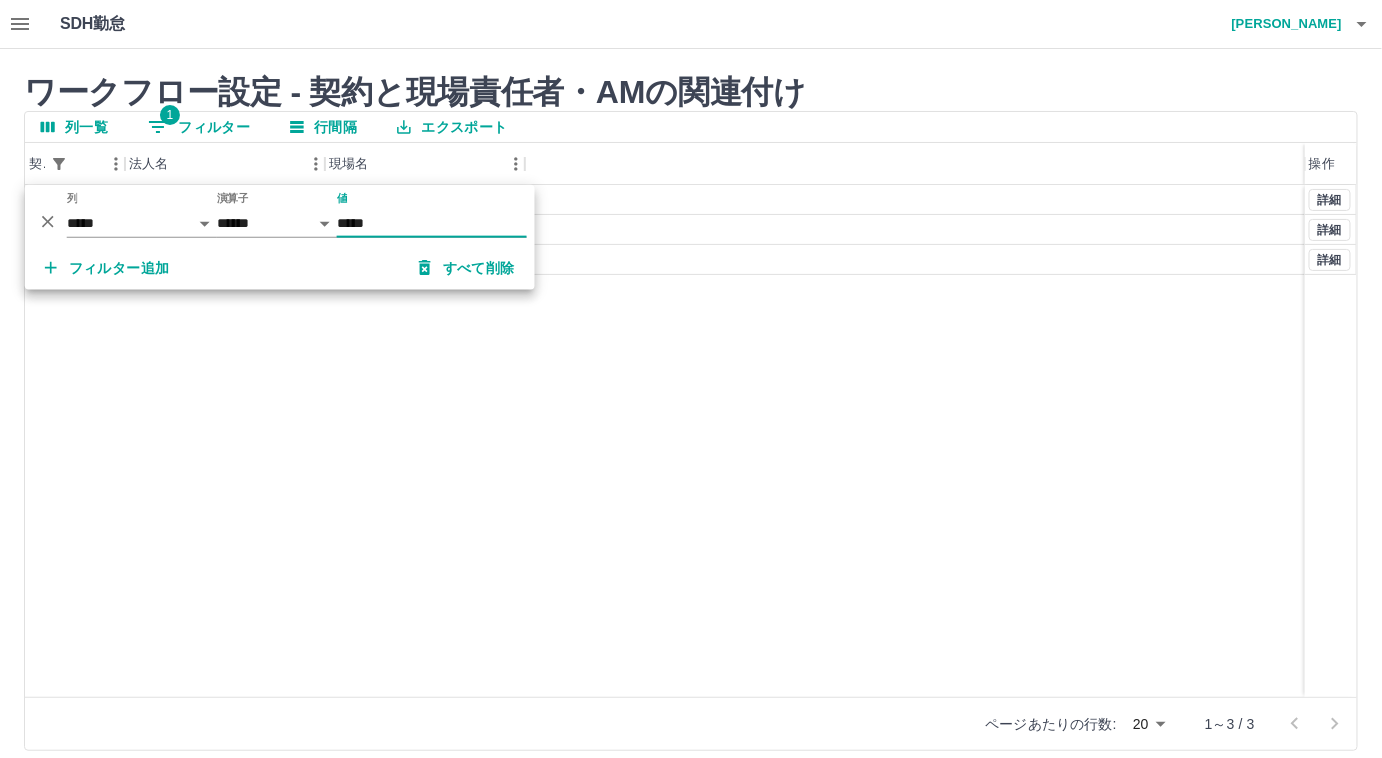 type on "*****" 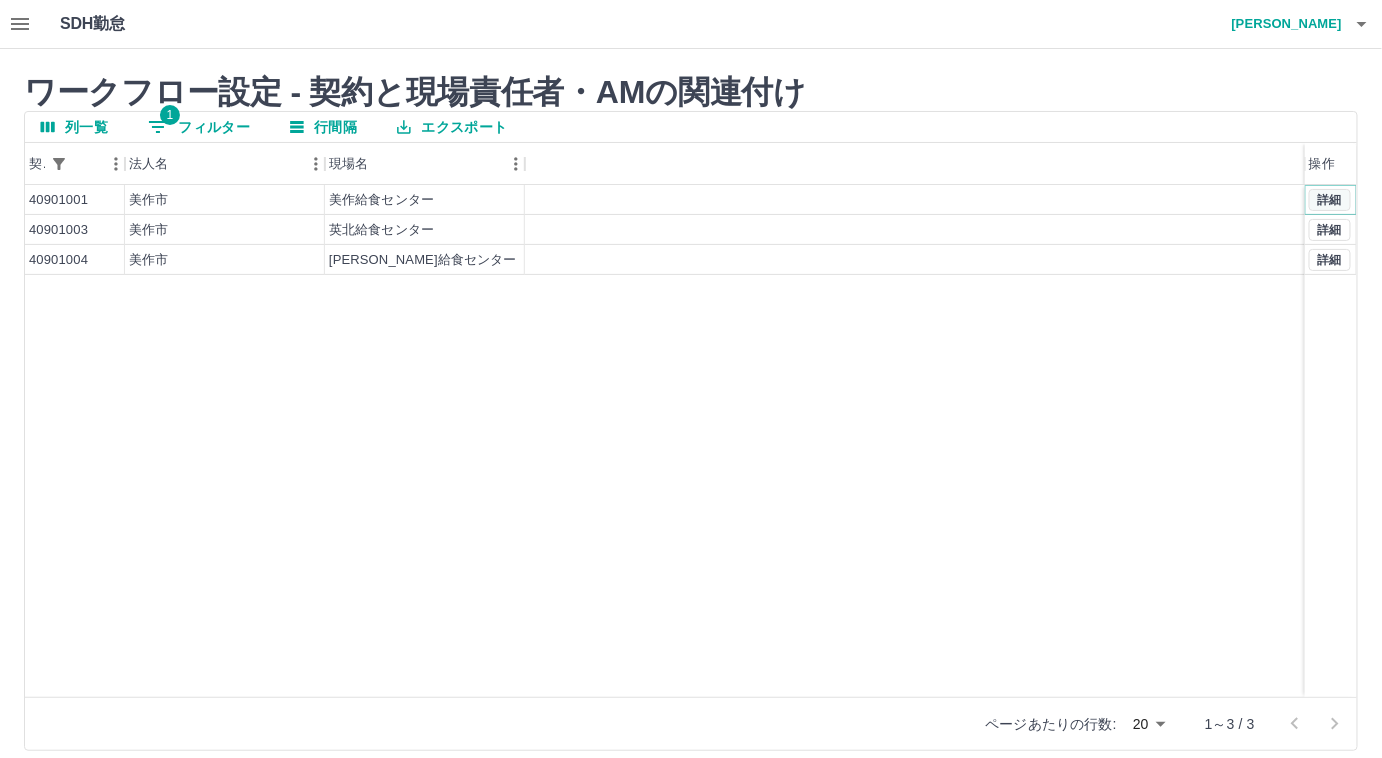 click on "詳細" at bounding box center [1330, 200] 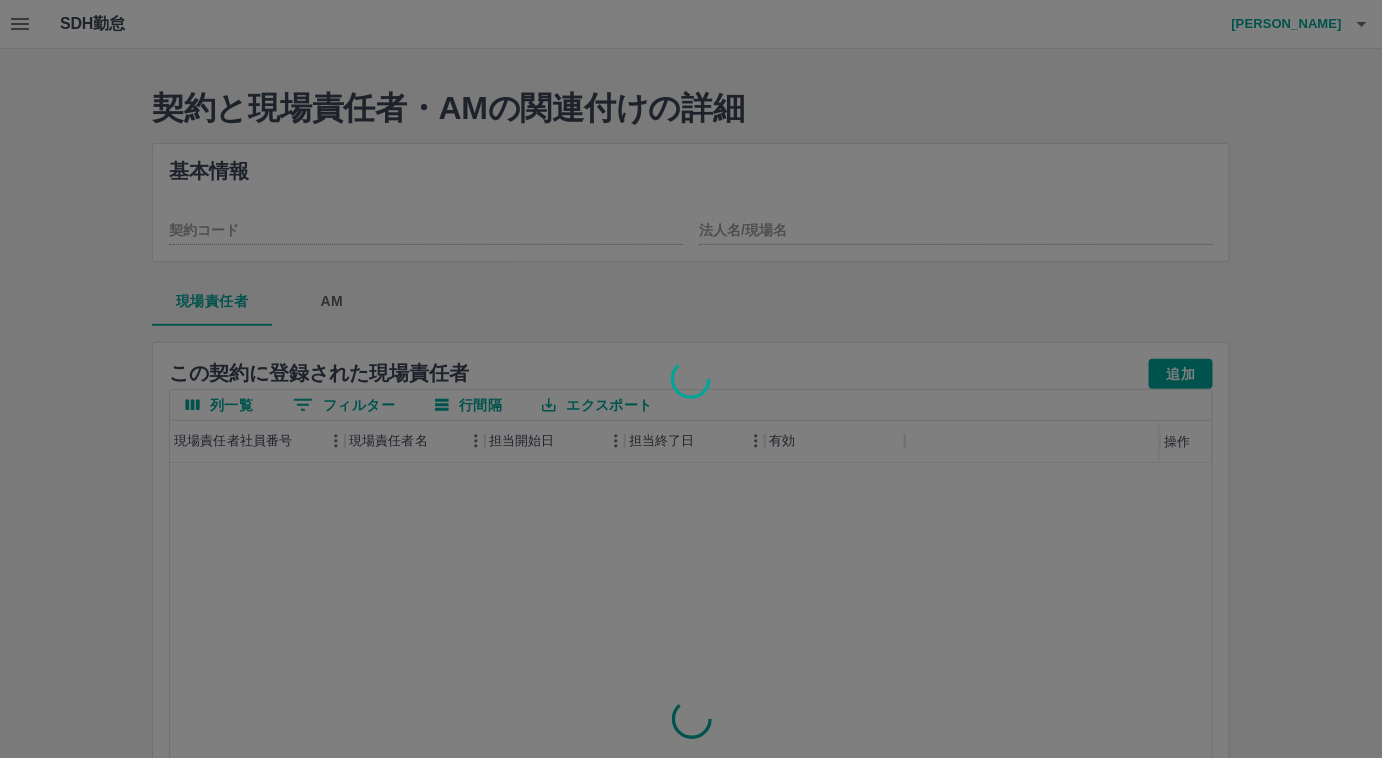 type on "********" 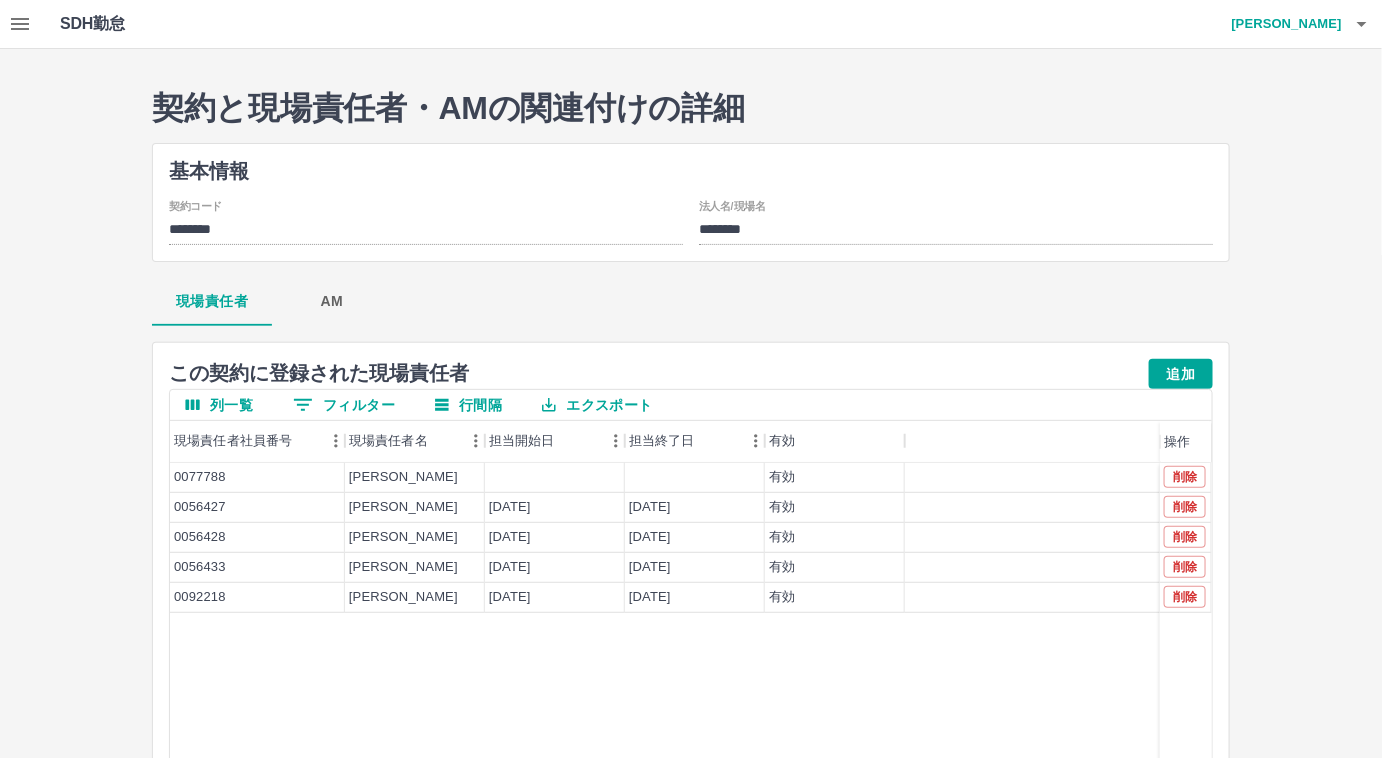 click on "AM" at bounding box center [332, 302] 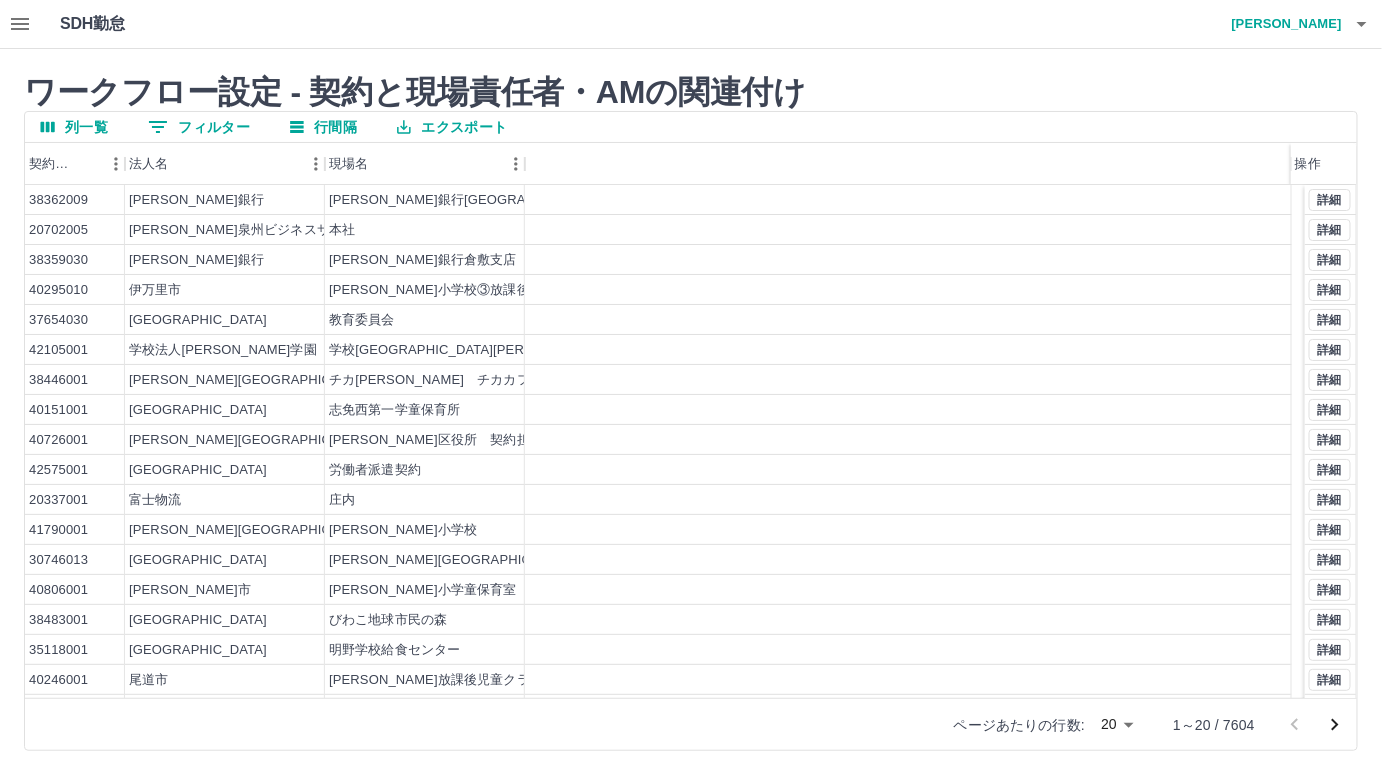 click on "0 フィルター" at bounding box center (199, 127) 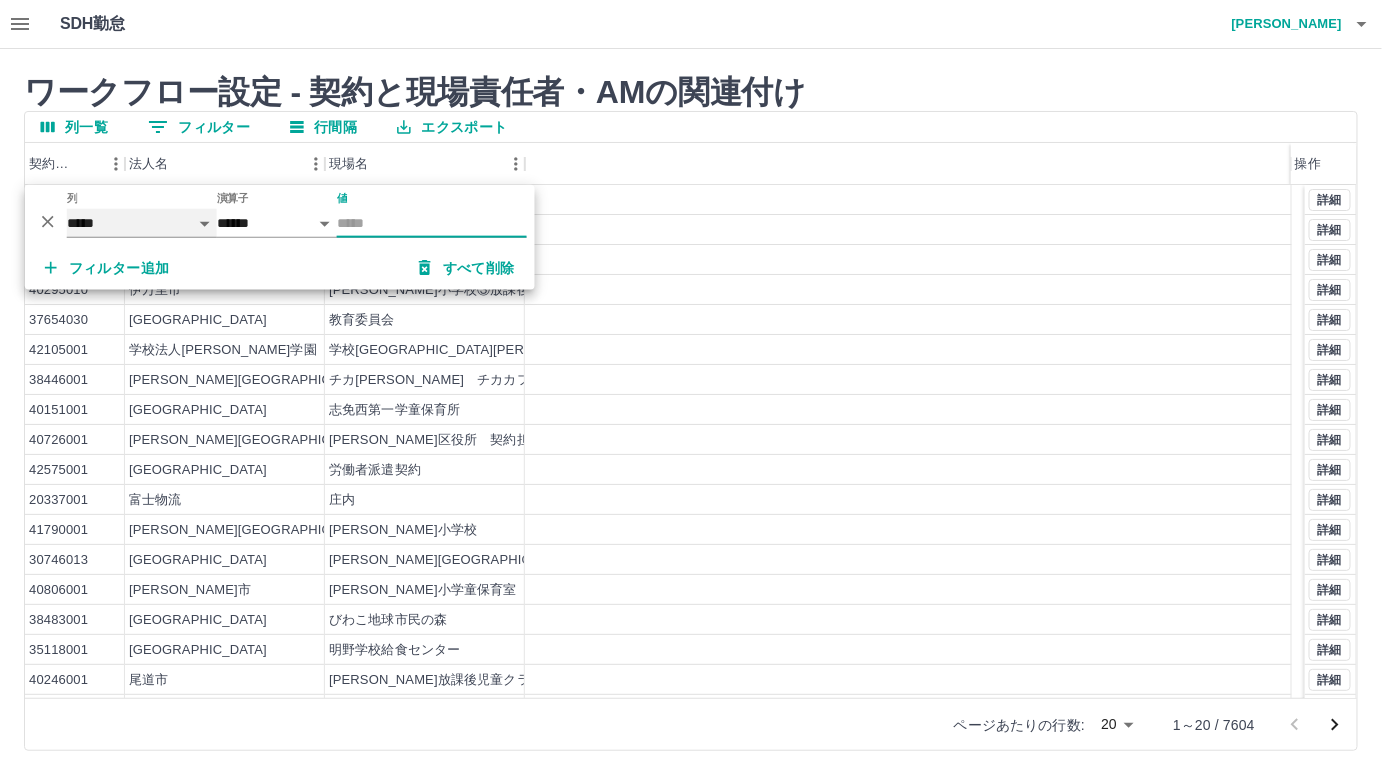 click on "***** *** ***" at bounding box center [142, 223] 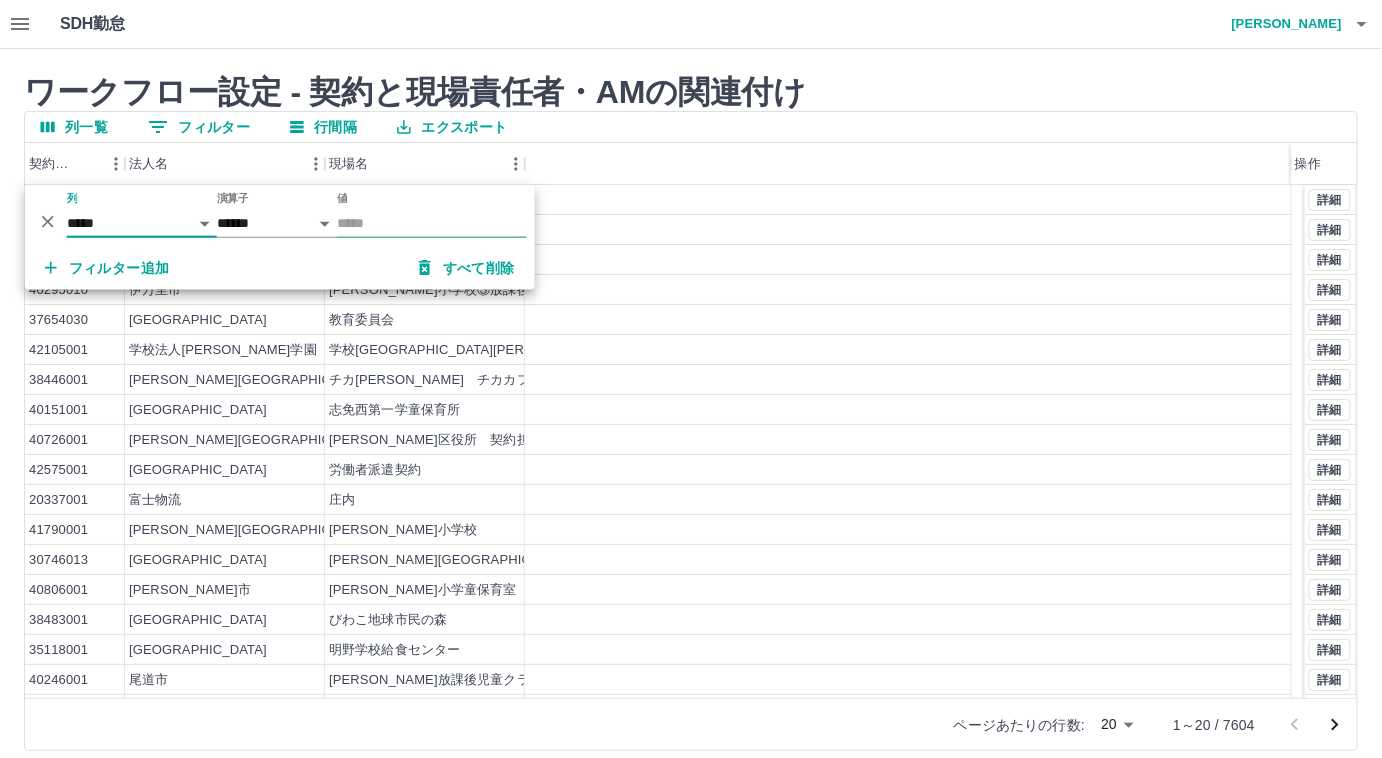 click on "値" at bounding box center [432, 223] 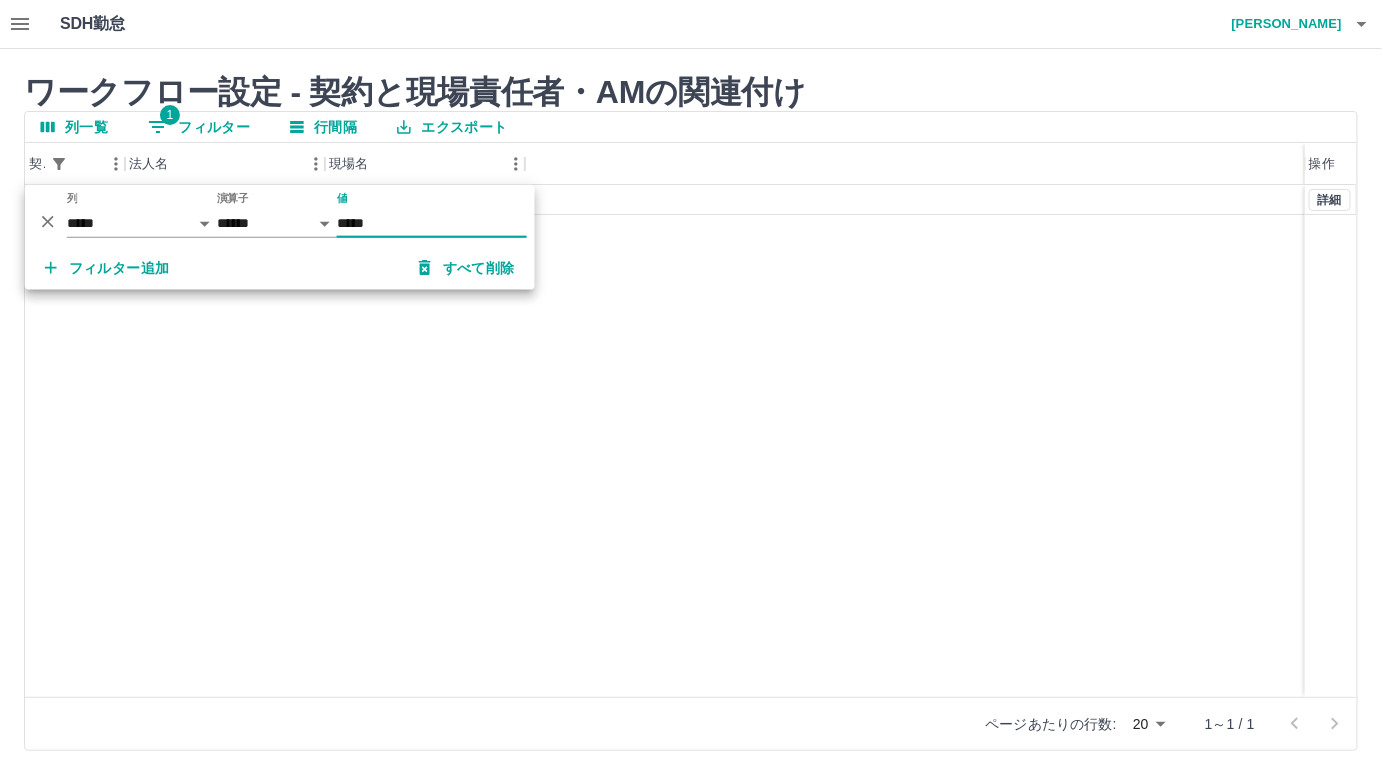 type on "*****" 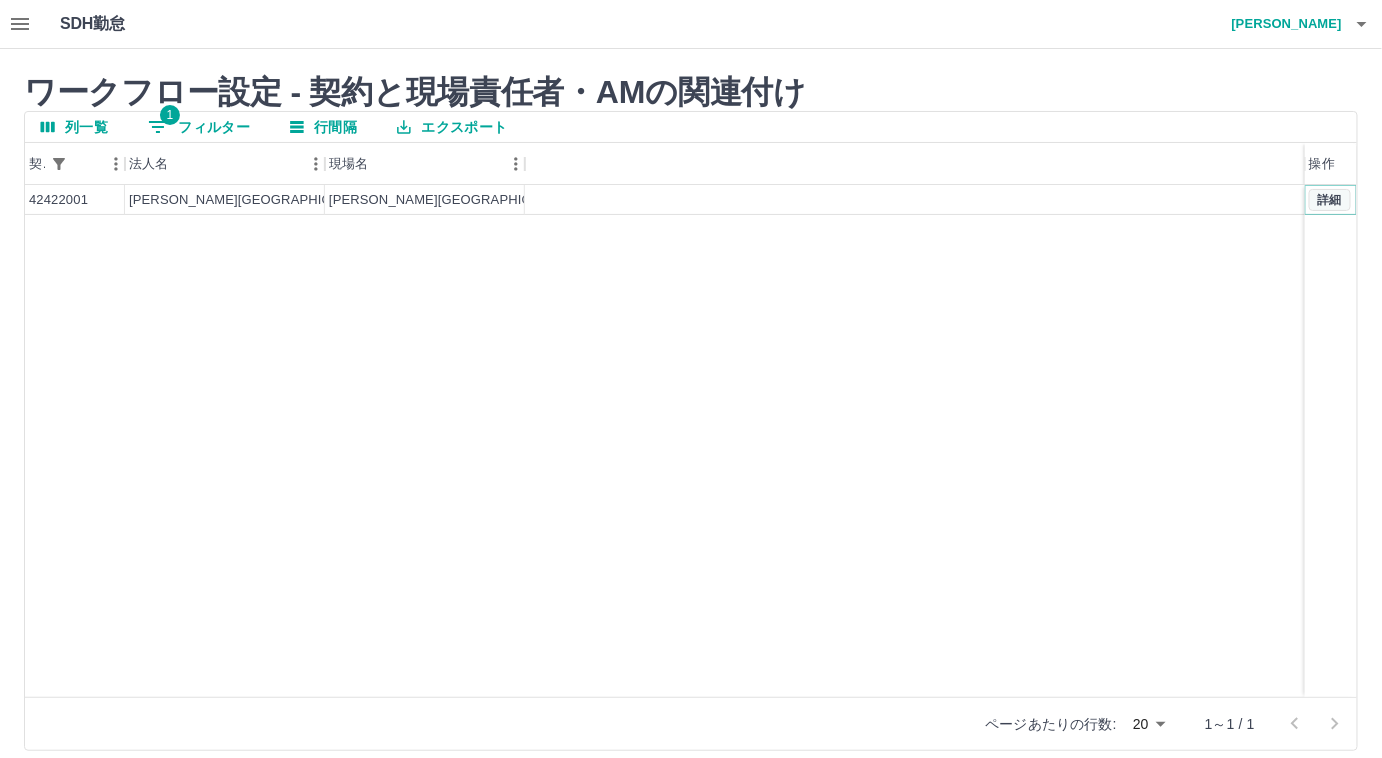 click on "詳細" at bounding box center (1330, 200) 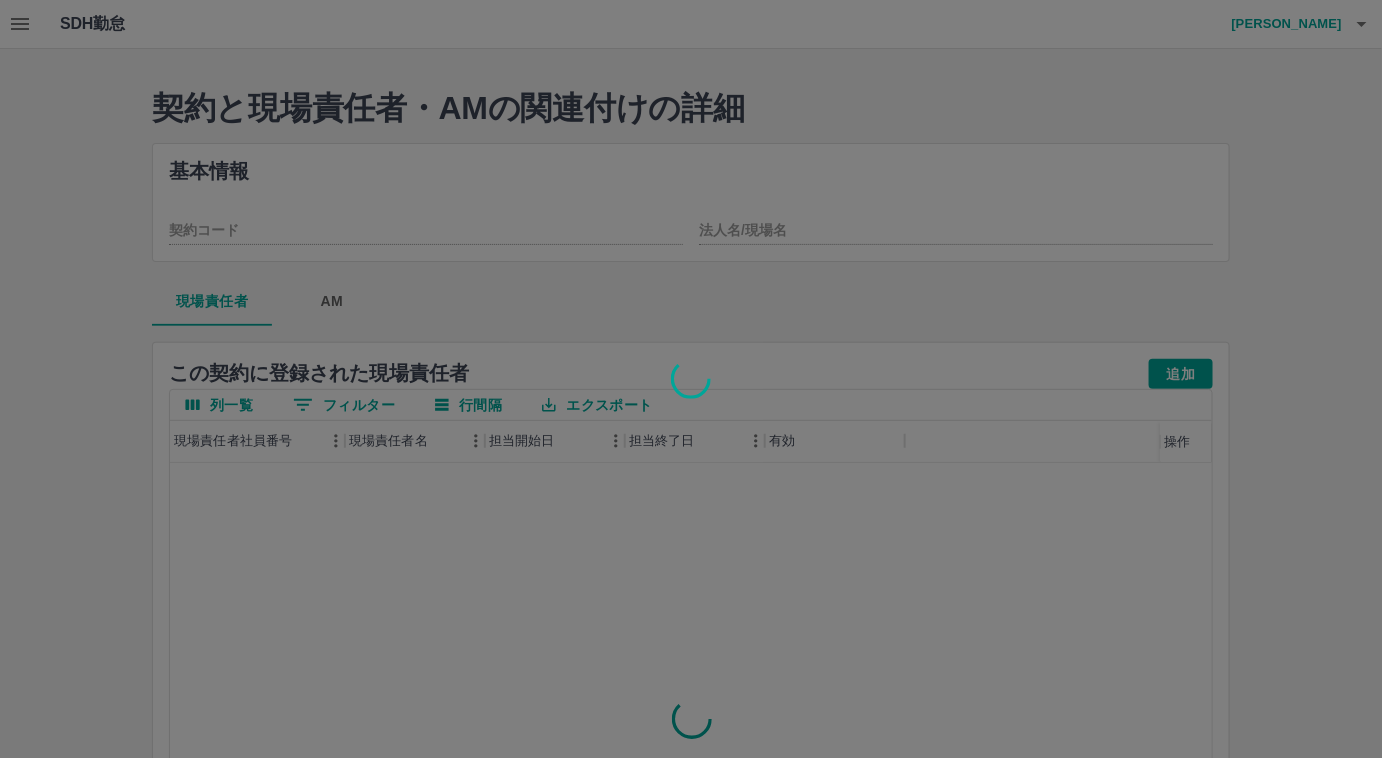 type on "********" 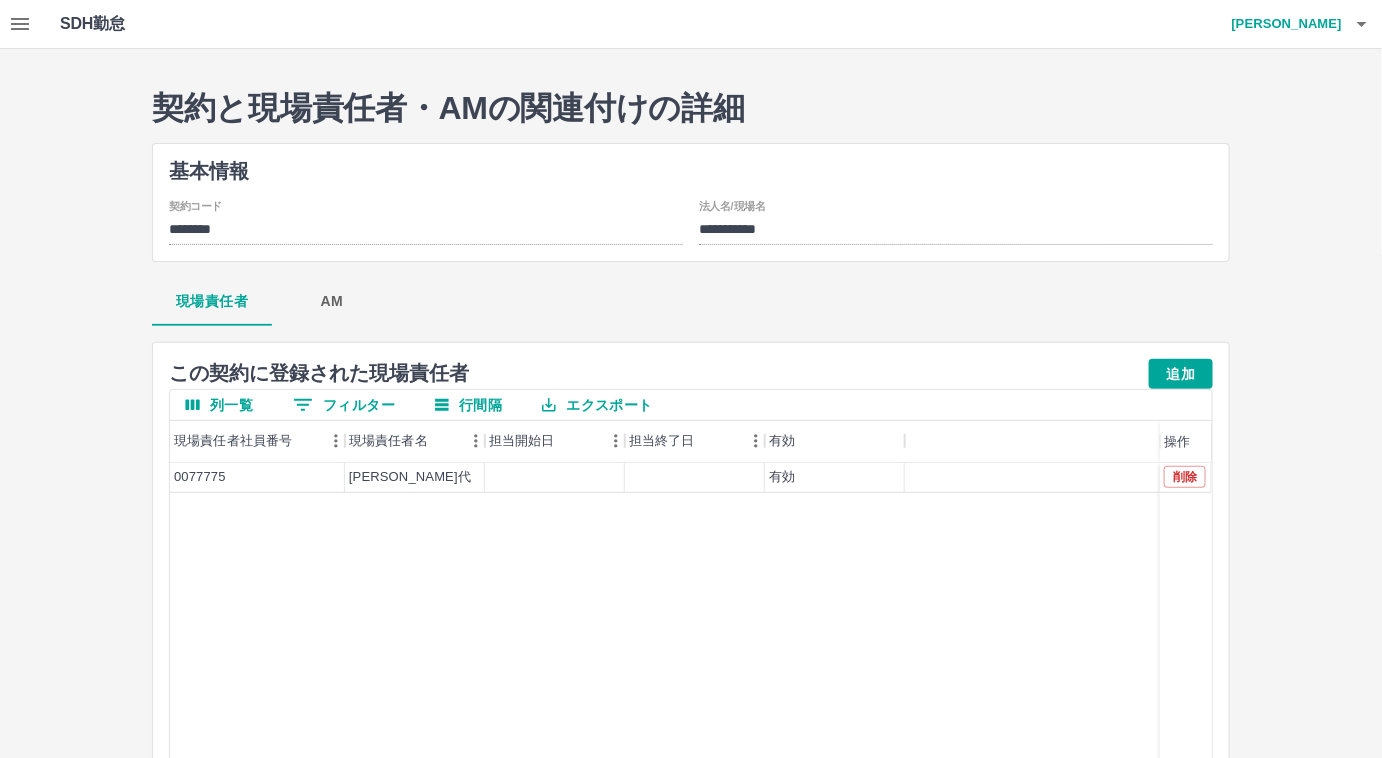 click on "AM" at bounding box center (332, 302) 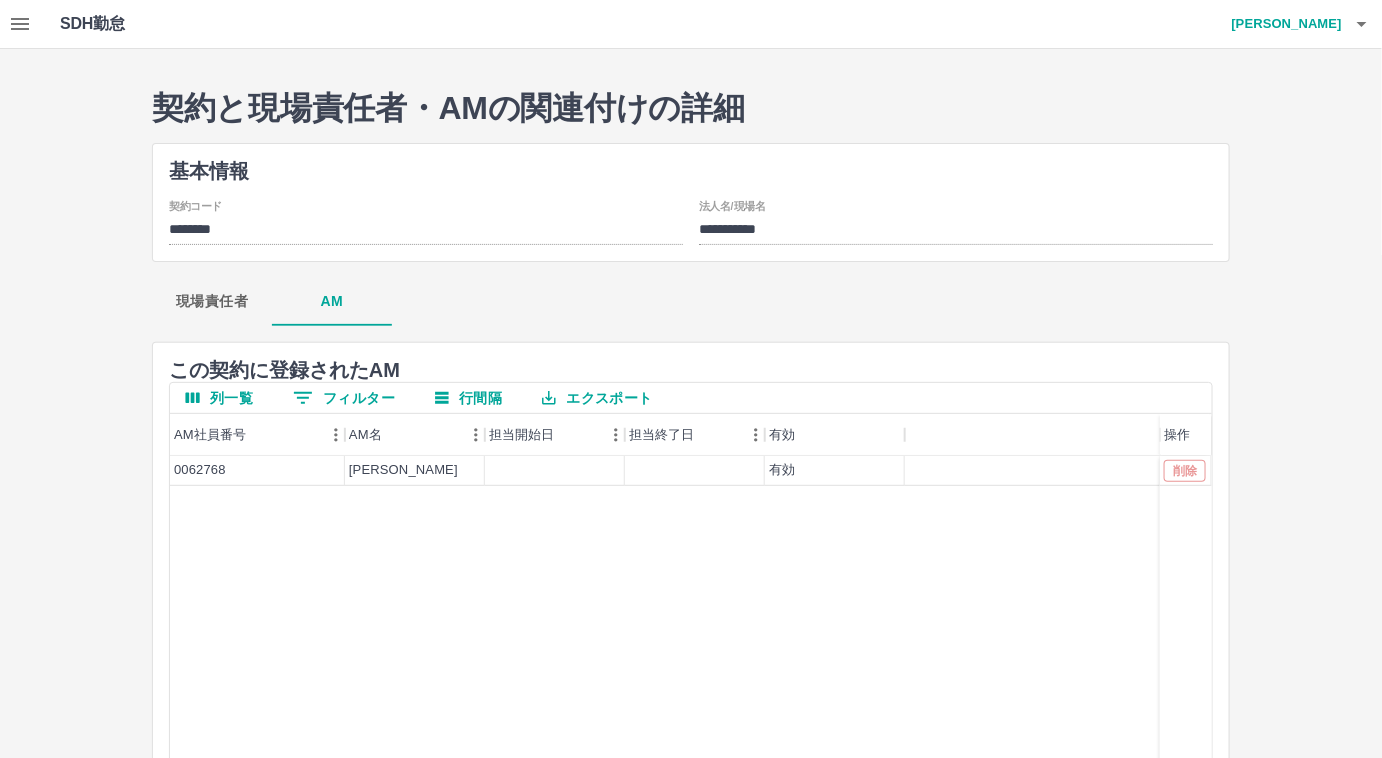 click on "**********" at bounding box center [691, 564] 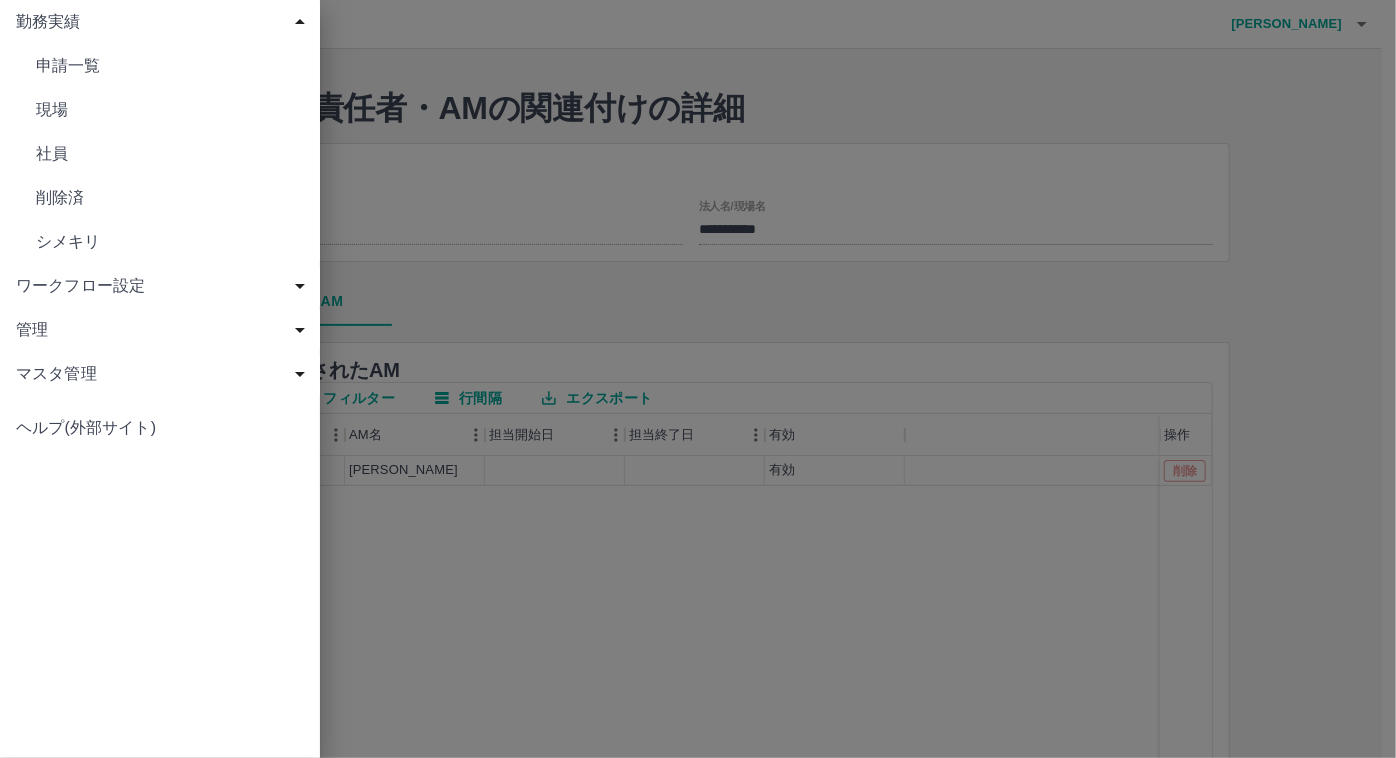 click on "勤務実績" at bounding box center [164, 22] 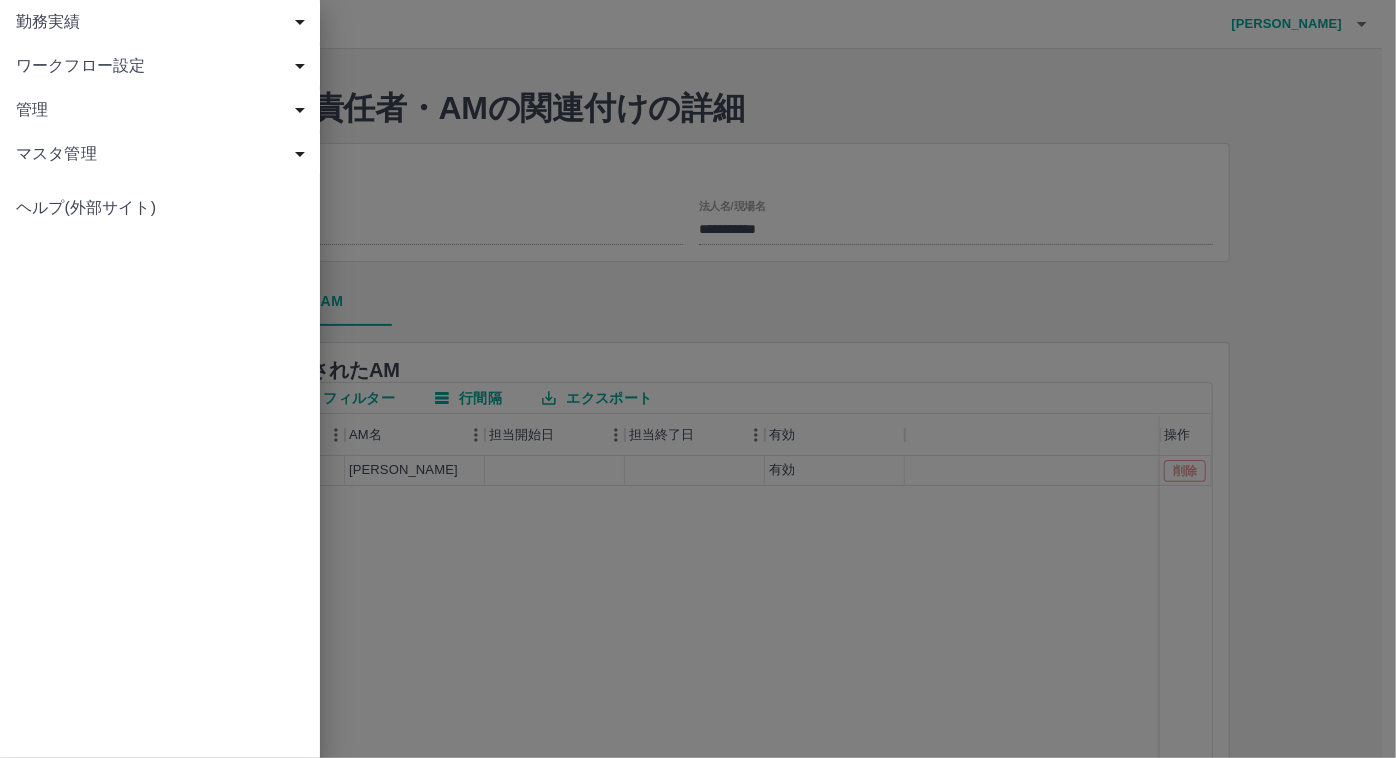 click on "ワークフロー設定" at bounding box center (164, 66) 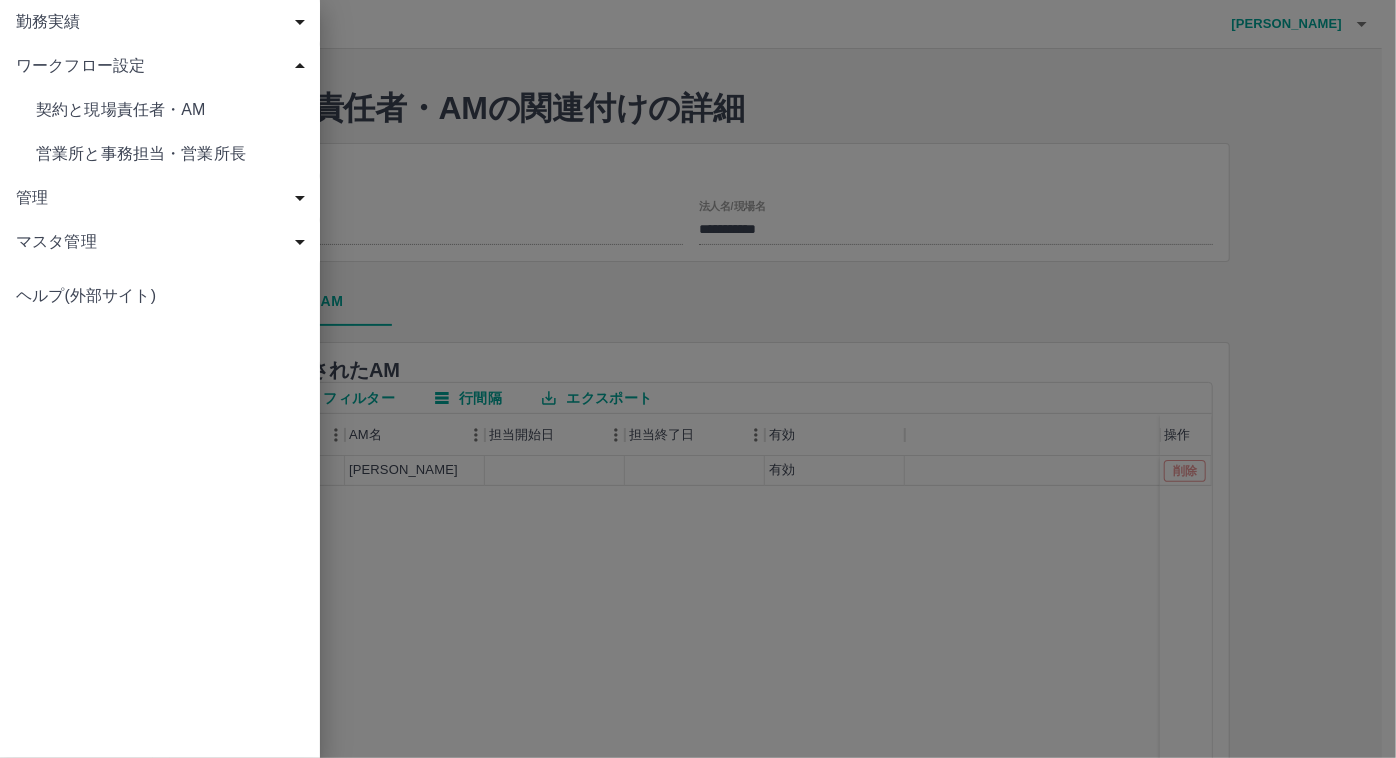 click on "契約と現場責任者・AM" at bounding box center (170, 110) 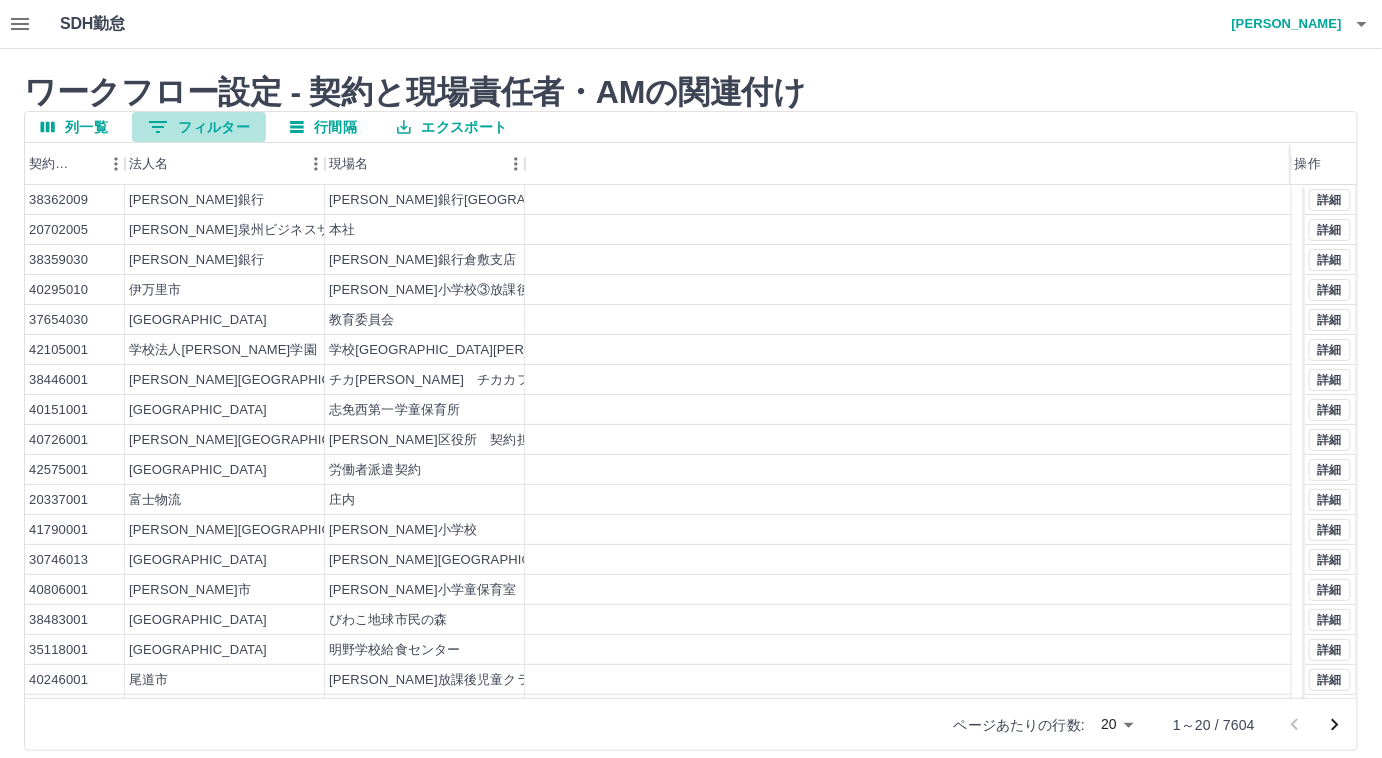click on "0 フィルター" at bounding box center (199, 127) 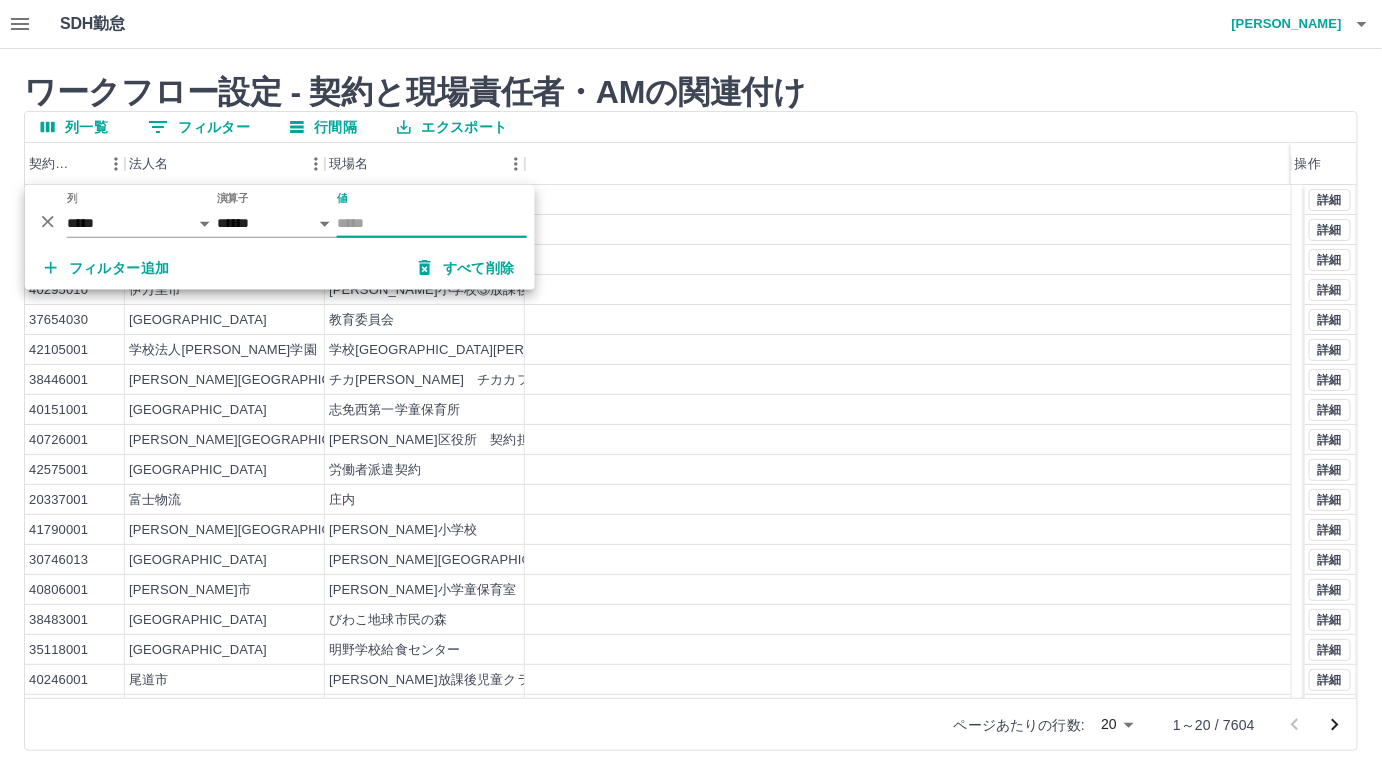 click on "値" at bounding box center [432, 223] 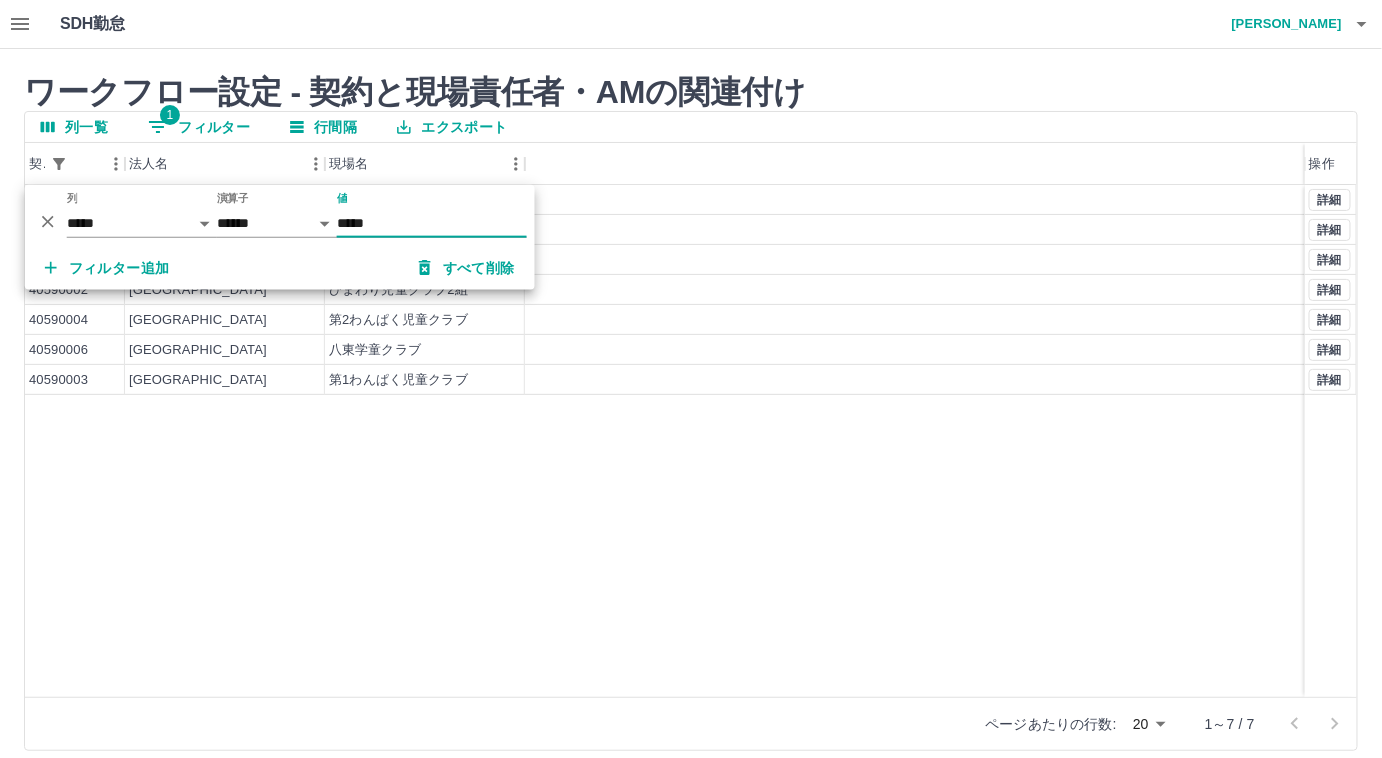 type on "*****" 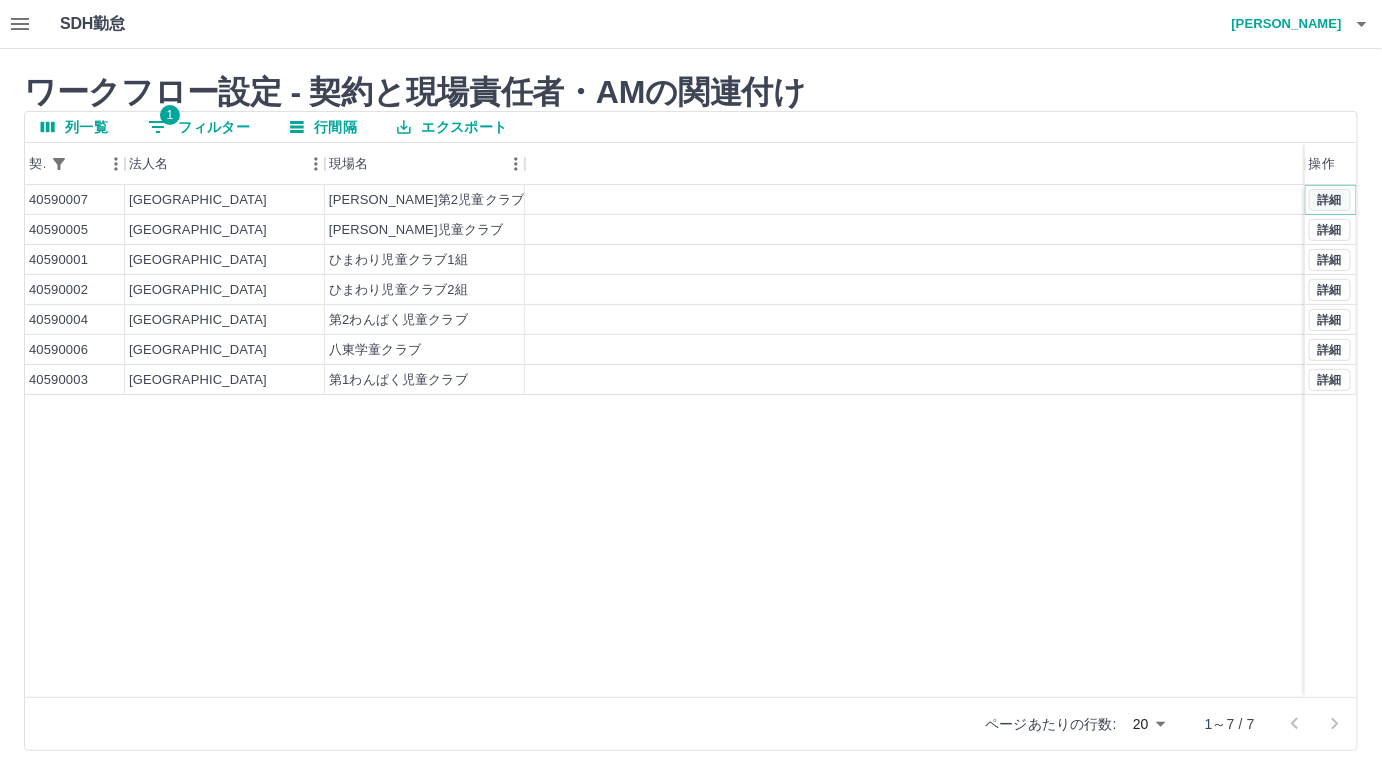 click on "詳細" at bounding box center (1330, 200) 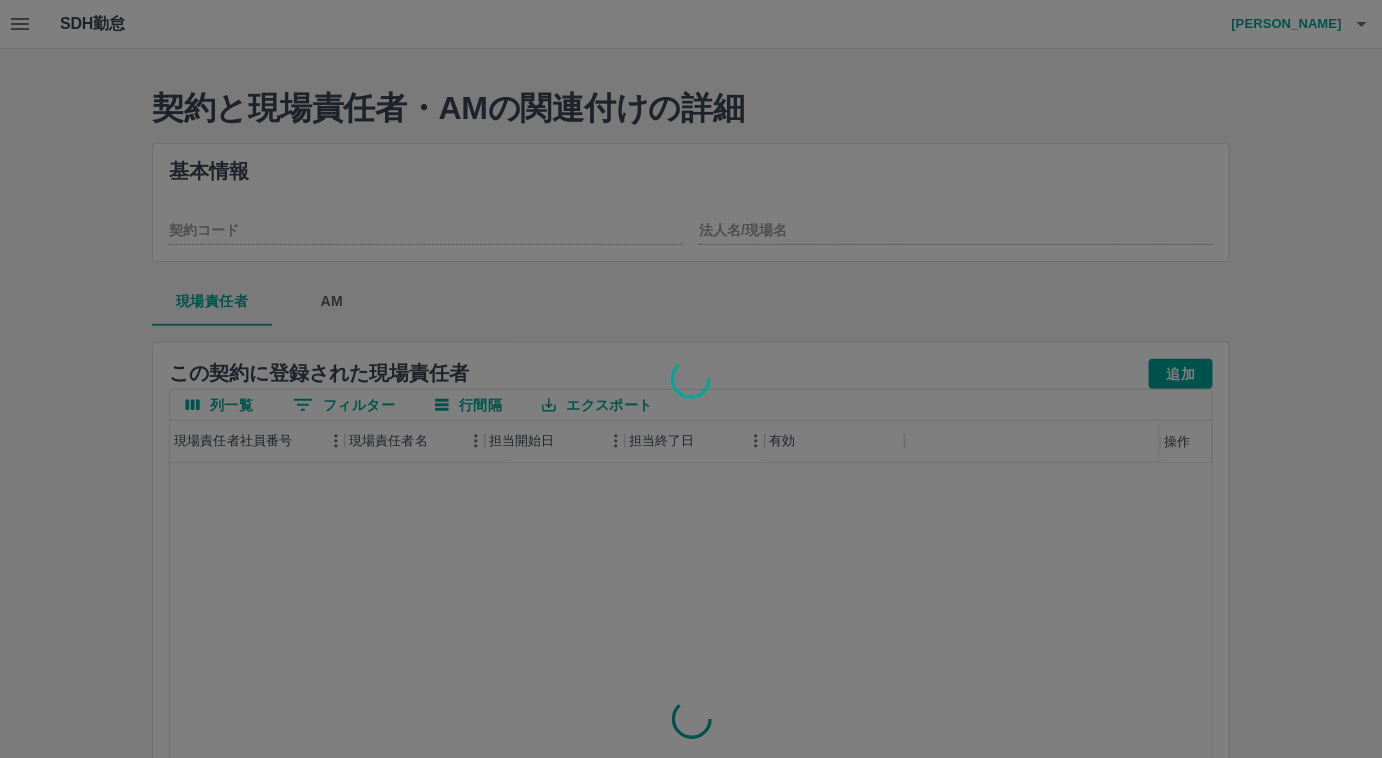 type on "********" 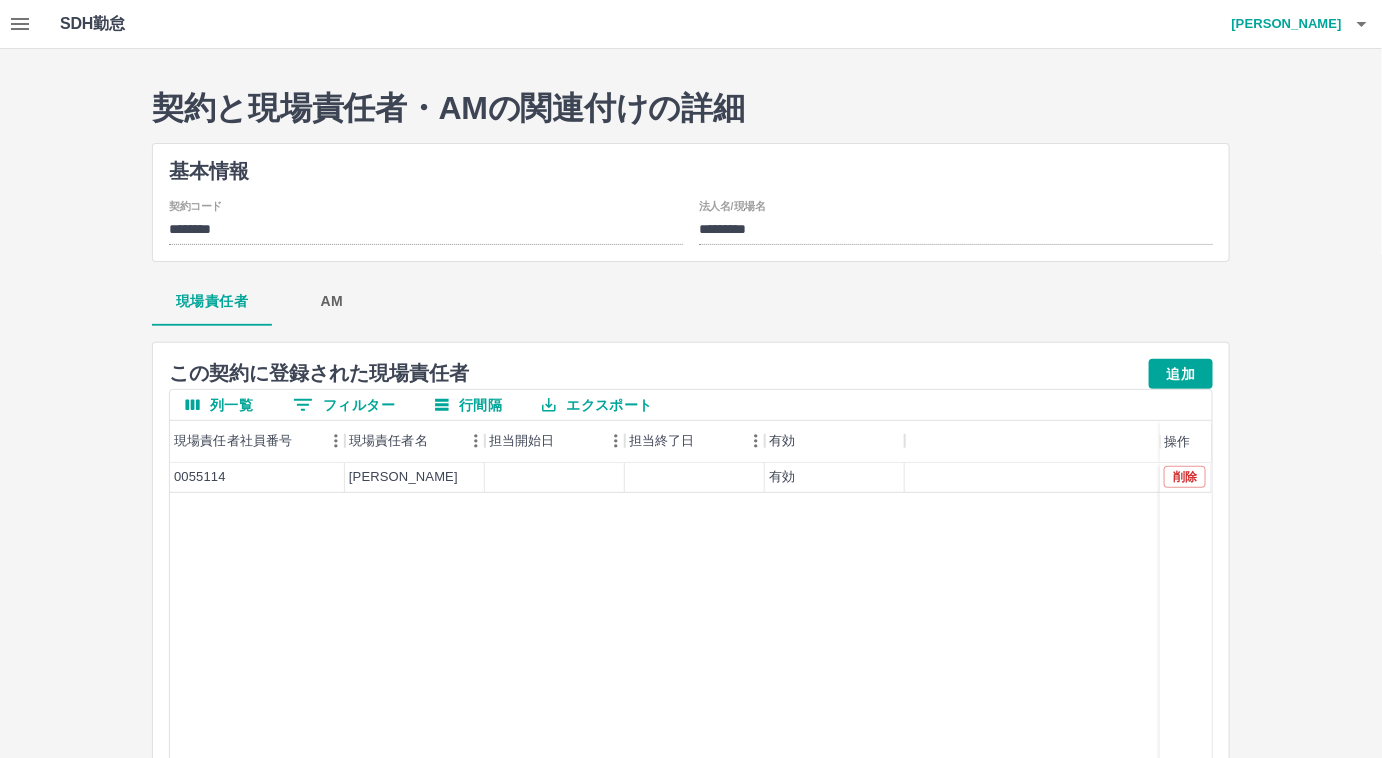 click on "AM" at bounding box center [332, 302] 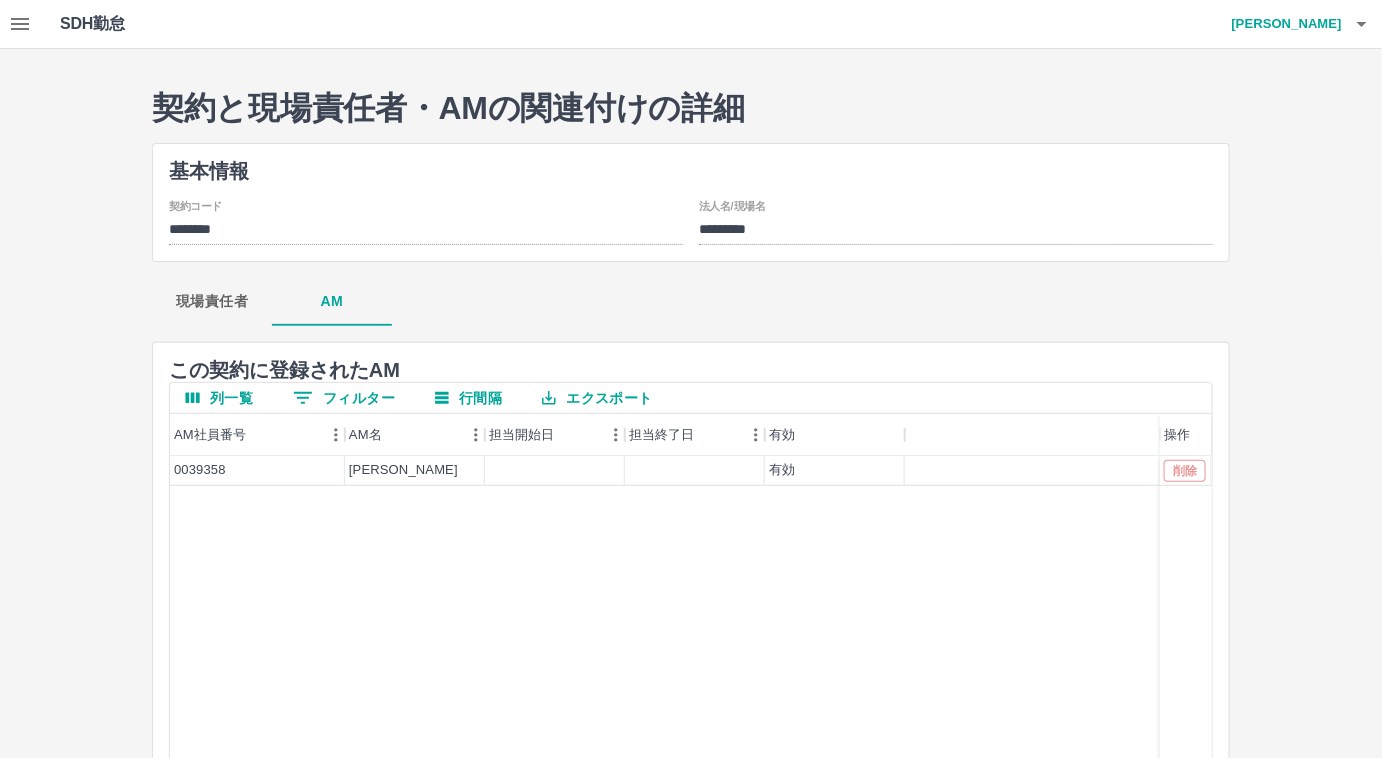 drag, startPoint x: 253, startPoint y: 307, endPoint x: 240, endPoint y: 306, distance: 13.038404 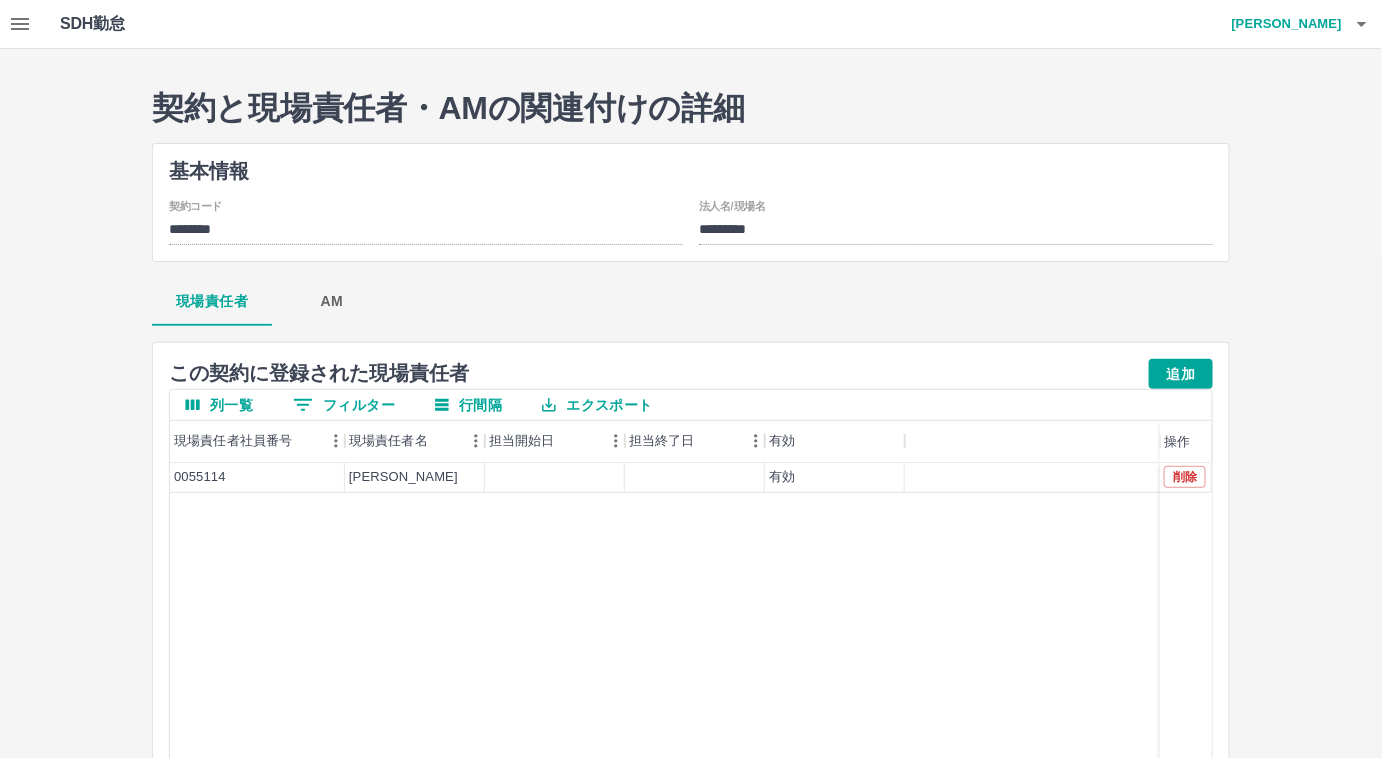 click 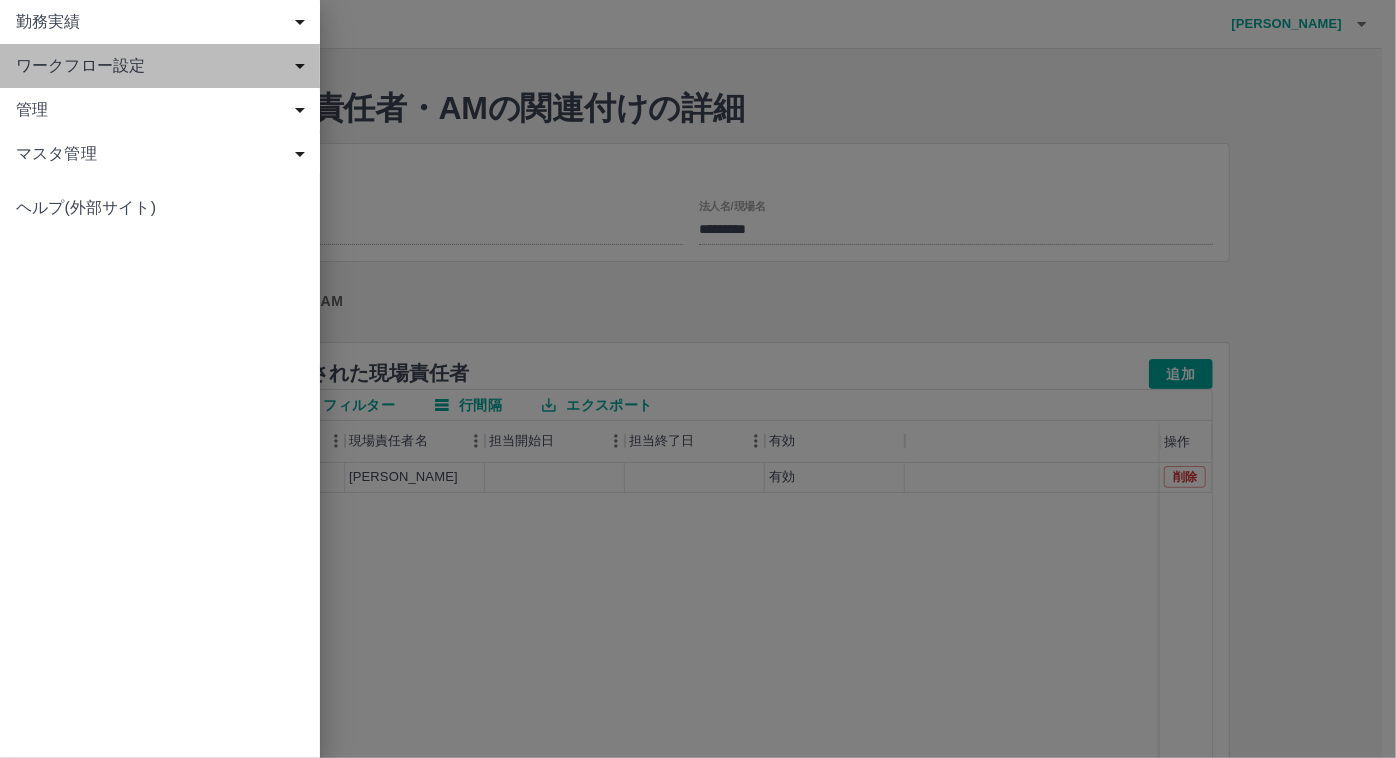 click on "ワークフロー設定" at bounding box center [164, 66] 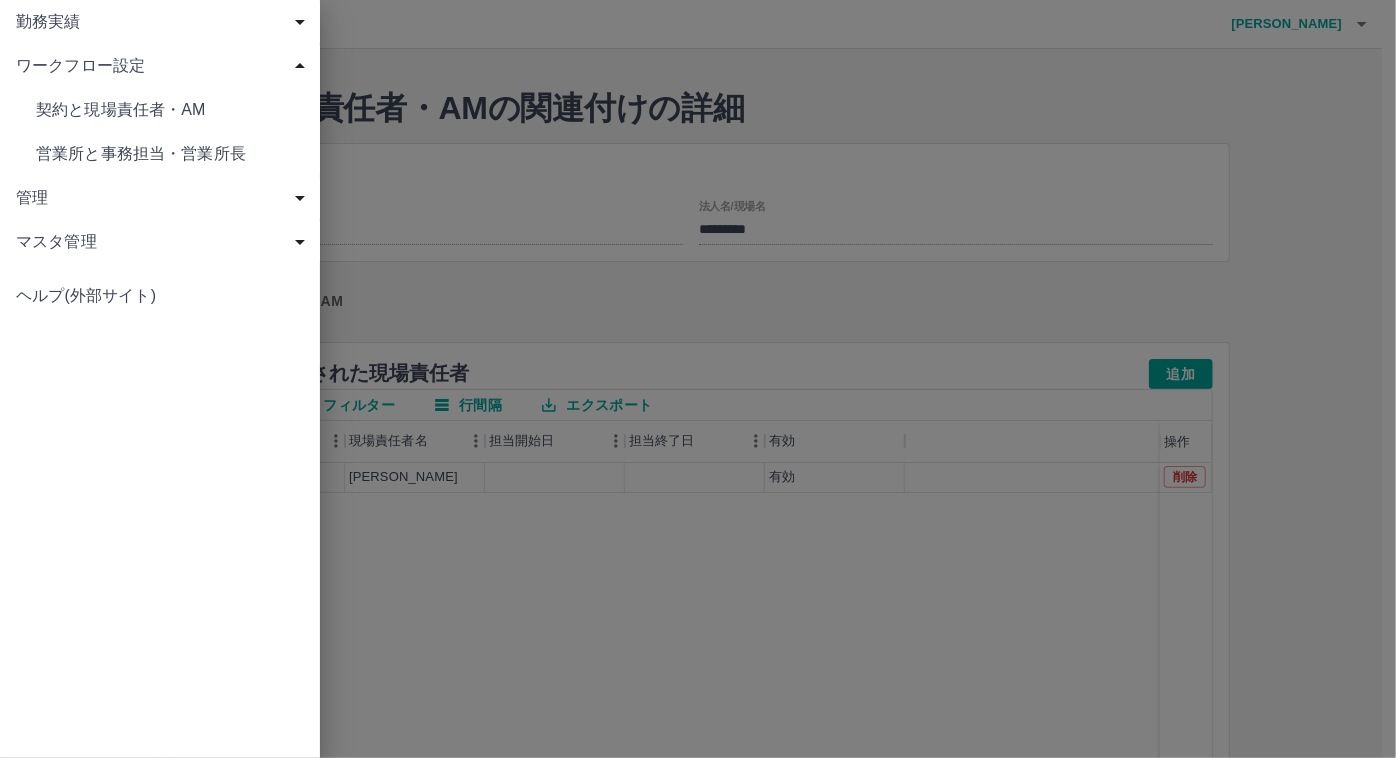 click on "契約と現場責任者・AM" at bounding box center (170, 110) 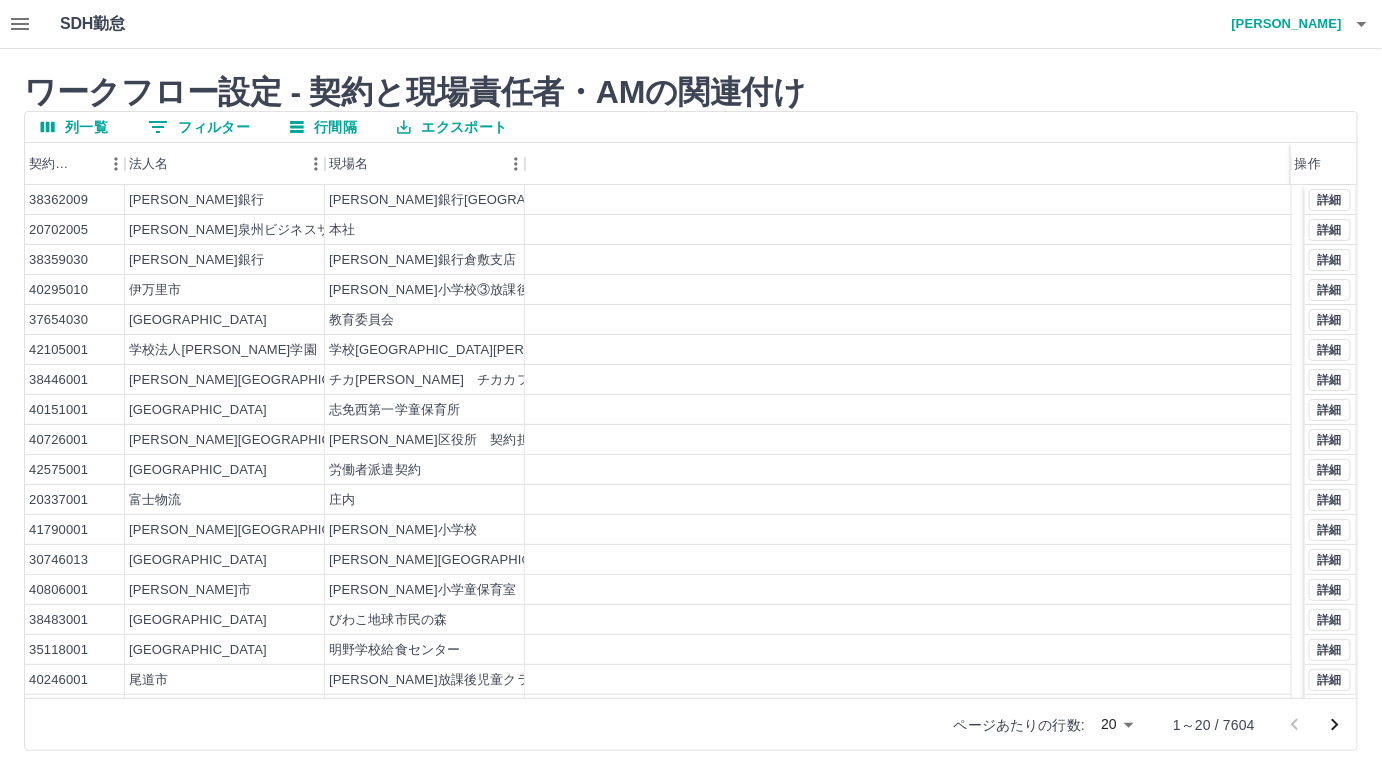 click on "0 フィルター" at bounding box center (199, 127) 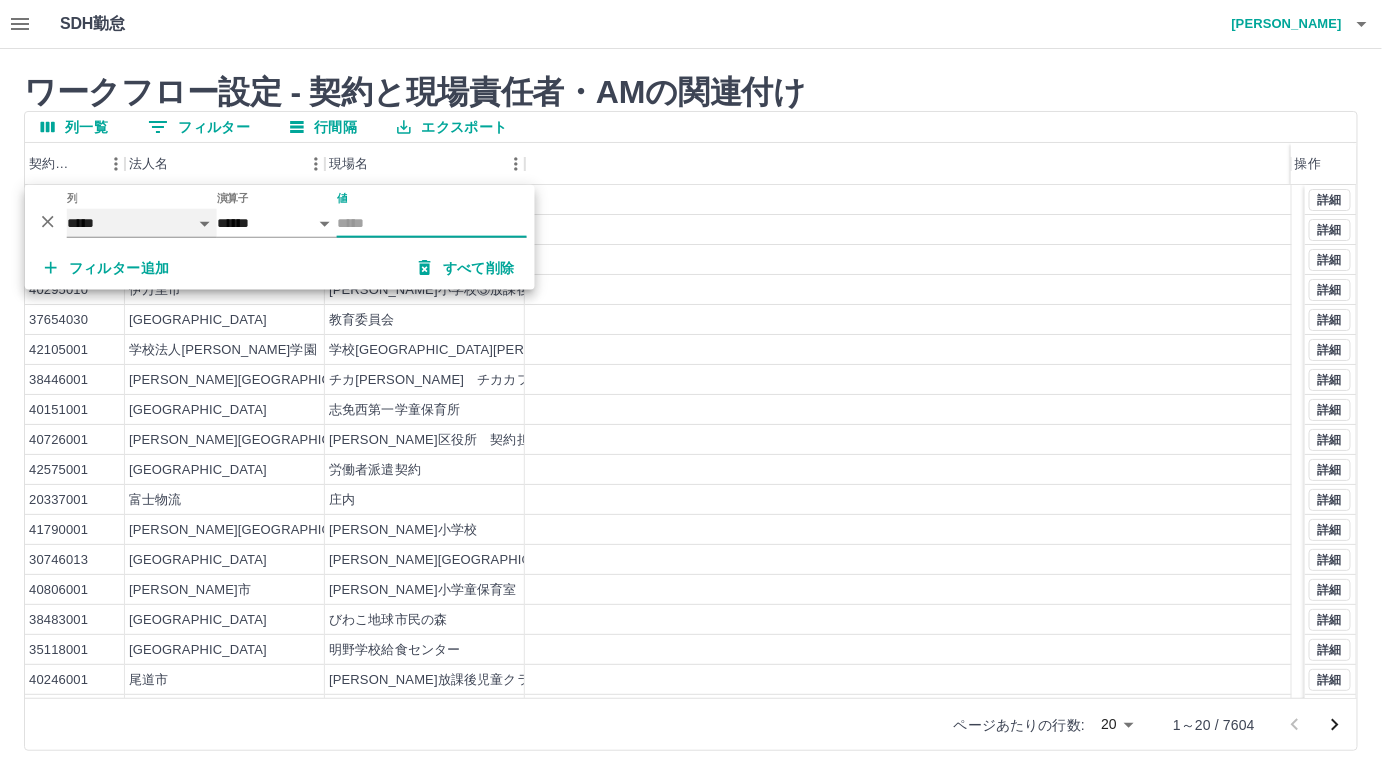 click on "***** *** ***" at bounding box center (142, 223) 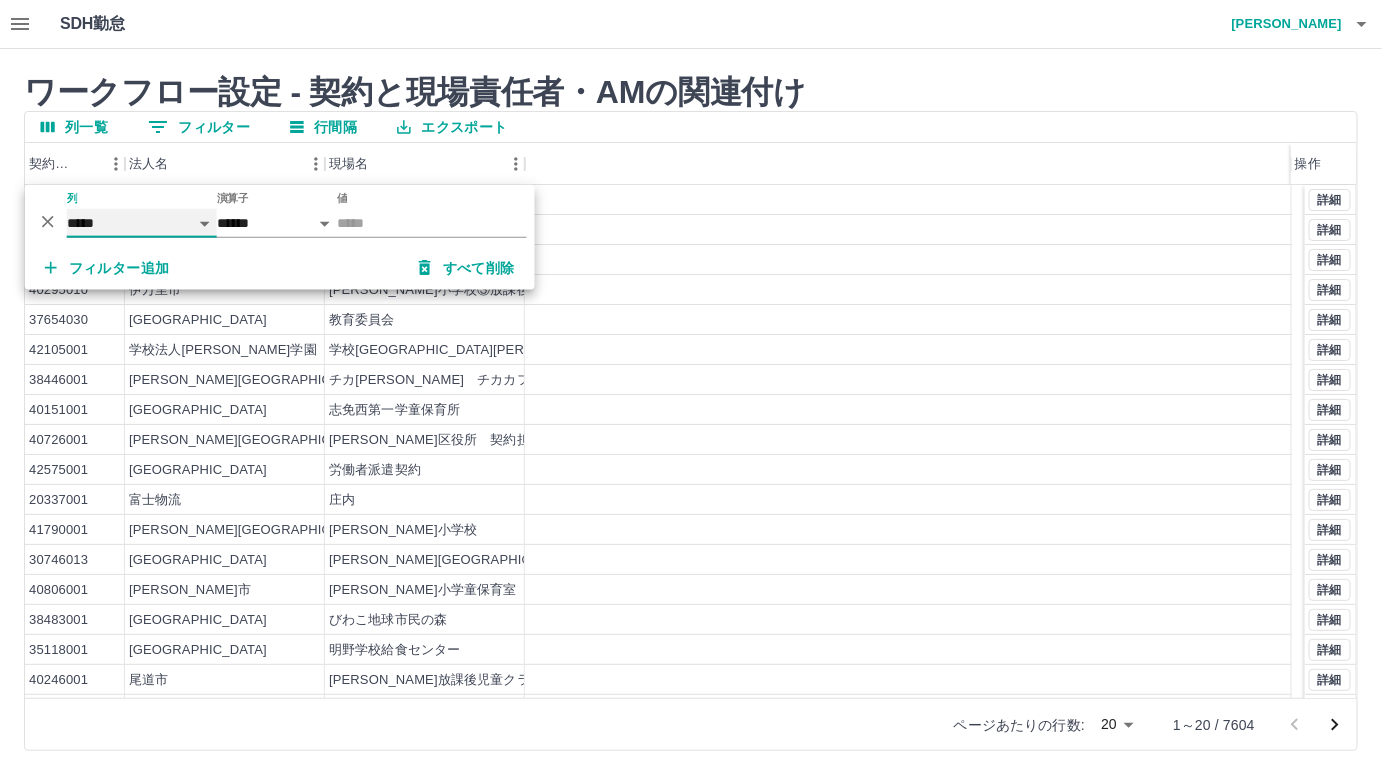 click on "***** *** ***" at bounding box center [142, 223] 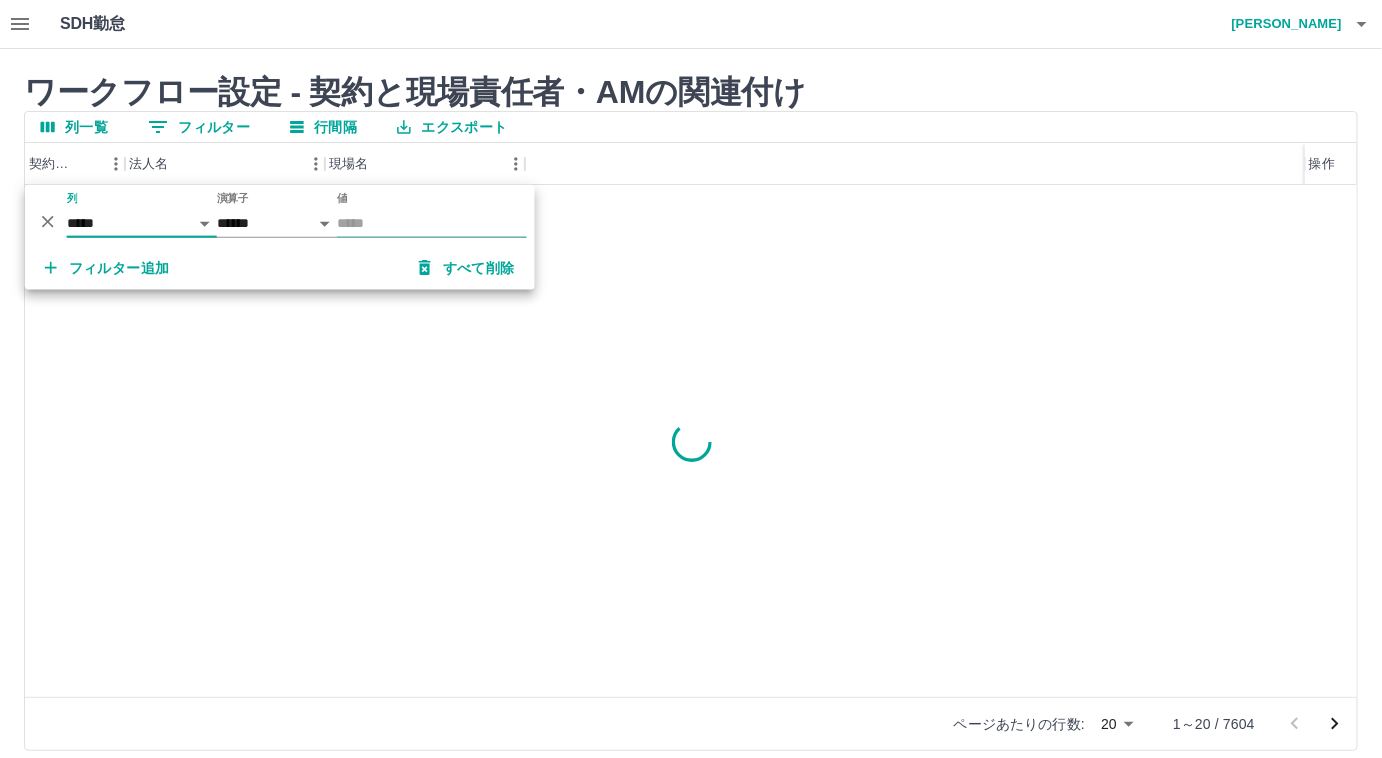 click on "値" at bounding box center (432, 223) 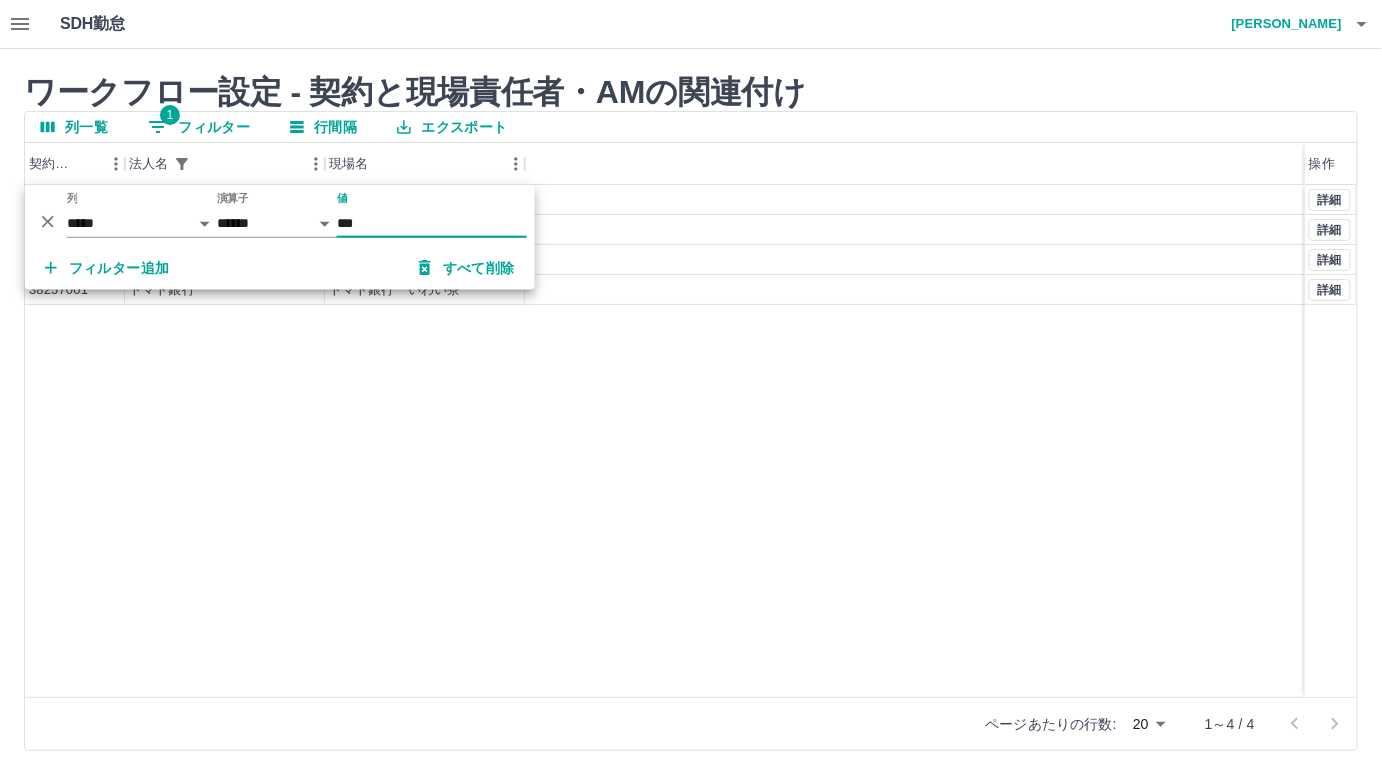 type on "***" 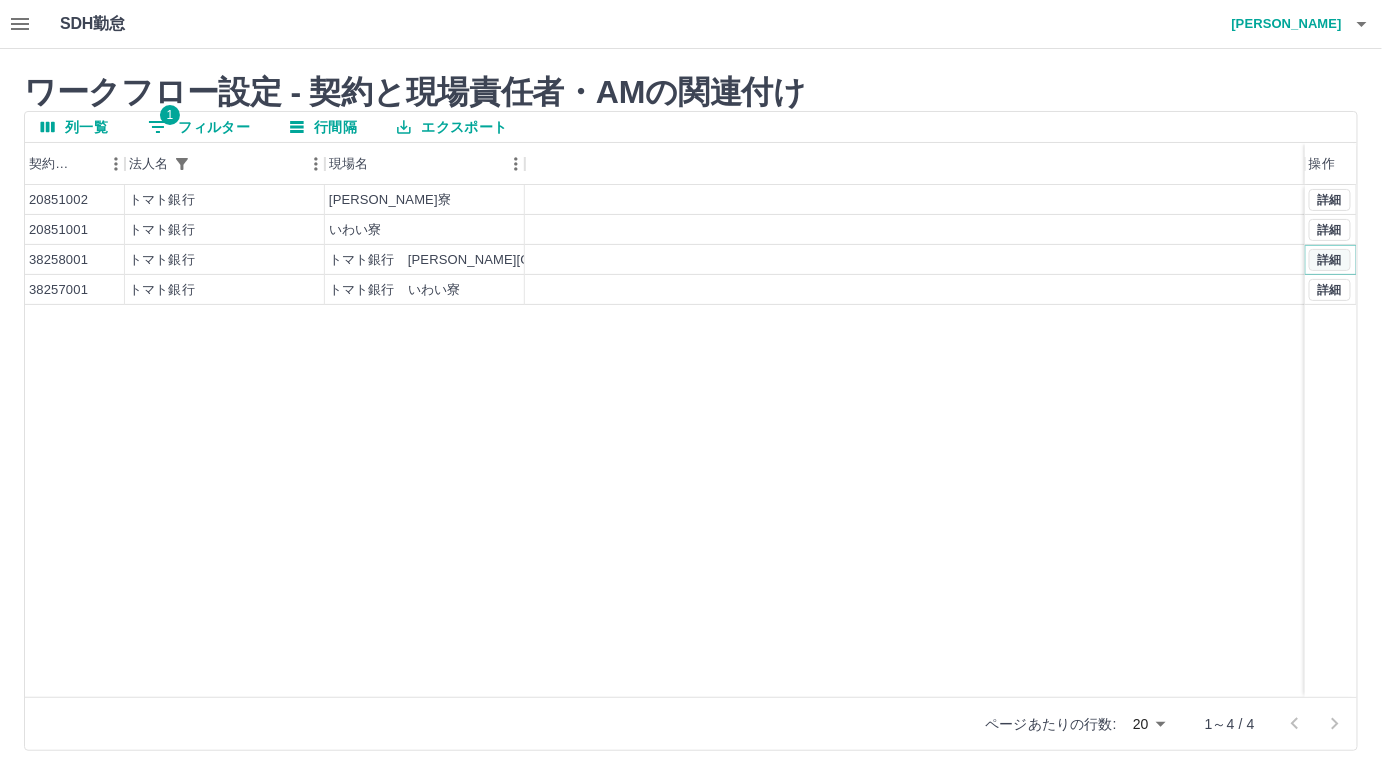 click on "詳細" at bounding box center (1330, 260) 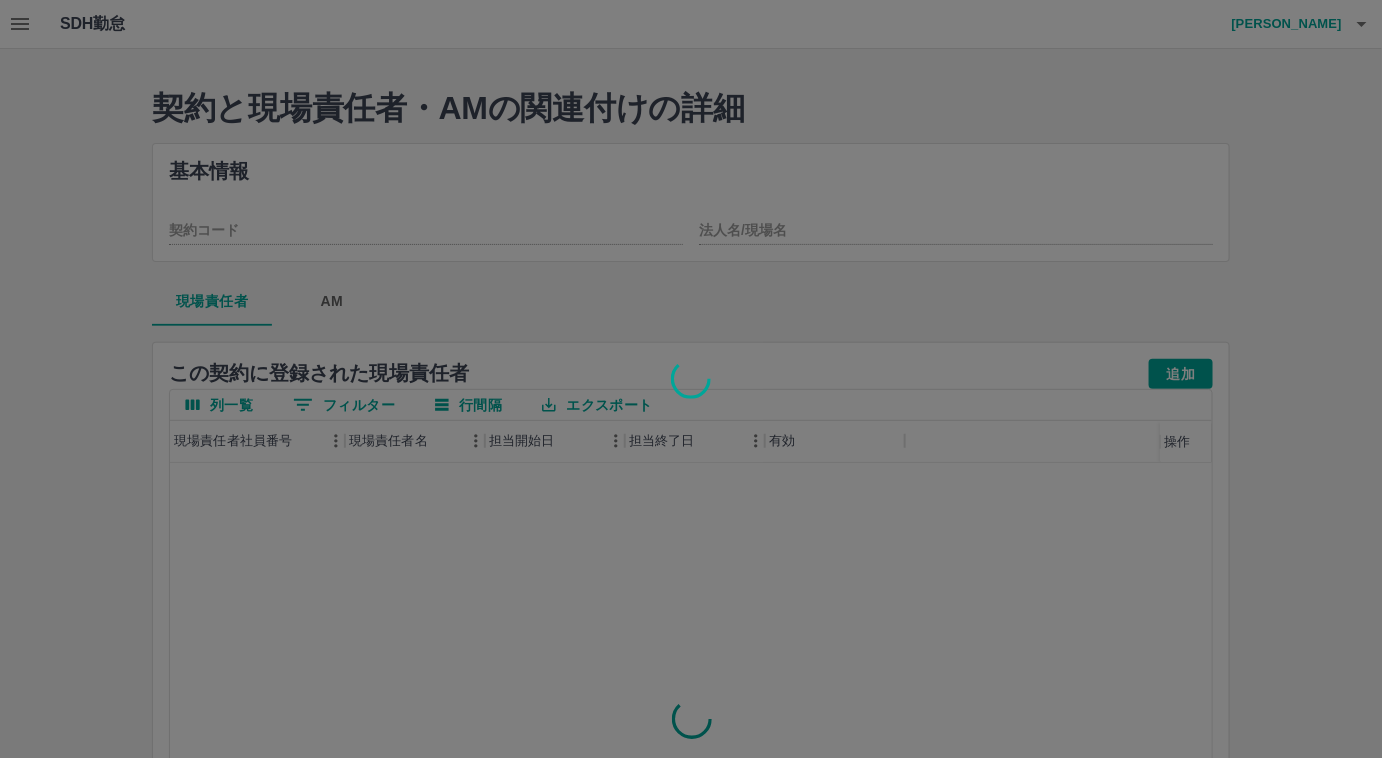 type on "********" 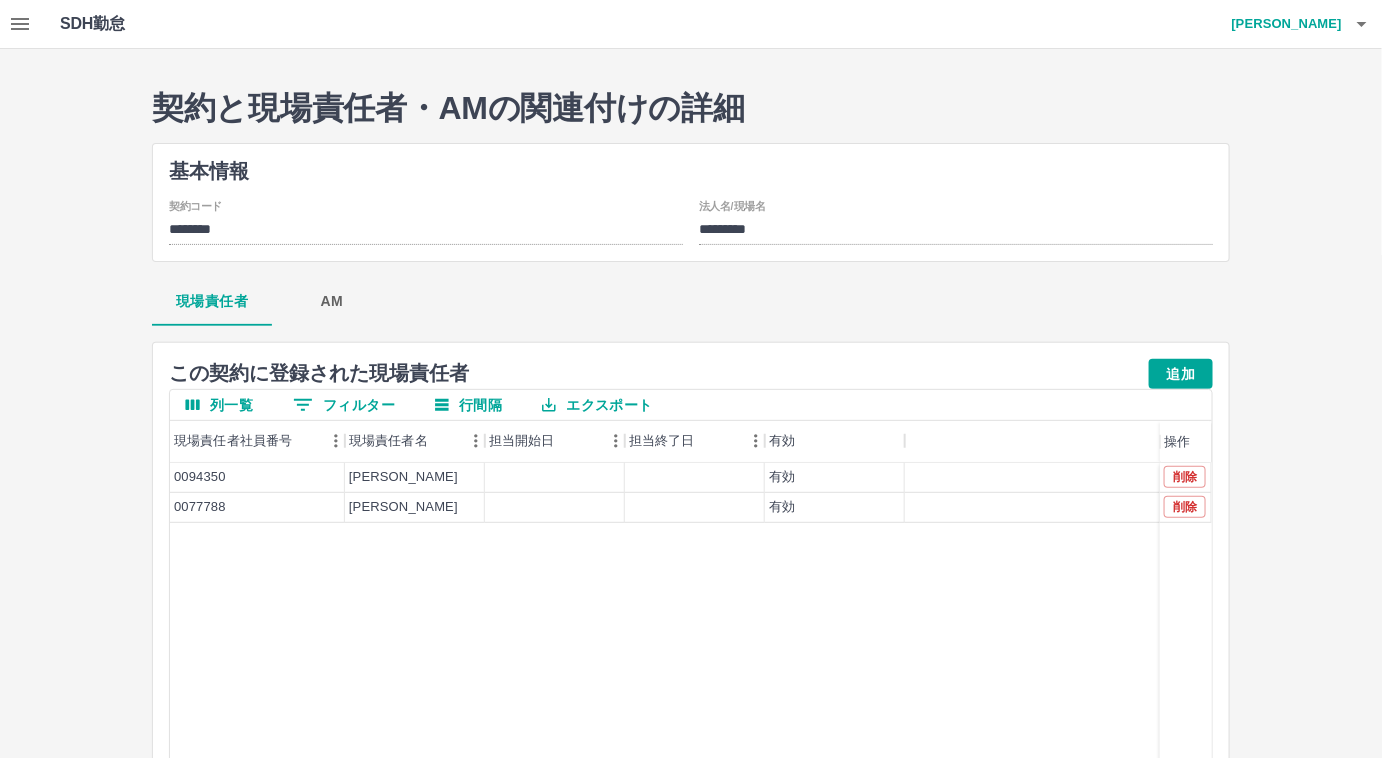 click on "AM" at bounding box center (332, 302) 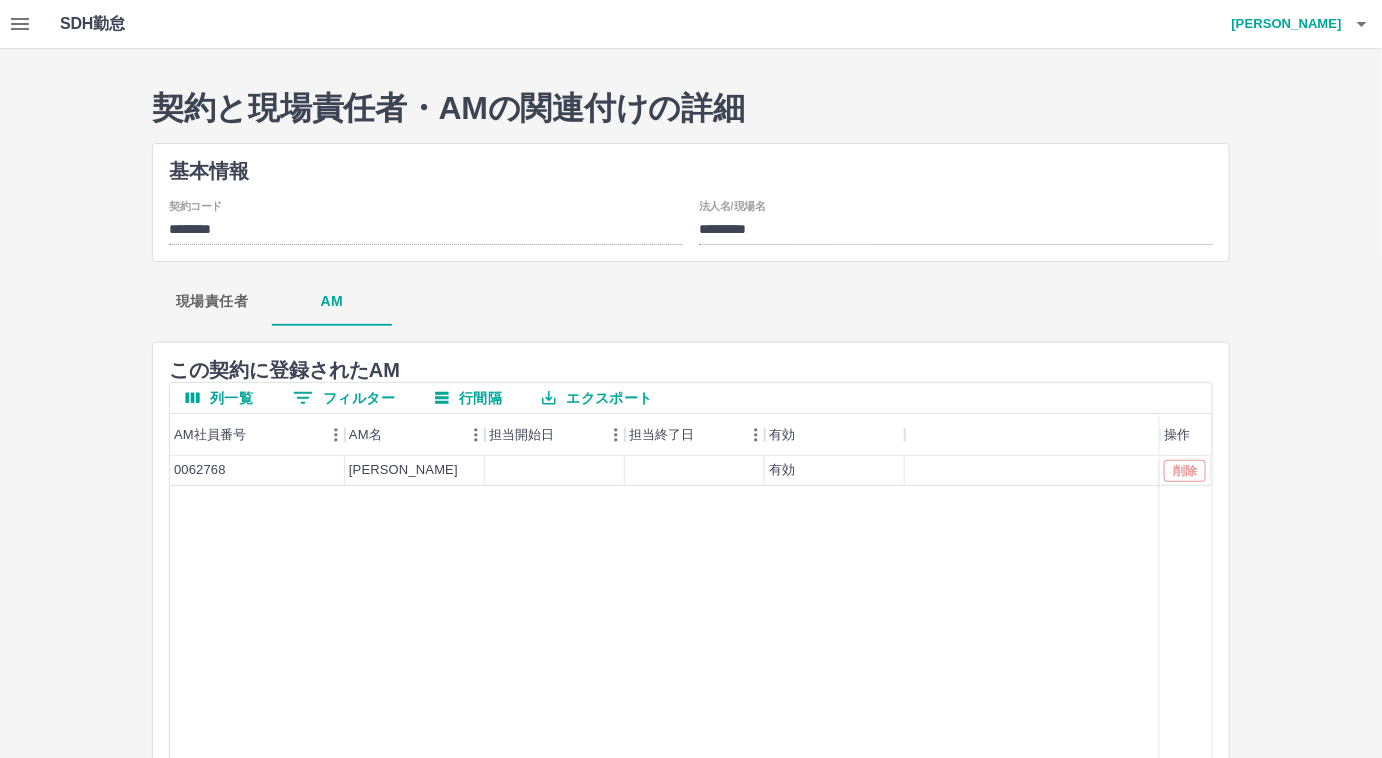 click on "現場責任者" at bounding box center (212, 302) 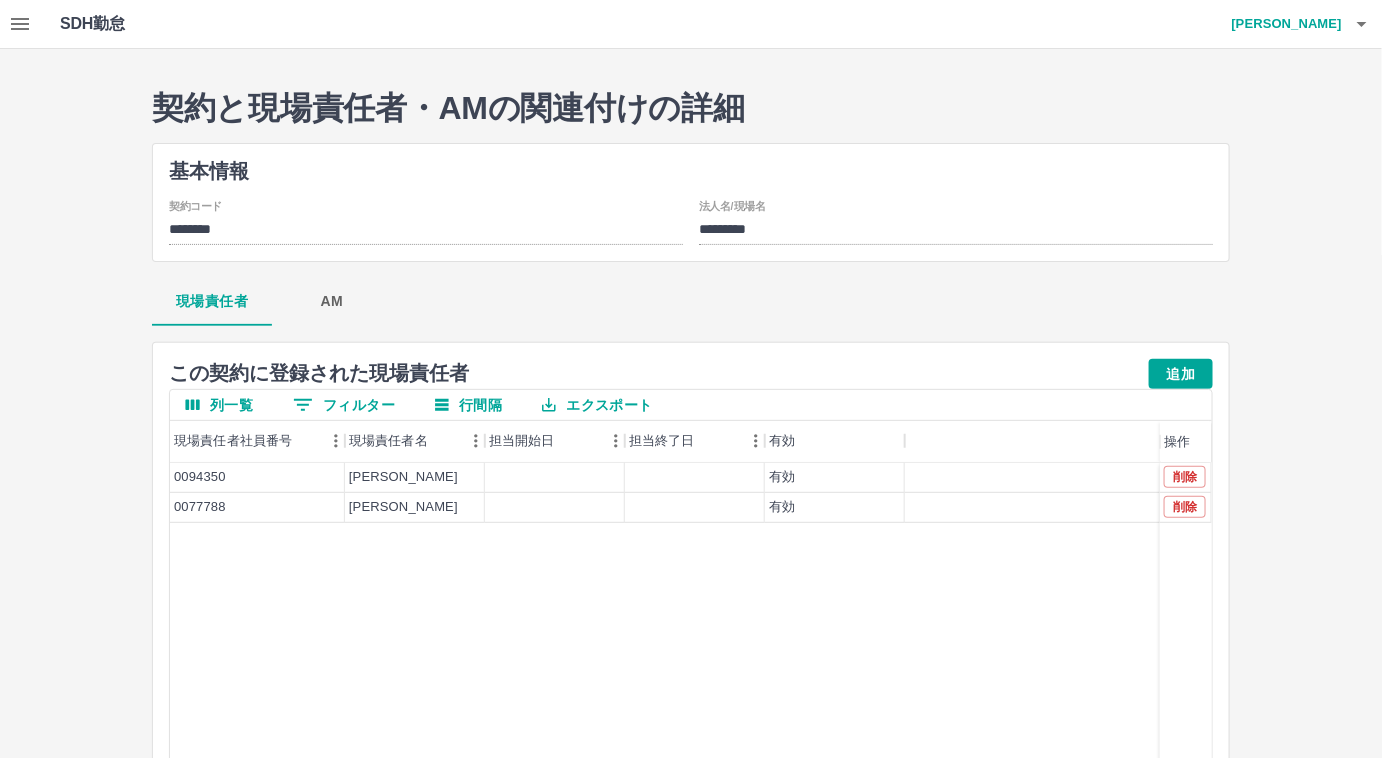 click on "AM" at bounding box center [332, 302] 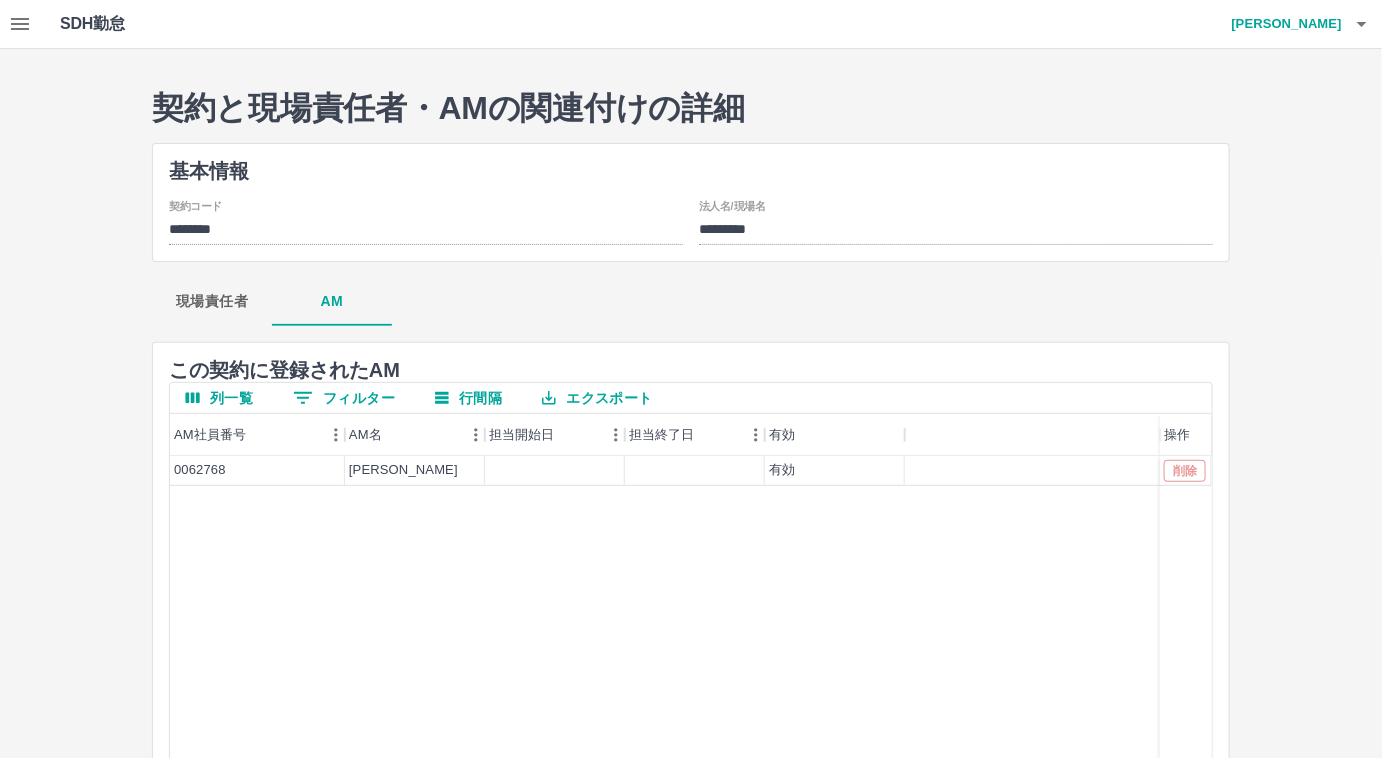 click on "現場責任者" at bounding box center [212, 302] 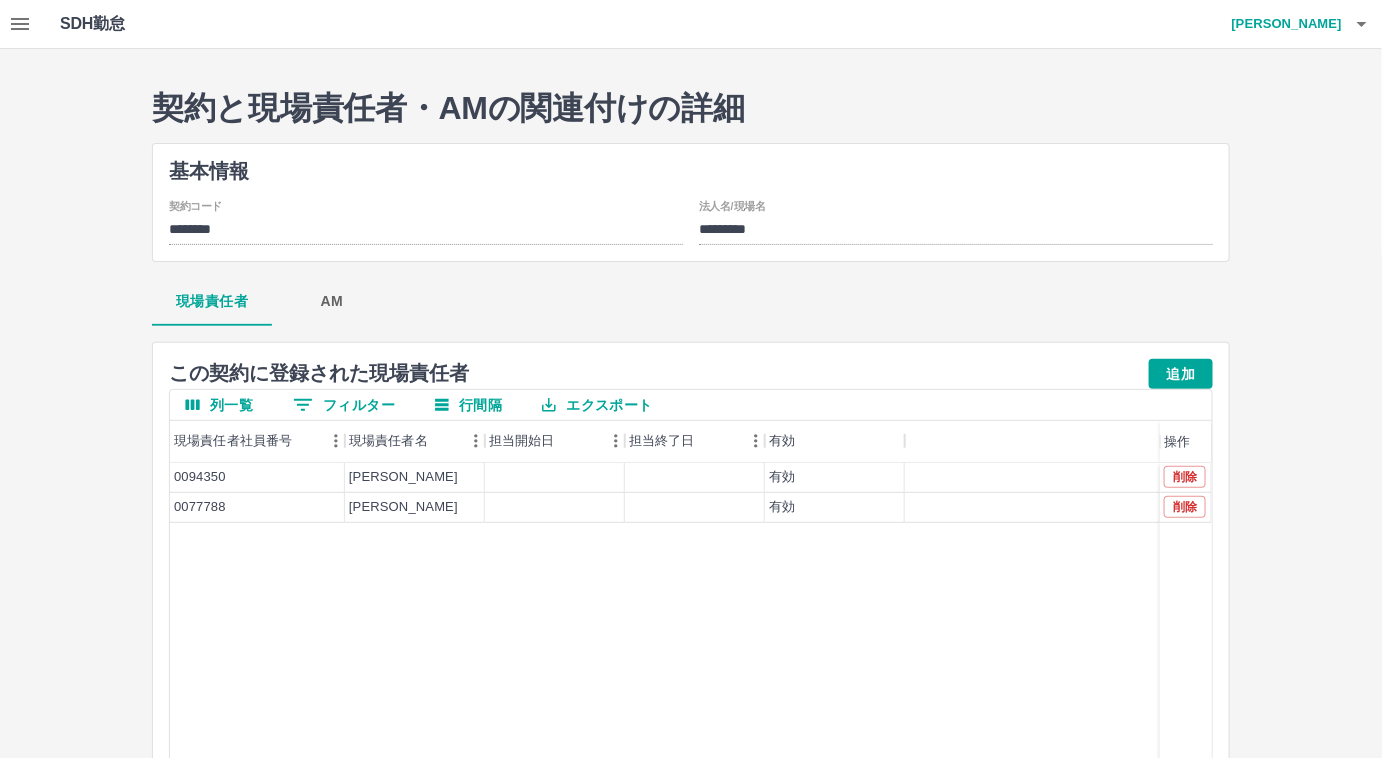click 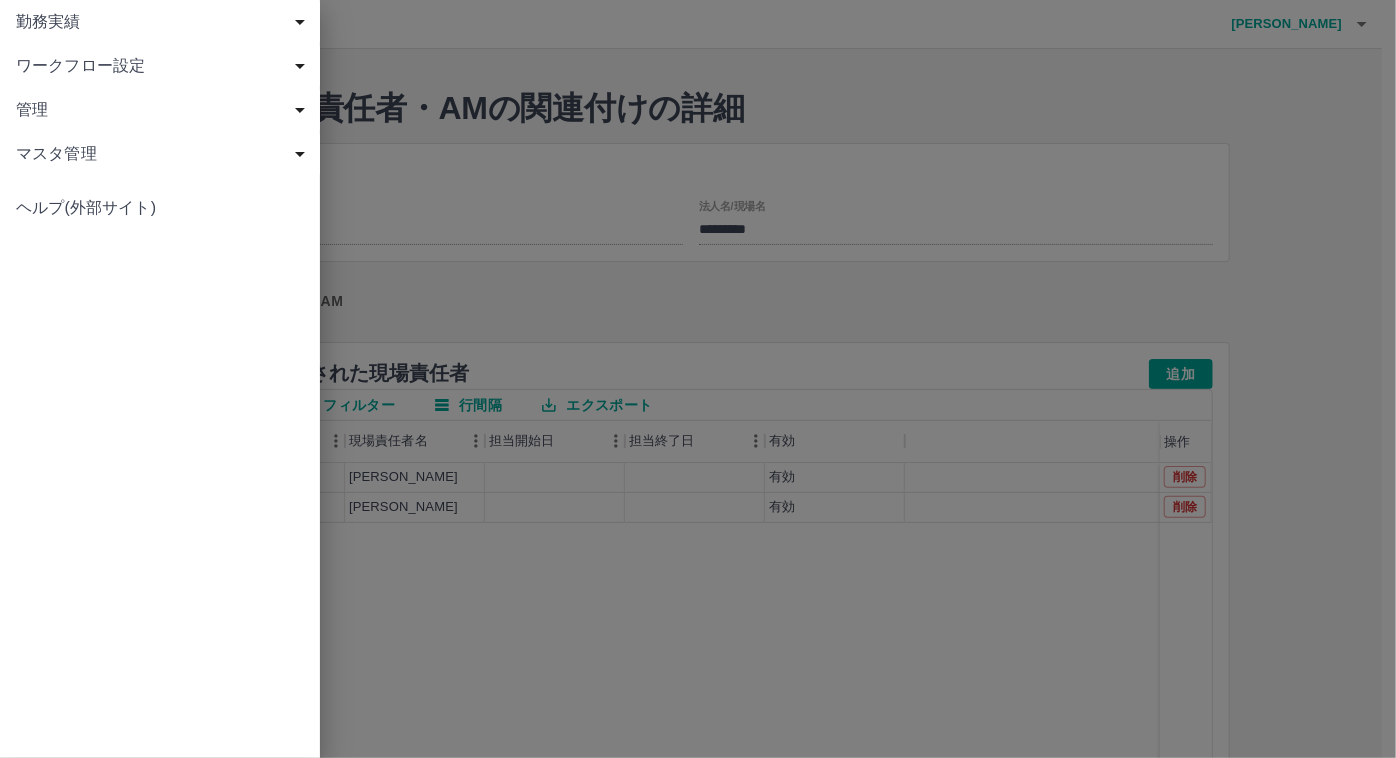 click on "勤務実績" at bounding box center [164, 22] 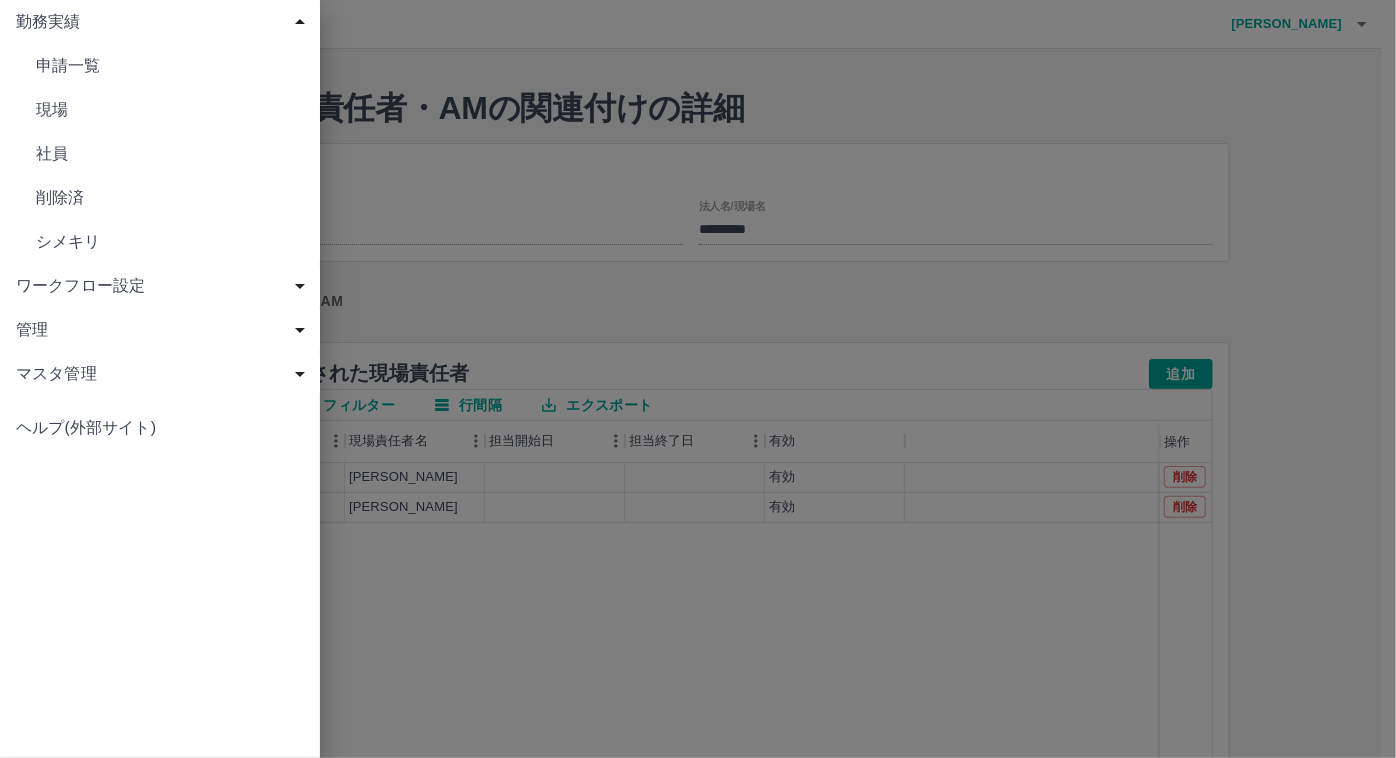click on "申請一覧" at bounding box center [170, 66] 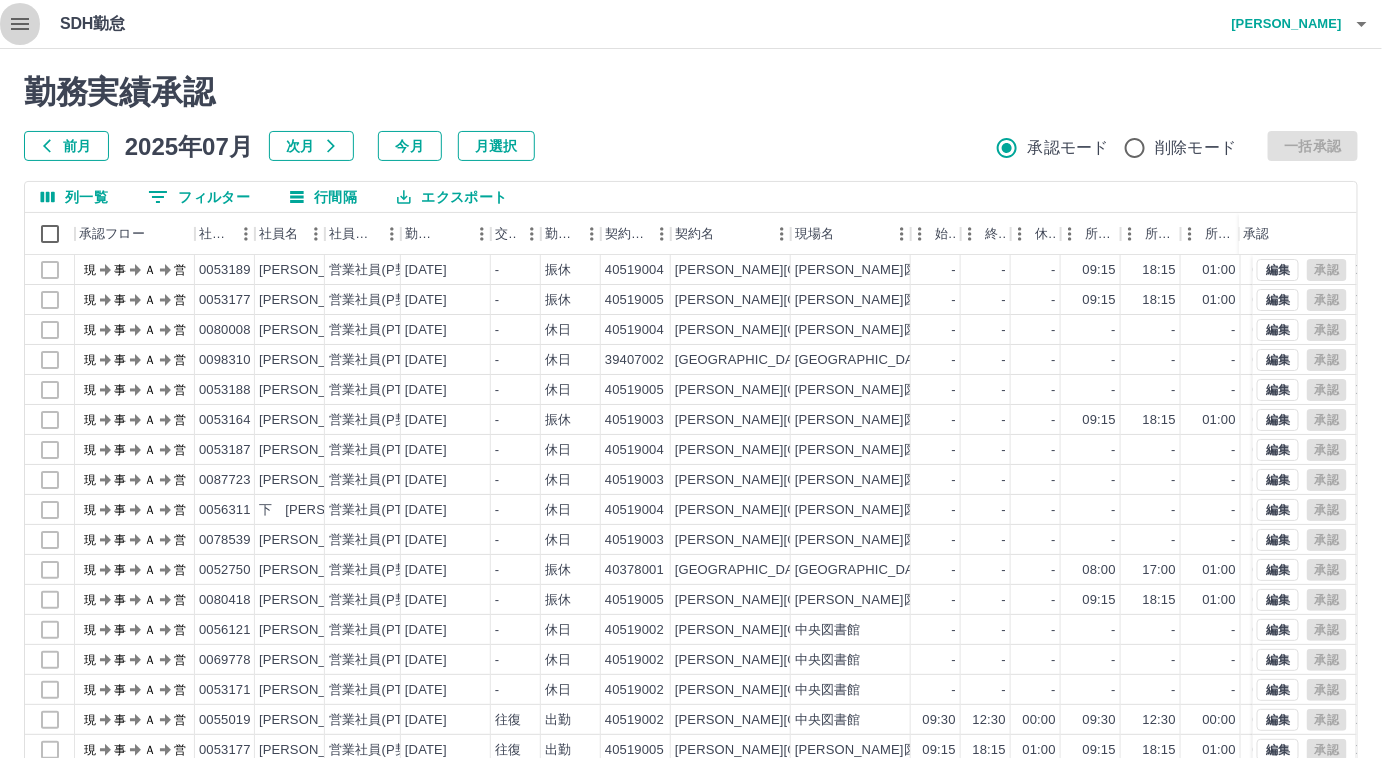 click 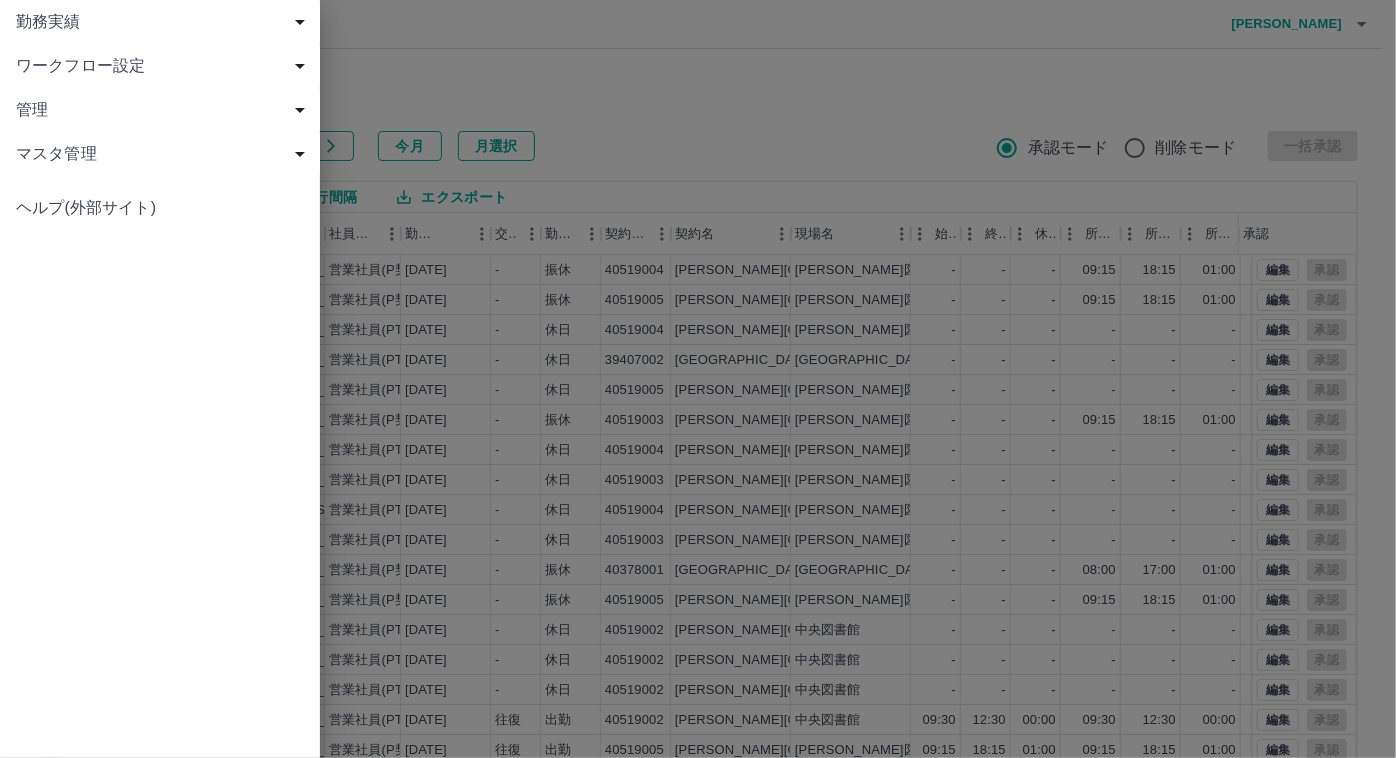 click on "ワークフロー設定" at bounding box center [164, 66] 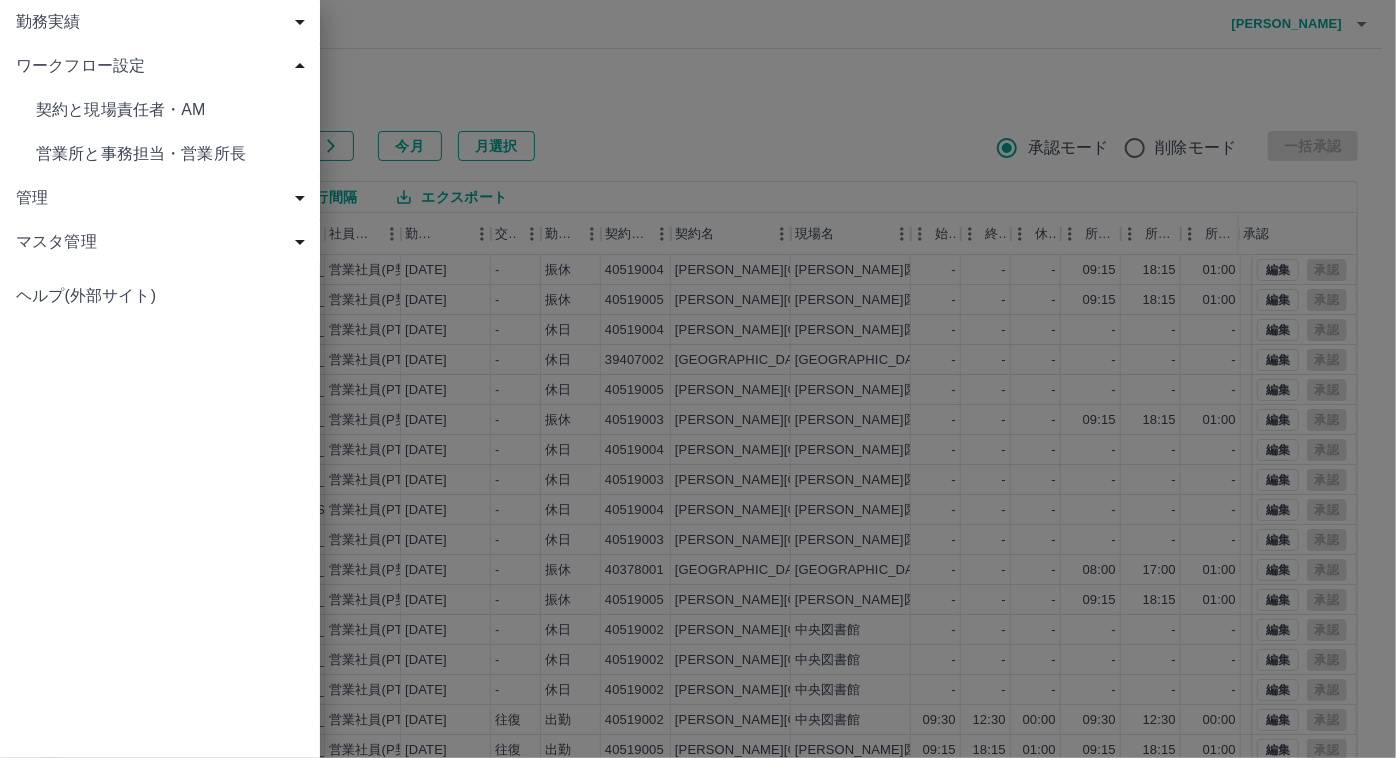 click on "契約と現場責任者・AM" at bounding box center [170, 110] 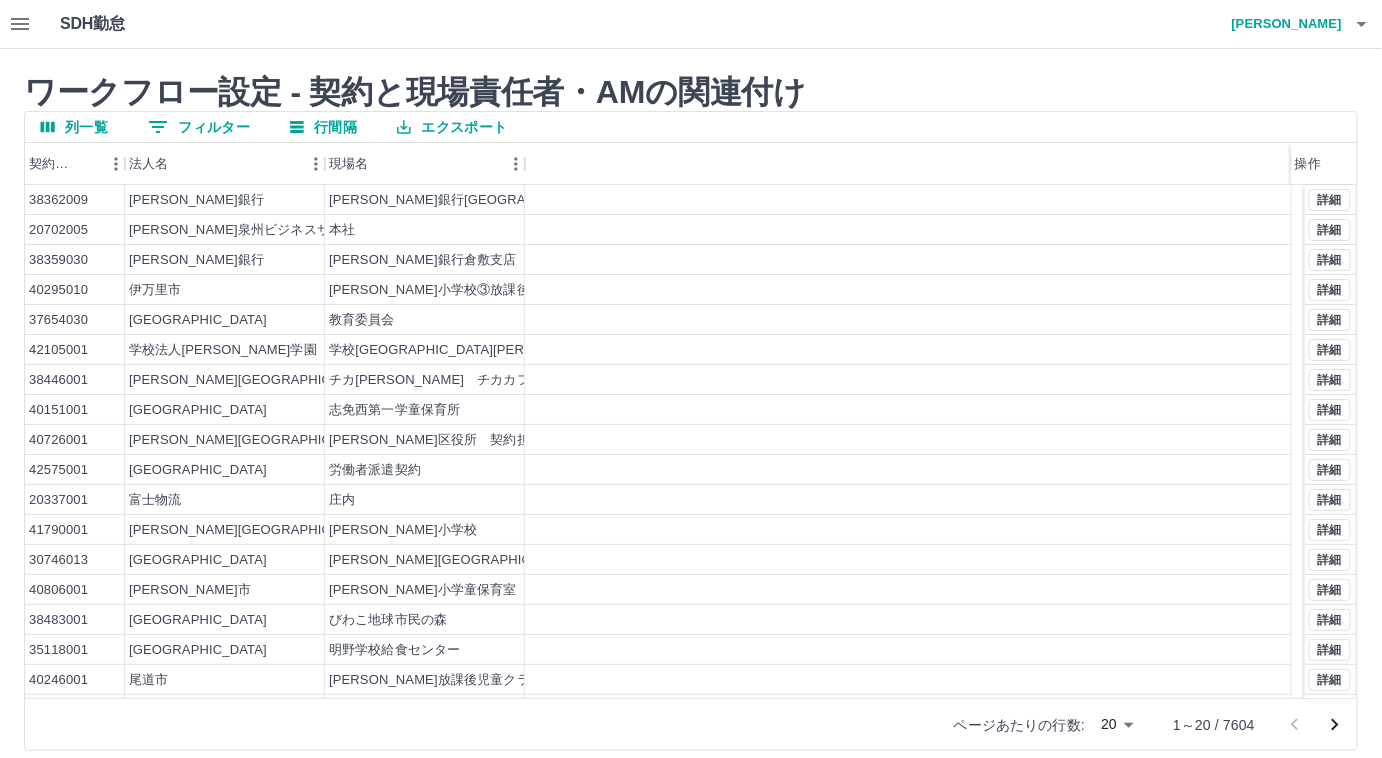 click on "ワークフロー設定 - 契約と現場責任者・AMの関連付け" at bounding box center [691, 92] 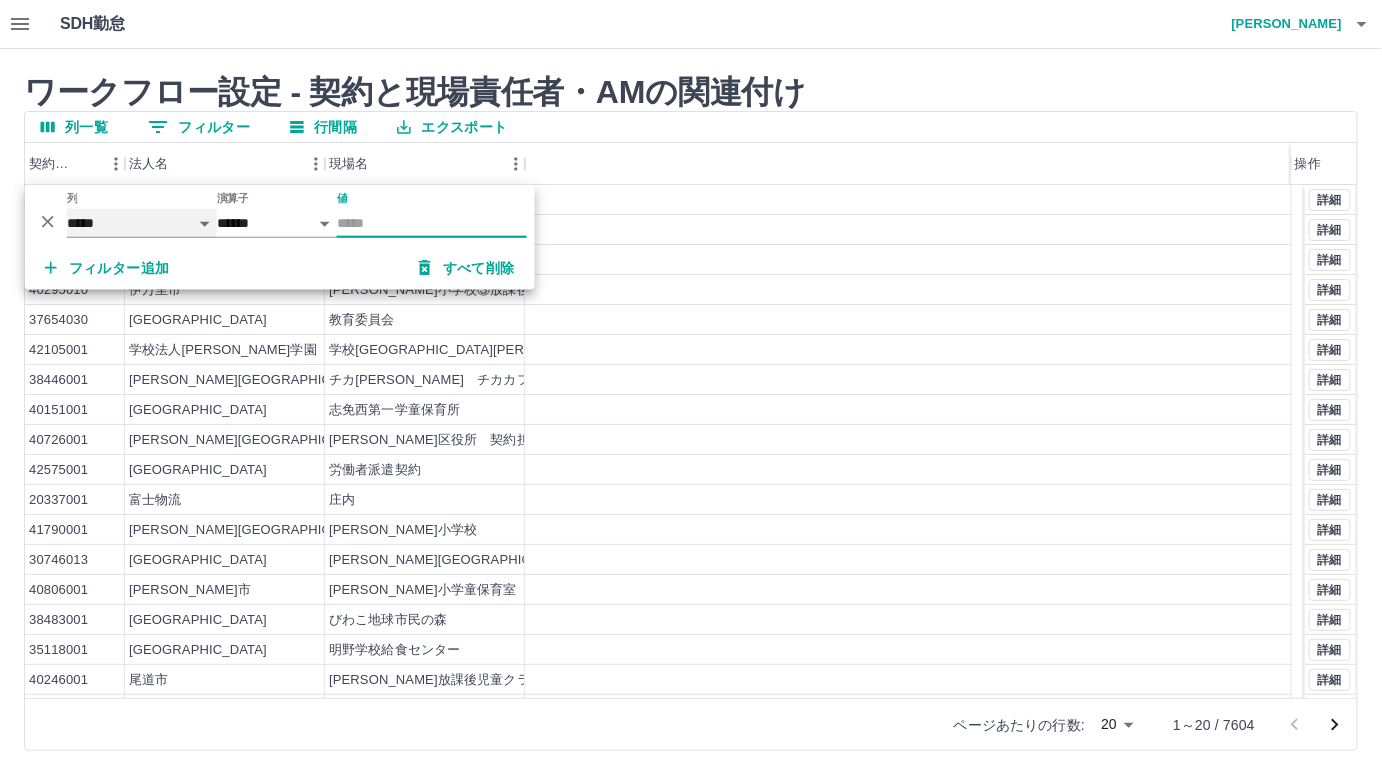 click on "***** *** ***" at bounding box center [142, 223] 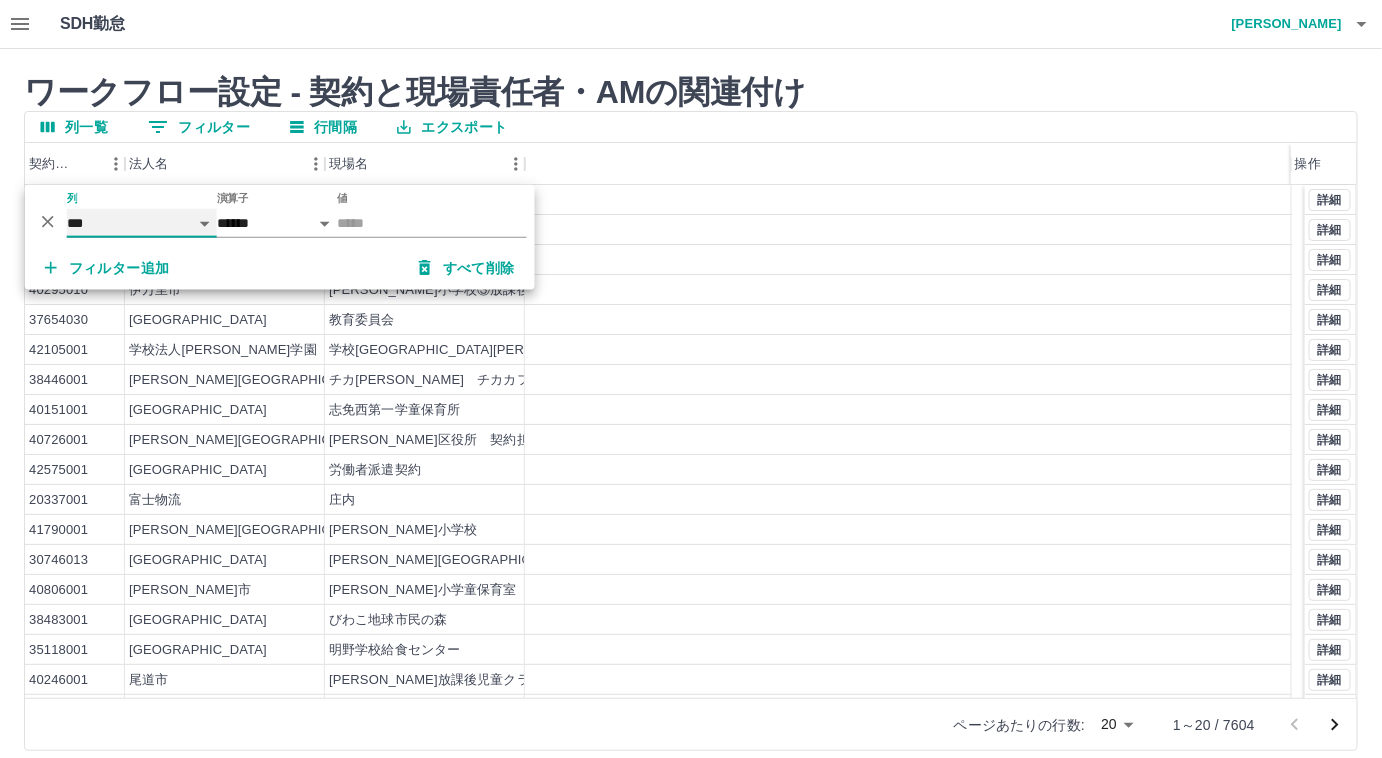 click on "***** *** ***" at bounding box center (142, 223) 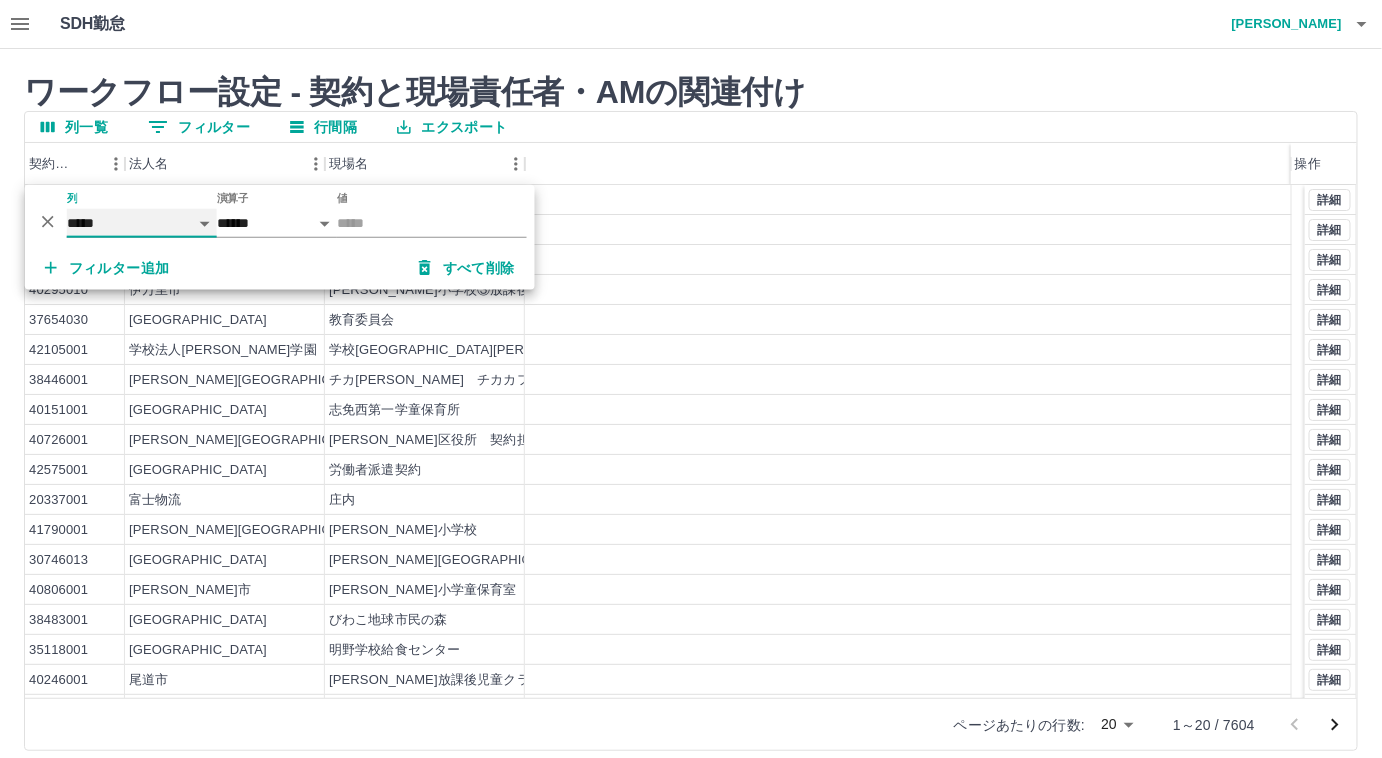 click on "***** *** ***" at bounding box center [142, 223] 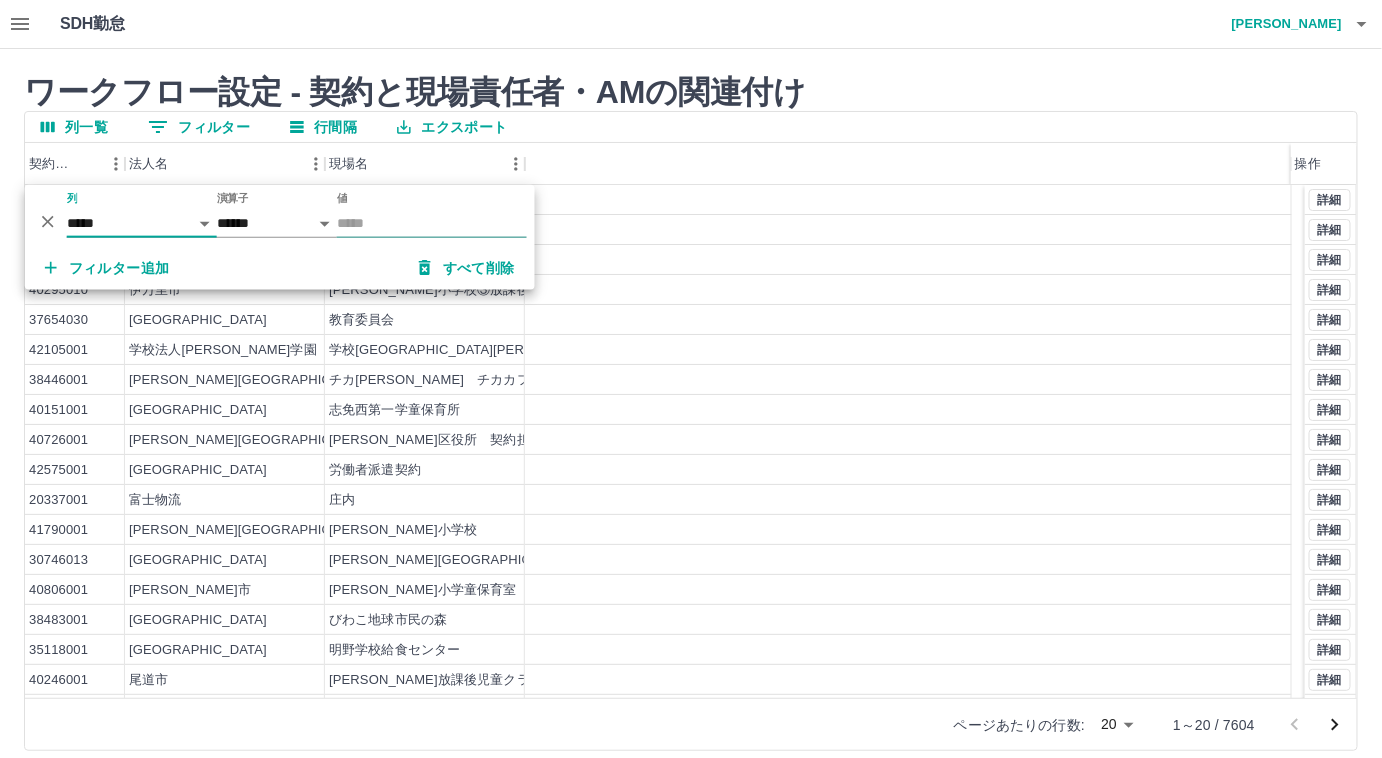 click on "値" at bounding box center (432, 223) 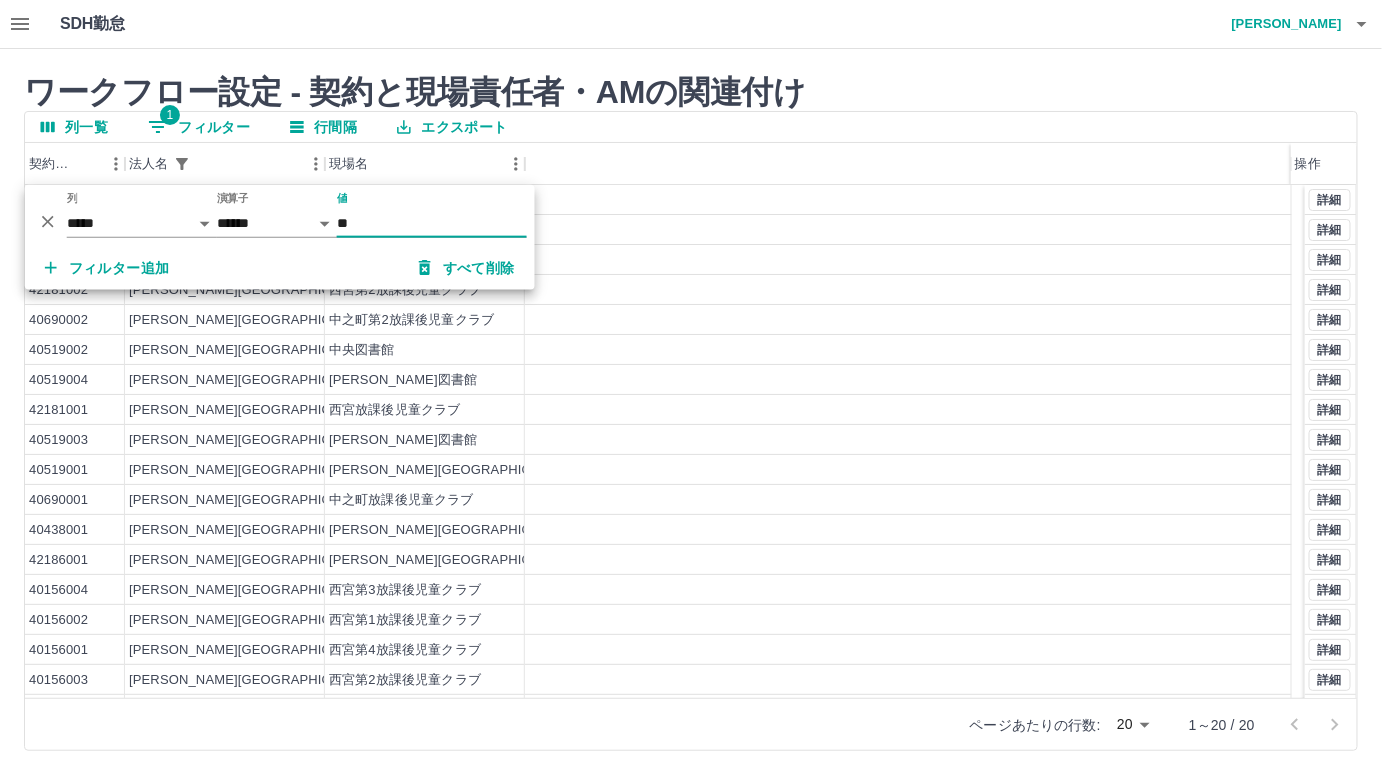 type on "**" 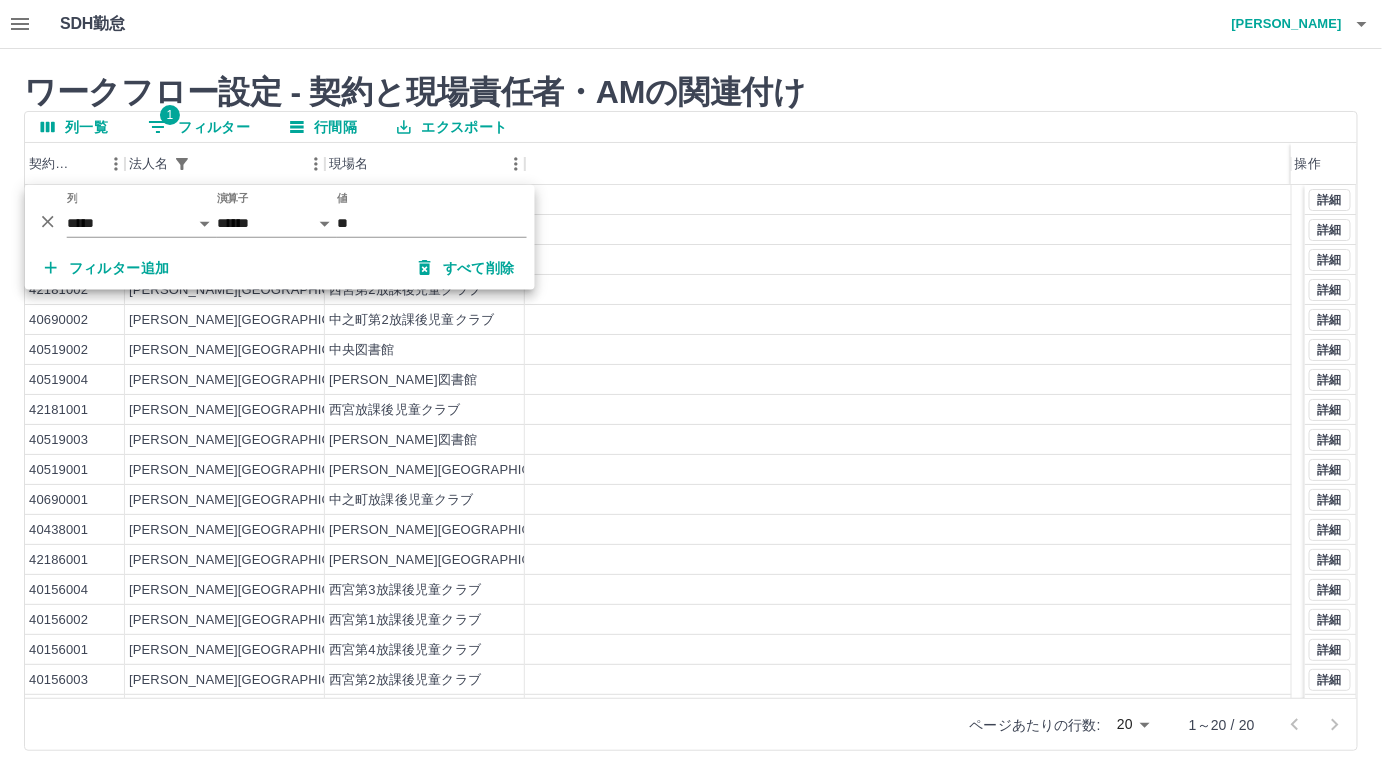 click on "ワークフロー設定 - 契約と現場責任者・AMの関連付け" at bounding box center (691, 92) 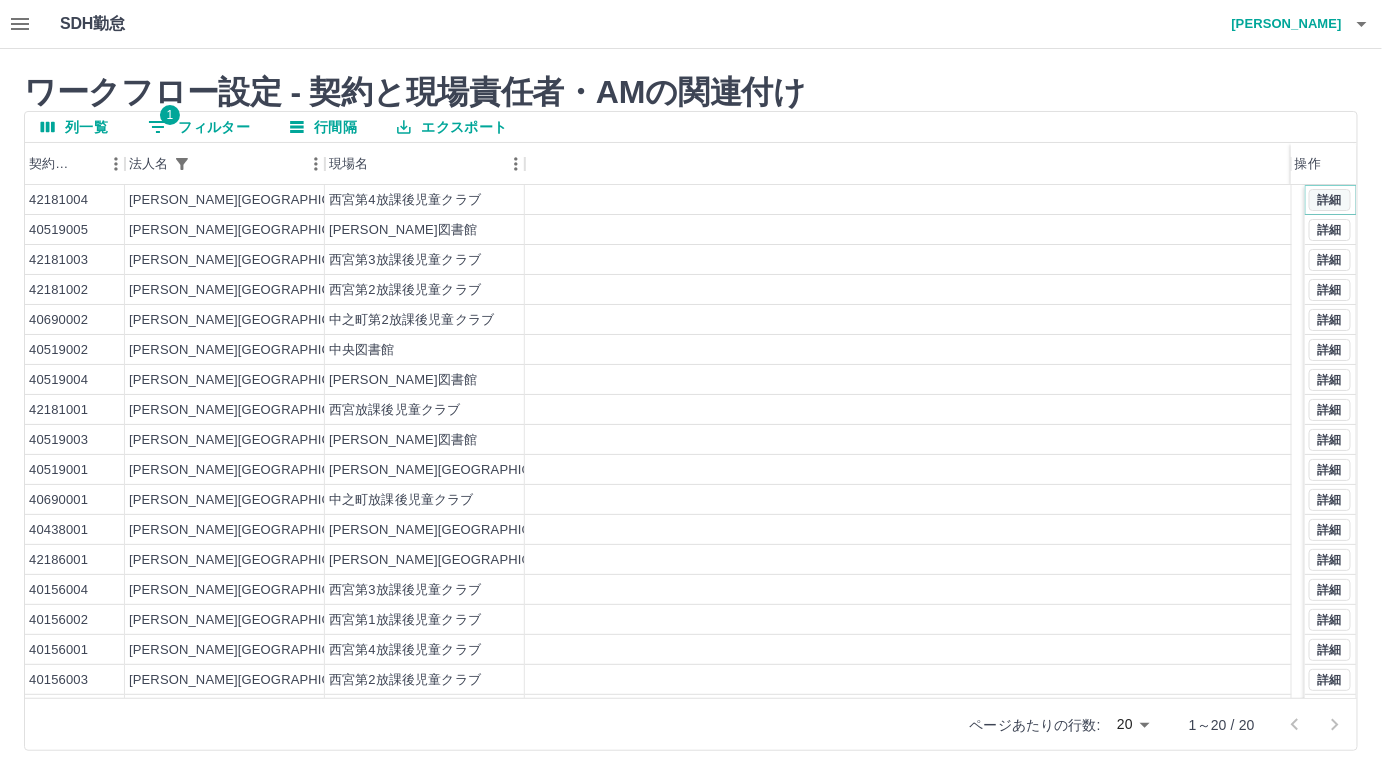 click on "詳細" at bounding box center [1330, 200] 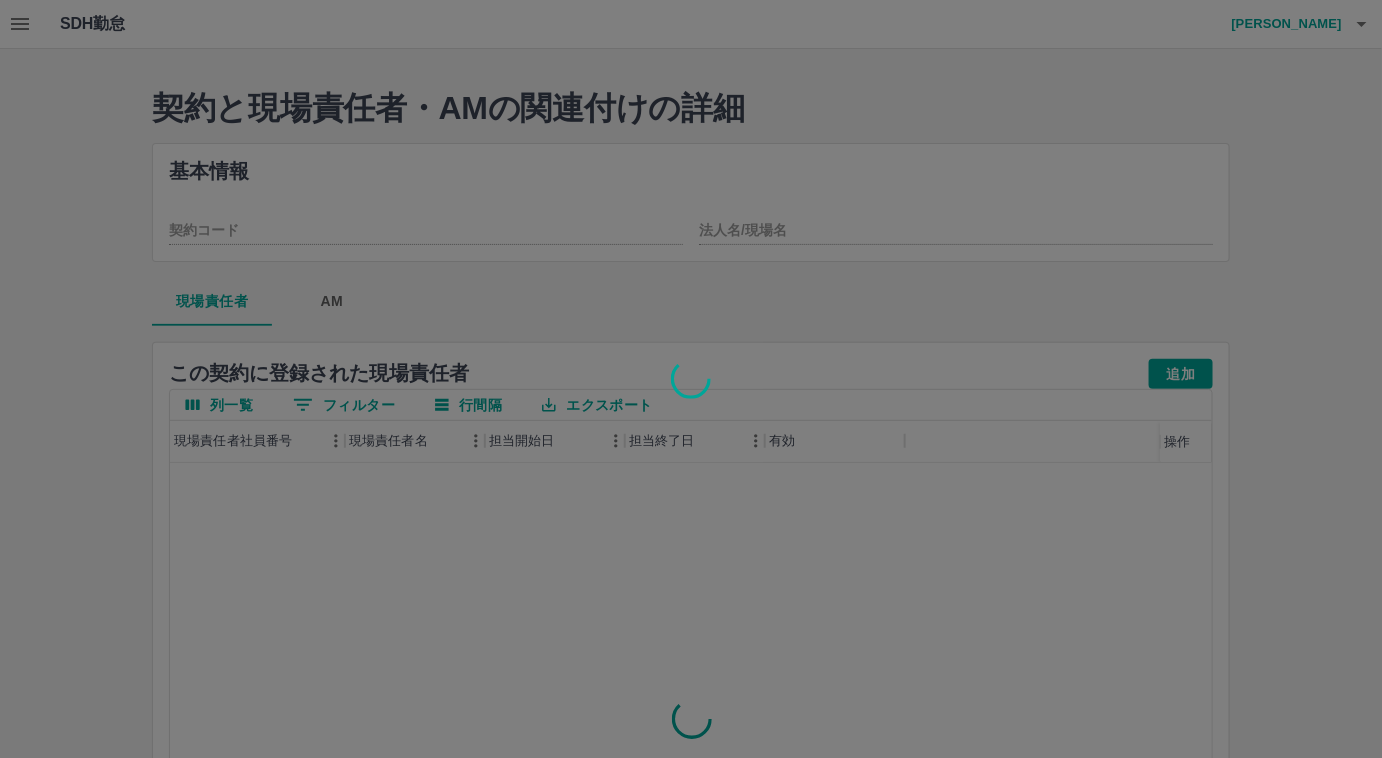 type on "********" 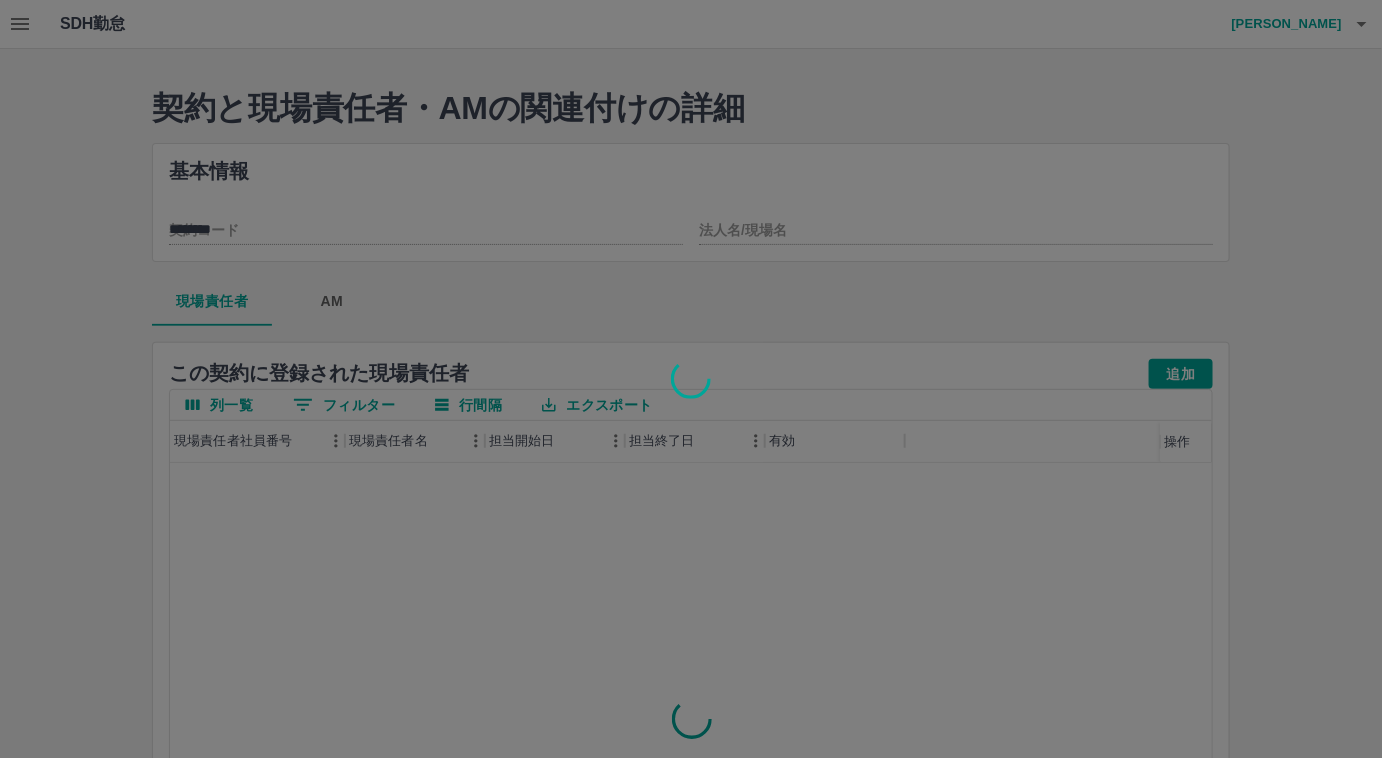type on "**********" 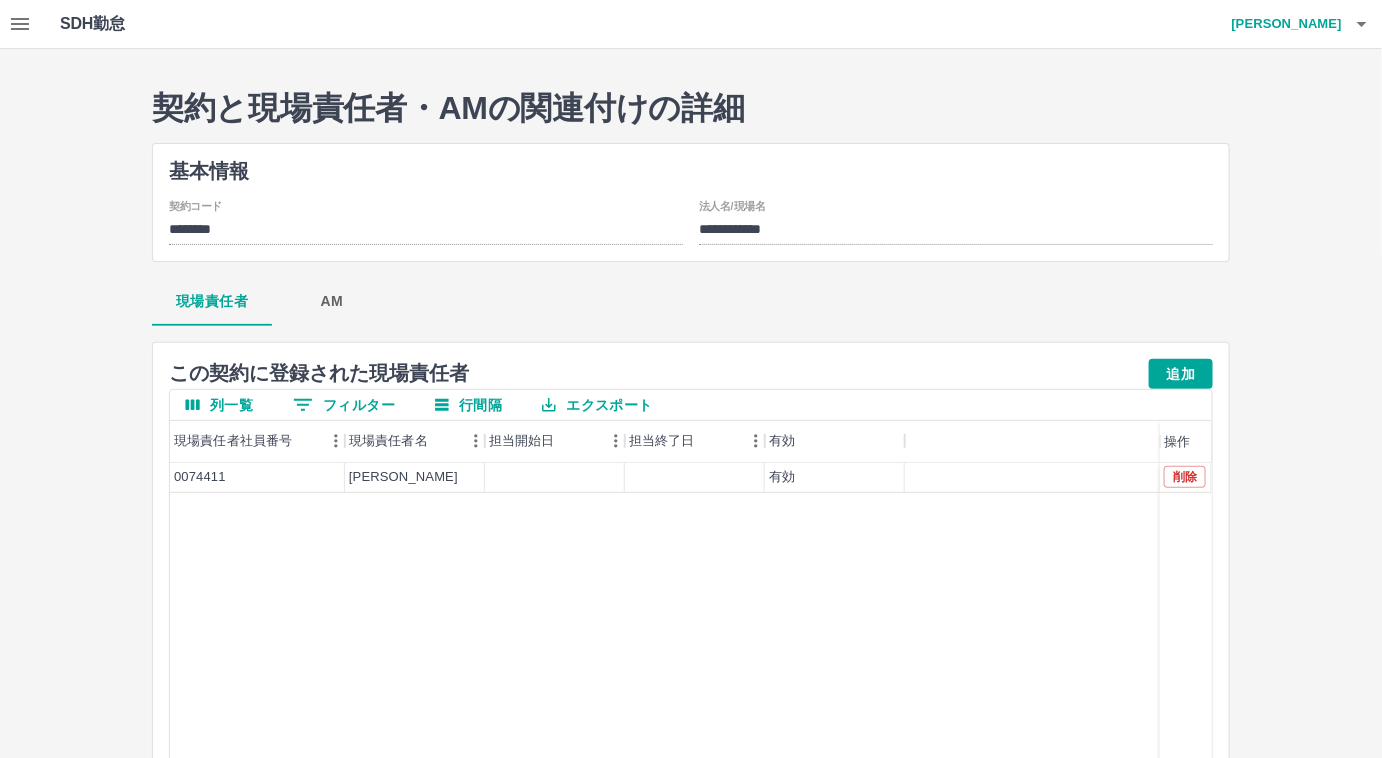 click on "AM" at bounding box center [332, 302] 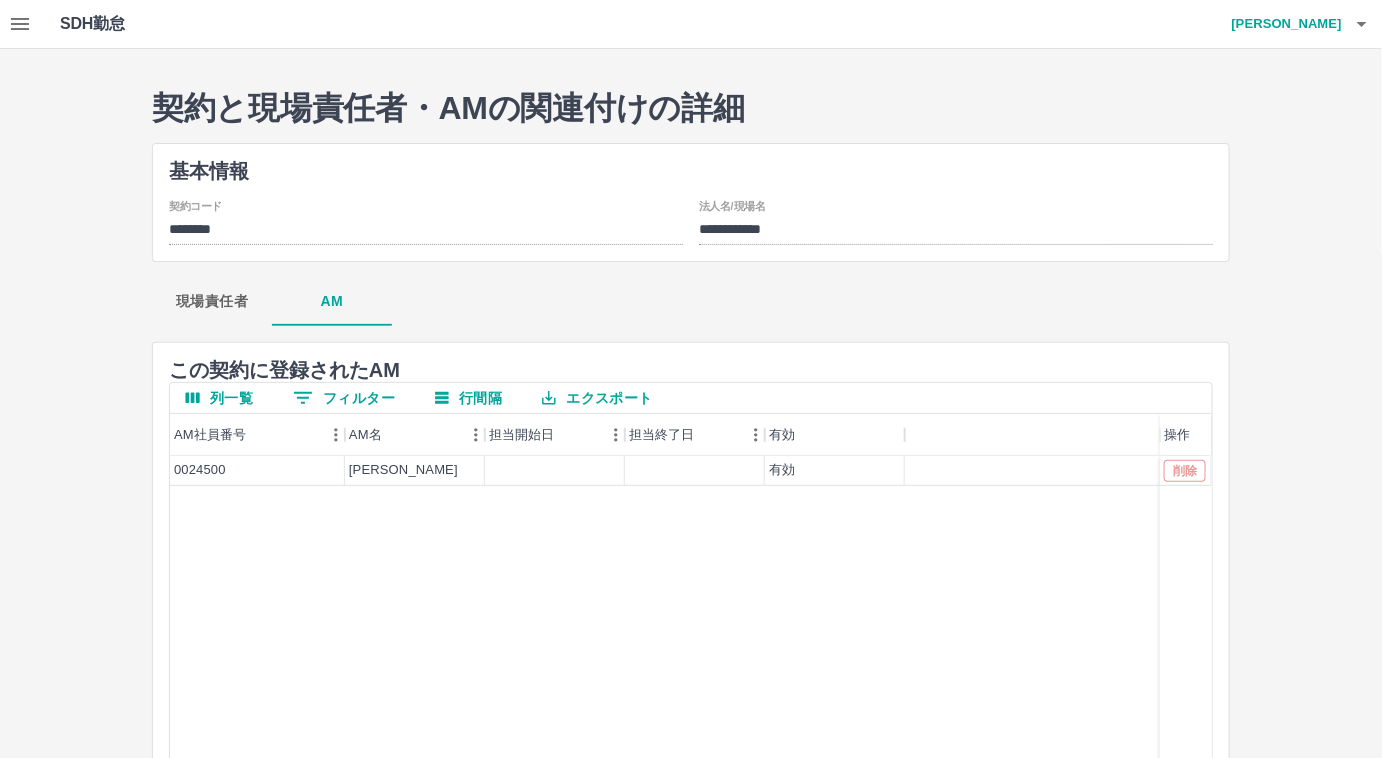 click 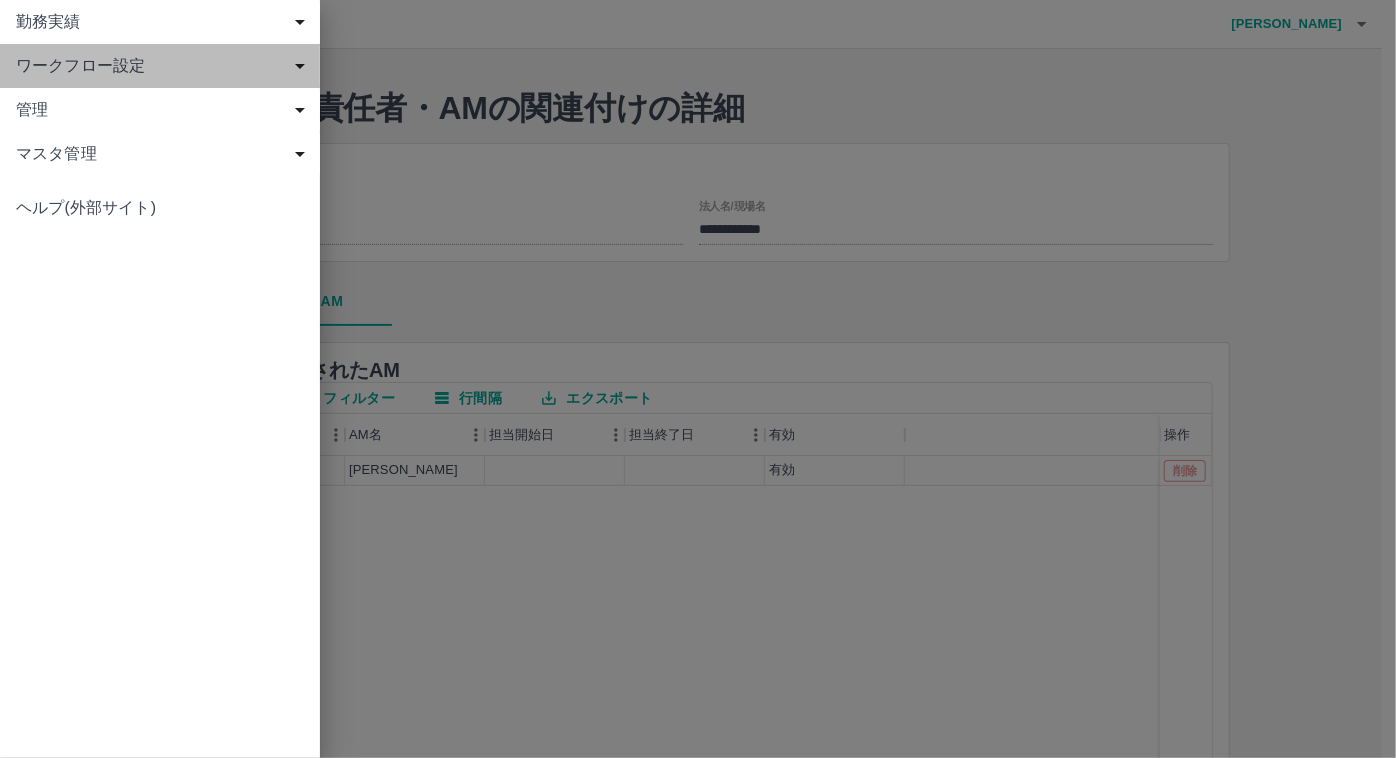 click on "ワークフロー設定" at bounding box center [164, 66] 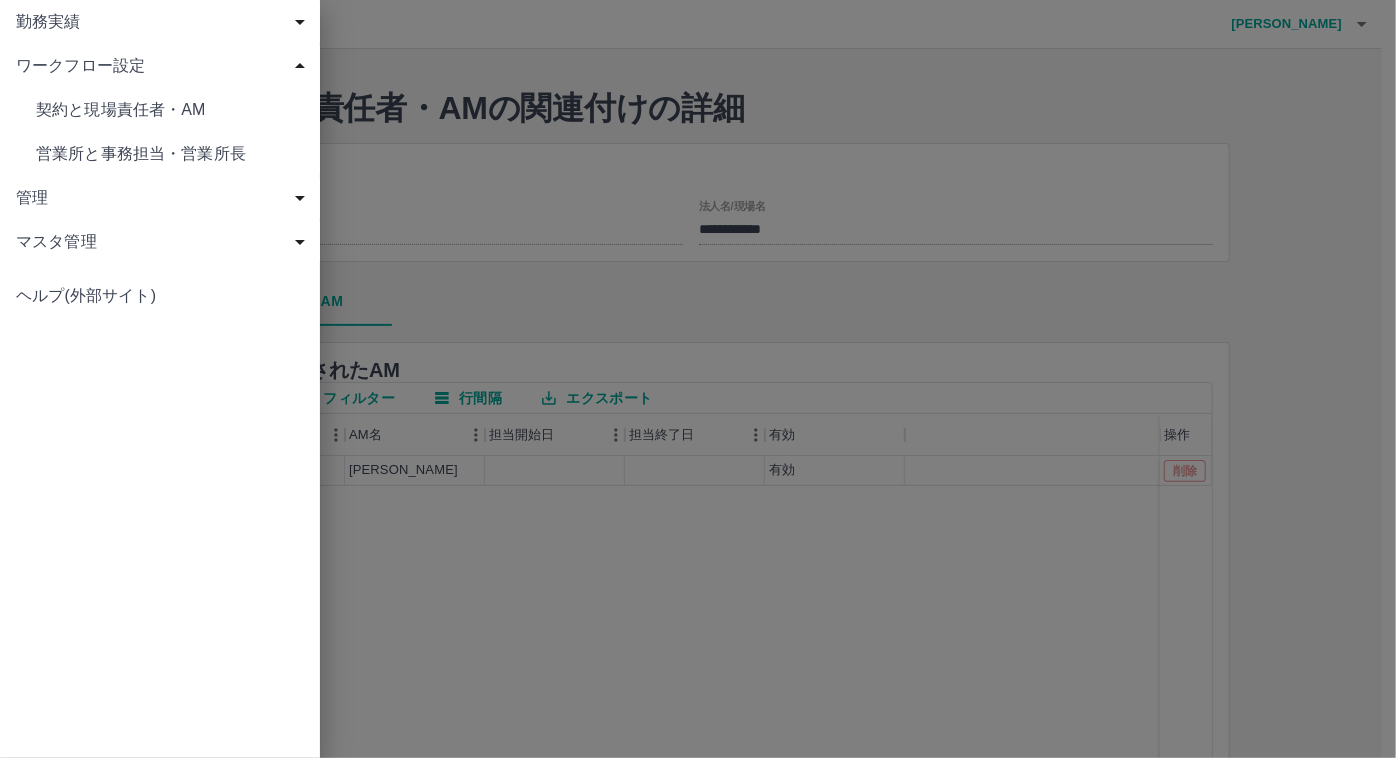click on "勤務実績" at bounding box center [164, 22] 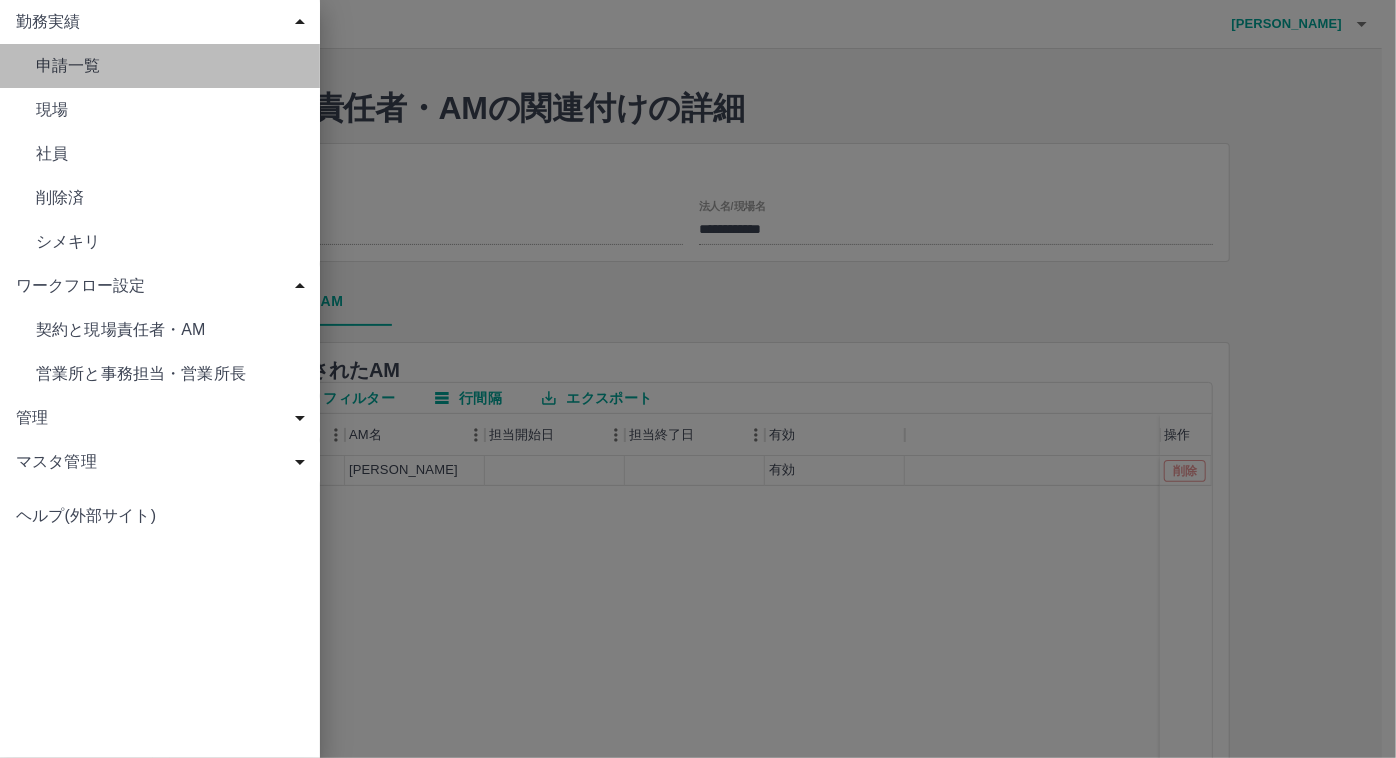 click on "申請一覧" at bounding box center [170, 66] 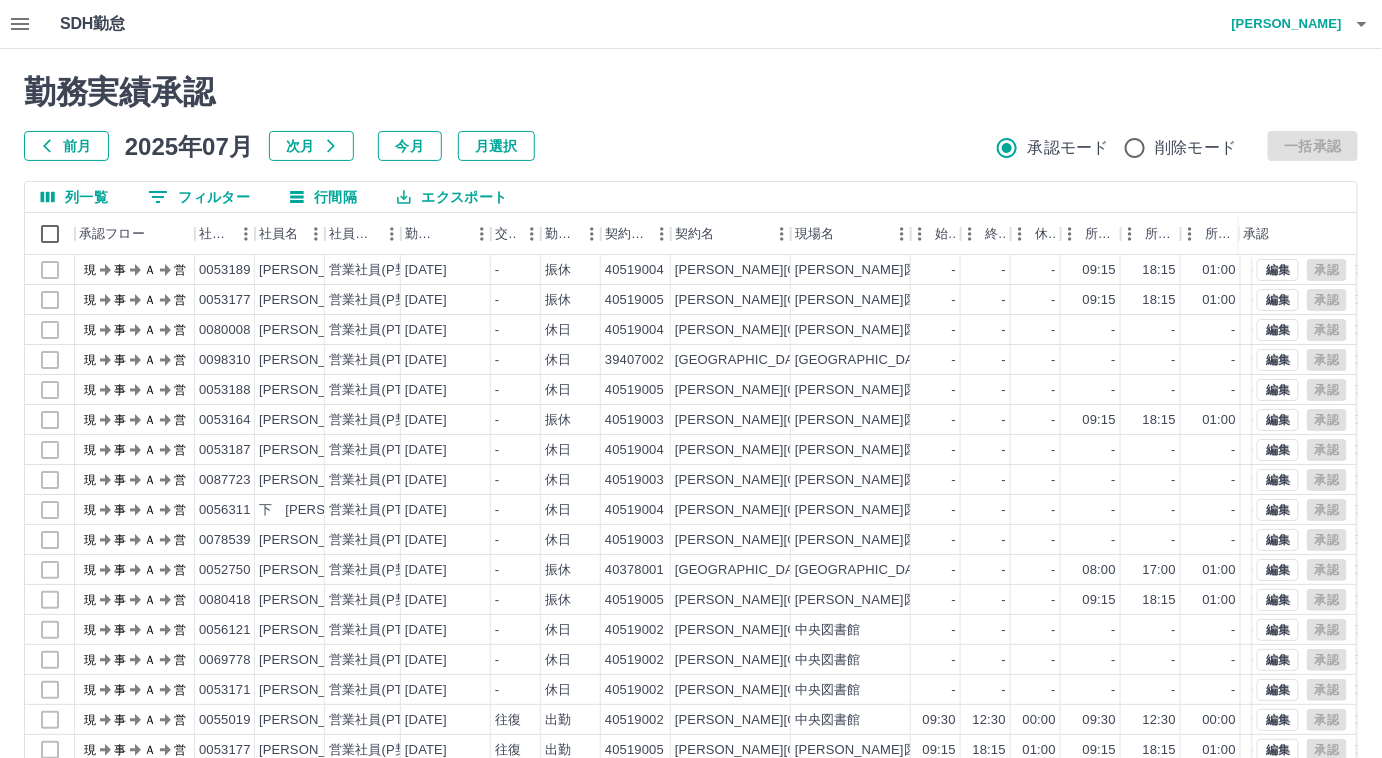 click on "0 フィルター" at bounding box center (199, 197) 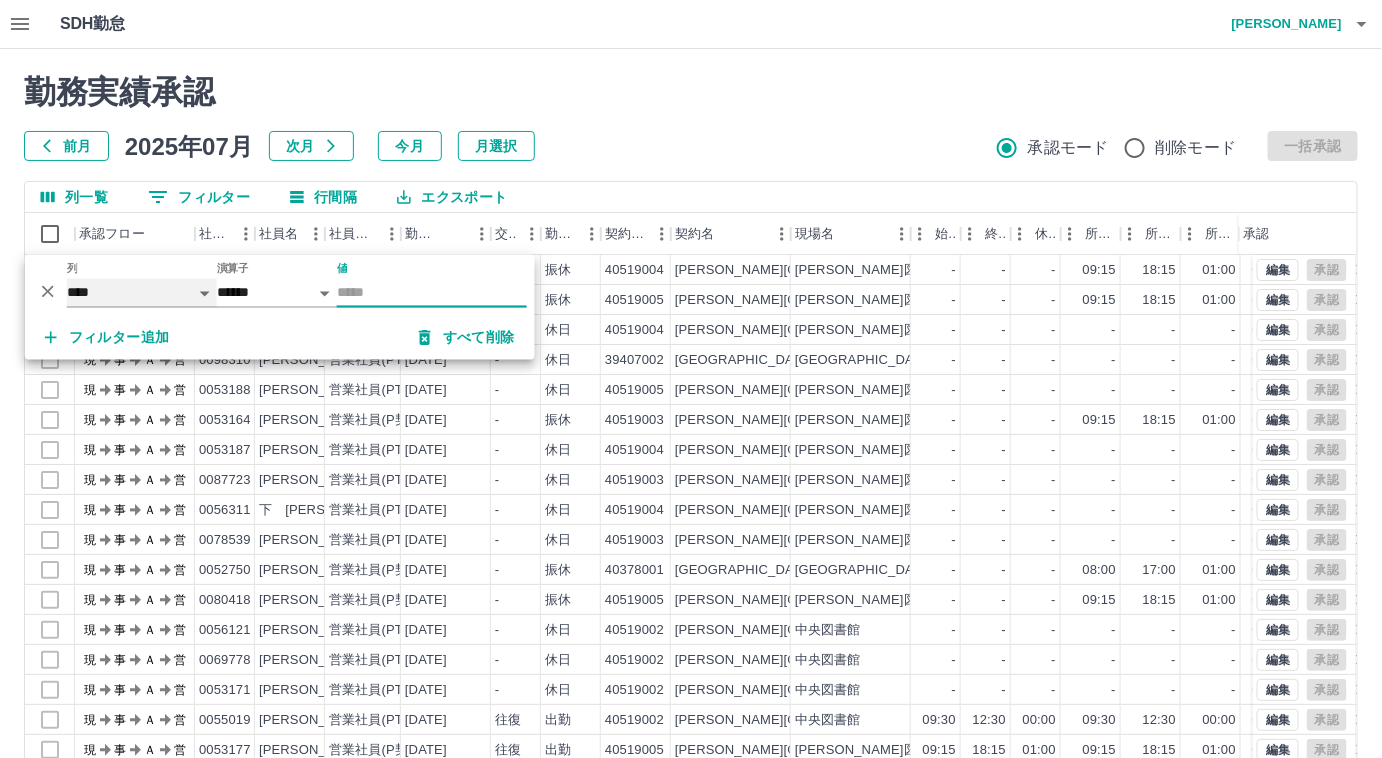 click on "**** *** **** *** *** **** ***** *** *** ** ** ** **** **** **** ** ** *** **** *****" at bounding box center [142, 293] 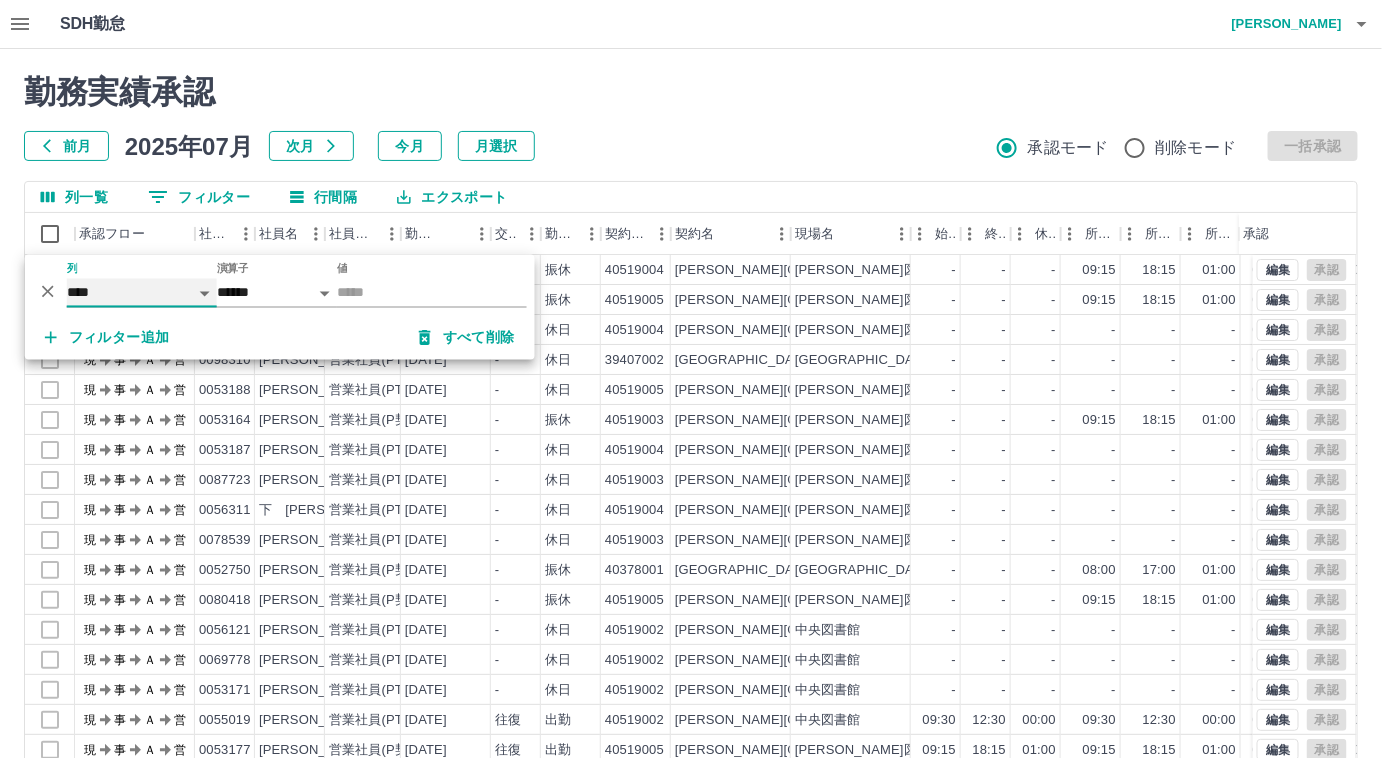 click on "**** *** **** *** *** **** ***** *** *** ** ** ** **** **** **** ** ** *** **** *****" at bounding box center (142, 293) 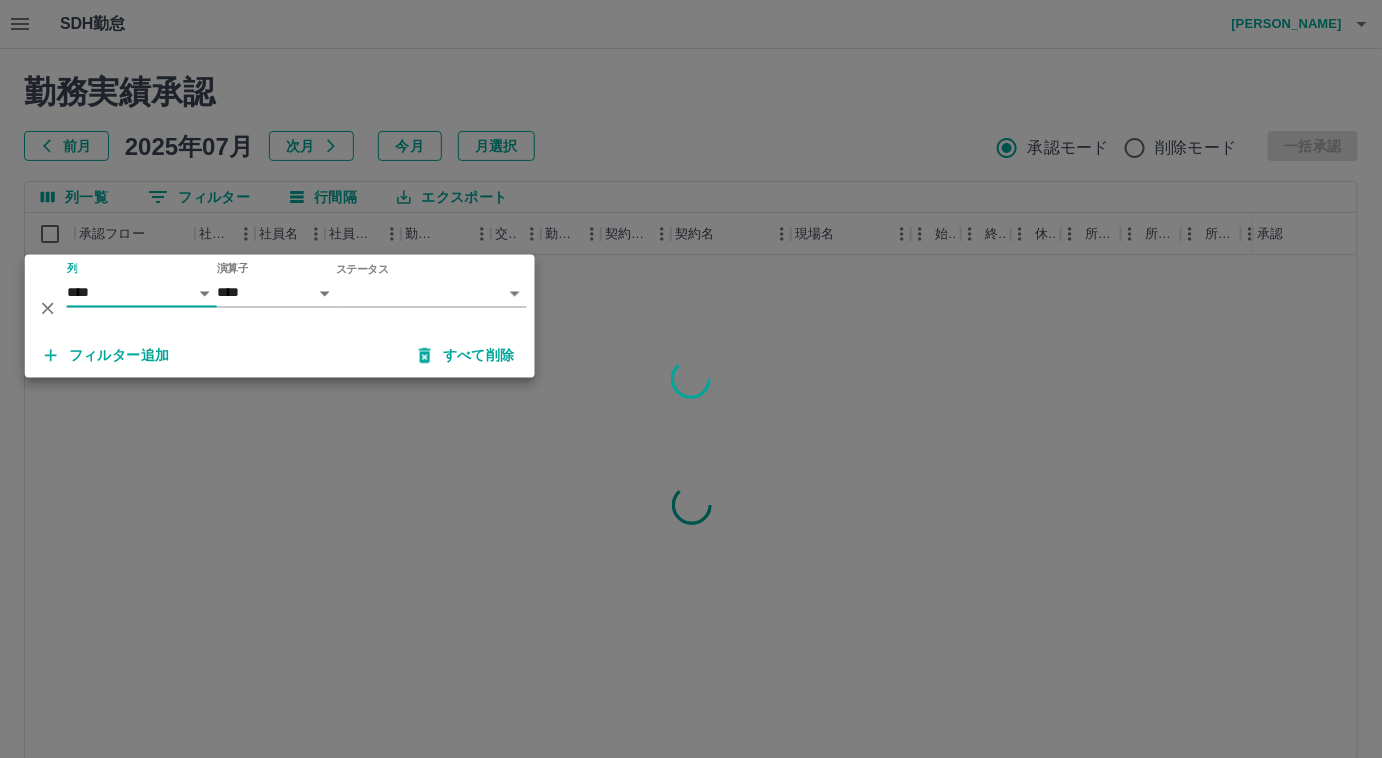 click on "SDH勤怠 [PERSON_NAME] 勤務実績承認 前月 [DATE] 次月 今月 月選択 承認モード 削除モード 一括承認 列一覧 0 フィルター 行間隔 エクスポート 承認フロー 社員番号 社員名 社員区分 勤務日 交通費 勤務区分 契約コード 契約名 現場名 始業 終業 休憩 所定開始 所定終業 所定休憩 拘束 勤務 遅刻等 コメント ステータス 承認 ページあたりの行数: 20 ** 1～20 / 4512 SDH勤怠 *** ** 列 **** *** **** *** *** **** ***** *** *** ** ** ** **** **** **** ** ** *** **** ***** 演算子 **** ****** ステータス ​ ********* フィルター追加 すべて削除" at bounding box center (691, 422) 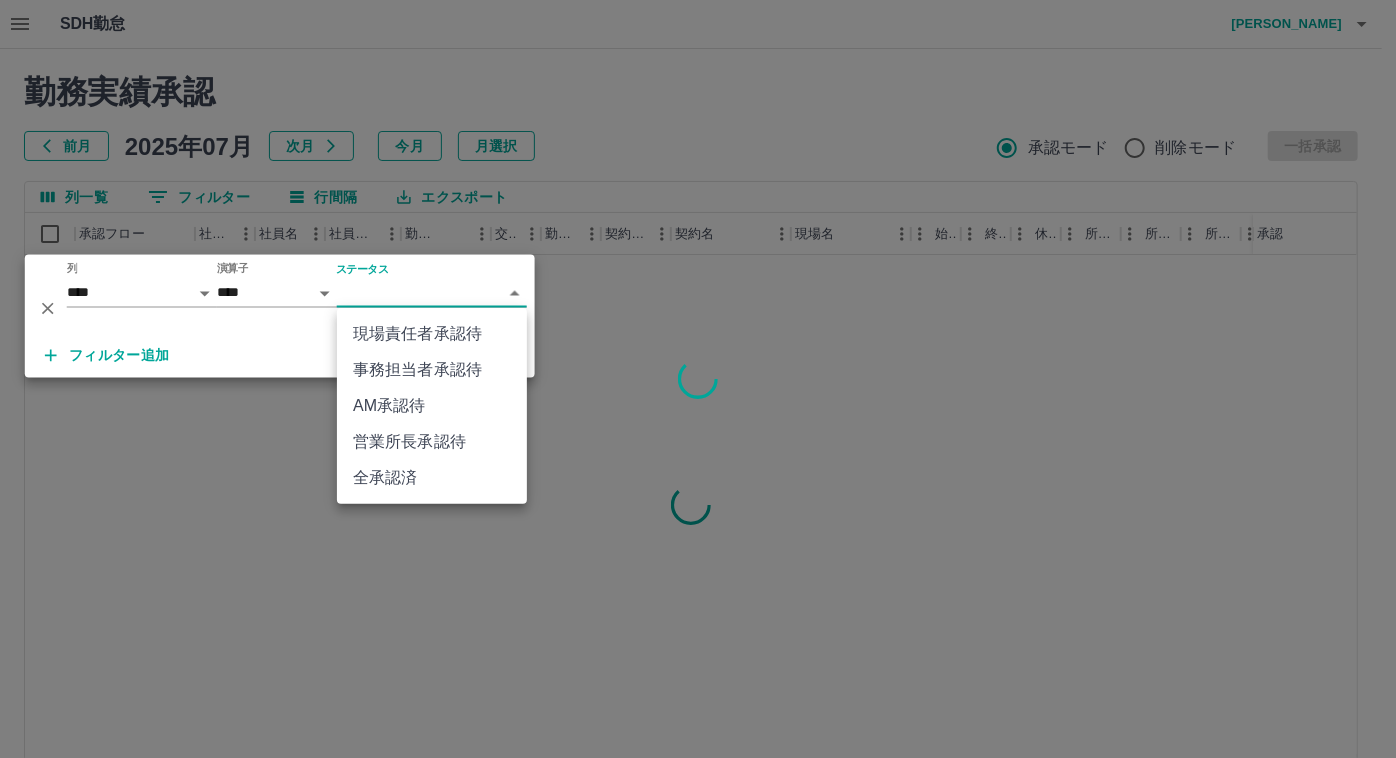 click on "営業所長承認待" at bounding box center [432, 442] 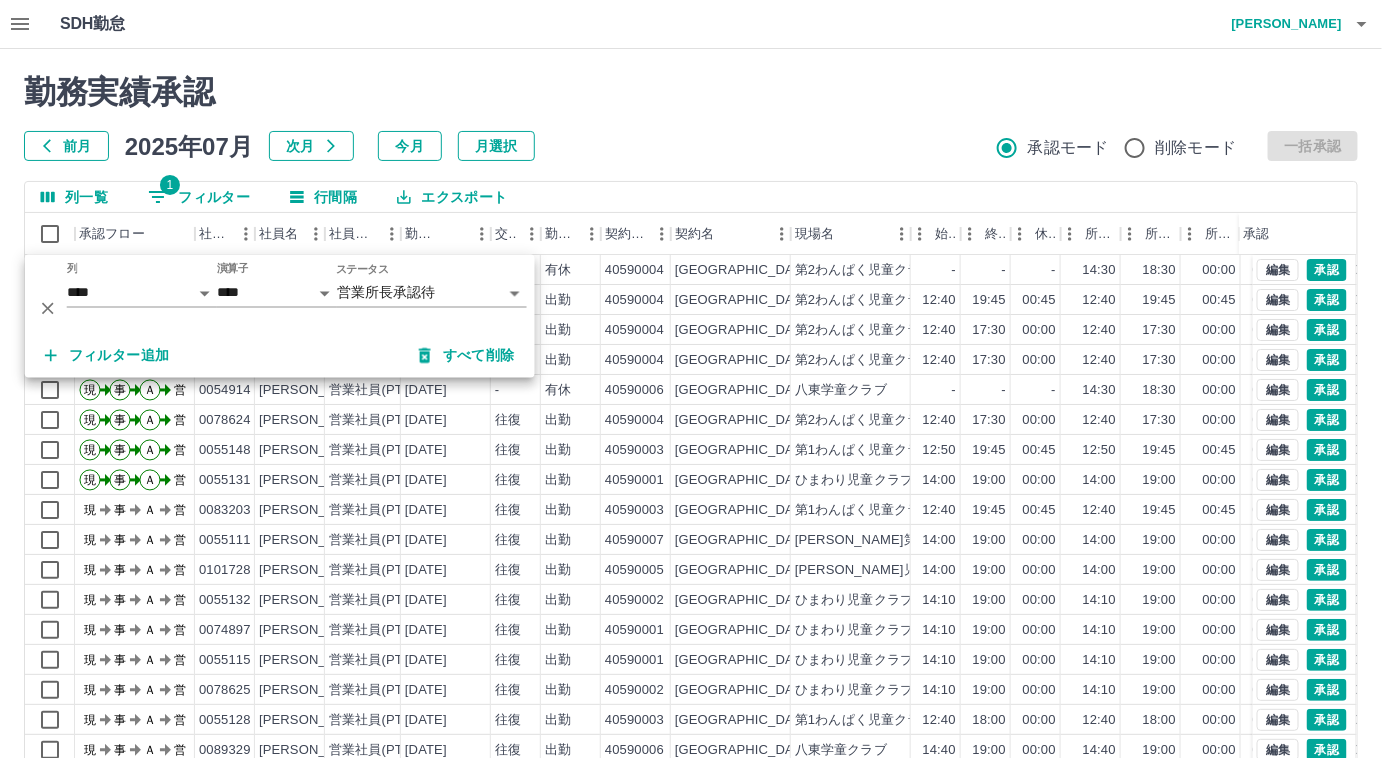 click on "勤務実績承認 前月 2025年07月 次月 今月 月選択 承認モード 削除モード 一括承認" at bounding box center [691, 117] 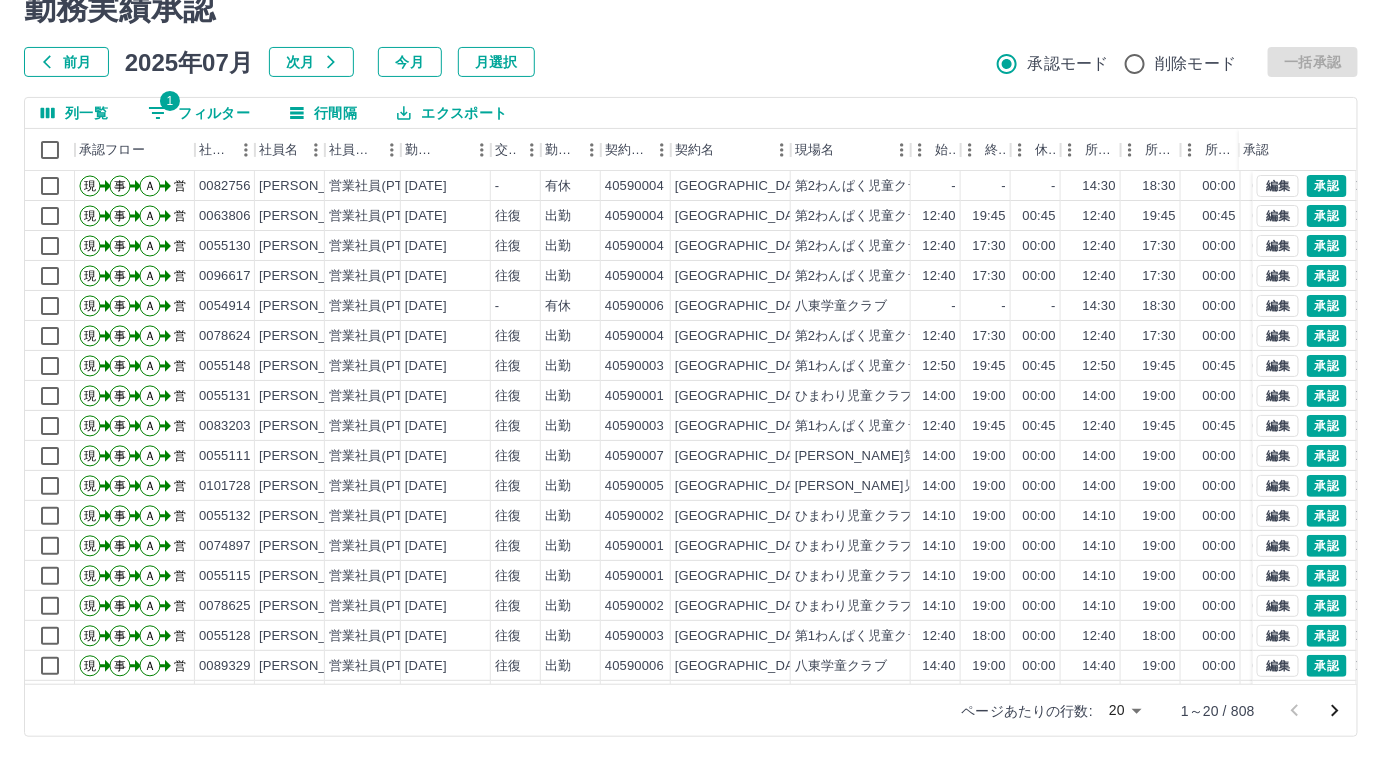 scroll, scrollTop: 87, scrollLeft: 0, axis: vertical 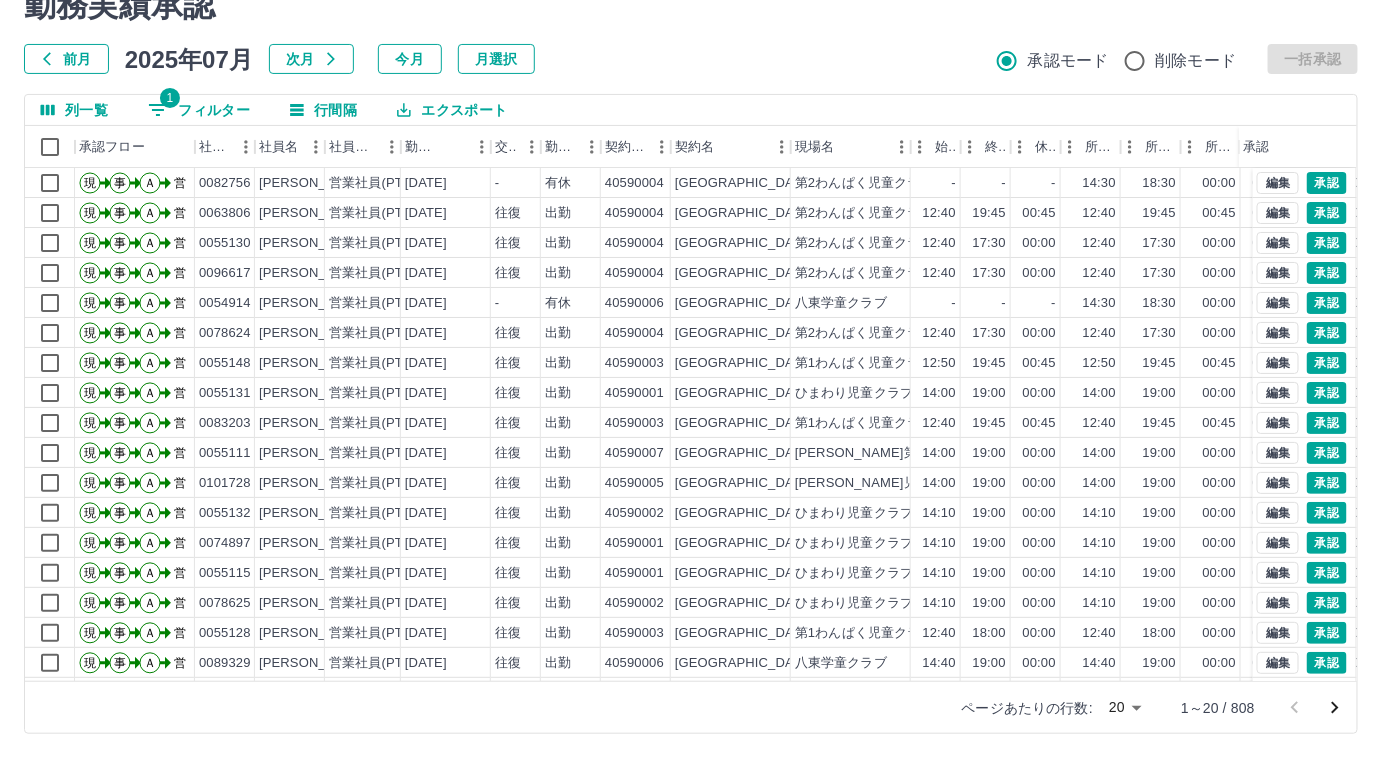 click on "SDH勤怠 [PERSON_NAME] 勤務実績承認 前月 [DATE] 次月 今月 月選択 承認モード 削除モード 一括承認 列一覧 1 フィルター 行間隔 エクスポート 承認フロー 社員番号 社員名 社員区分 勤務日 交通費 勤務区分 契約コード 契約名 現場名 始業 終業 休憩 所定開始 所定終業 所定休憩 拘束 勤務 遅刻等 コメント ステータス 承認 現 事 Ａ 営 0082756 [PERSON_NAME] 営業社員(PT契約) [DATE]  -  有休 40590004 [GEOGRAPHIC_DATA] 第2わんぱく児童クラブ - - - 14:30 18:30 00:00 00:00 00:00 00:00 営業所長承認待 現 事 Ａ 営 0063806 [PERSON_NAME] 営業社員(PT契約) [DATE] 往復 出勤 40590004 [GEOGRAPHIC_DATA] 第2わんぱく児童クラブ 12:40 19:45 00:45 12:40 19:45 00:45 07:05 06:20 00:00 営業所長承認待 現 事 Ａ 営 0055130 [PERSON_NAME] 営業社員(PT契約) [DATE] 往復 出勤 40590004 [GEOGRAPHIC_DATA] 第2わんぱく児童クラブ 12:40 17:30 00:00 12:40 17:30 -" at bounding box center [691, 335] 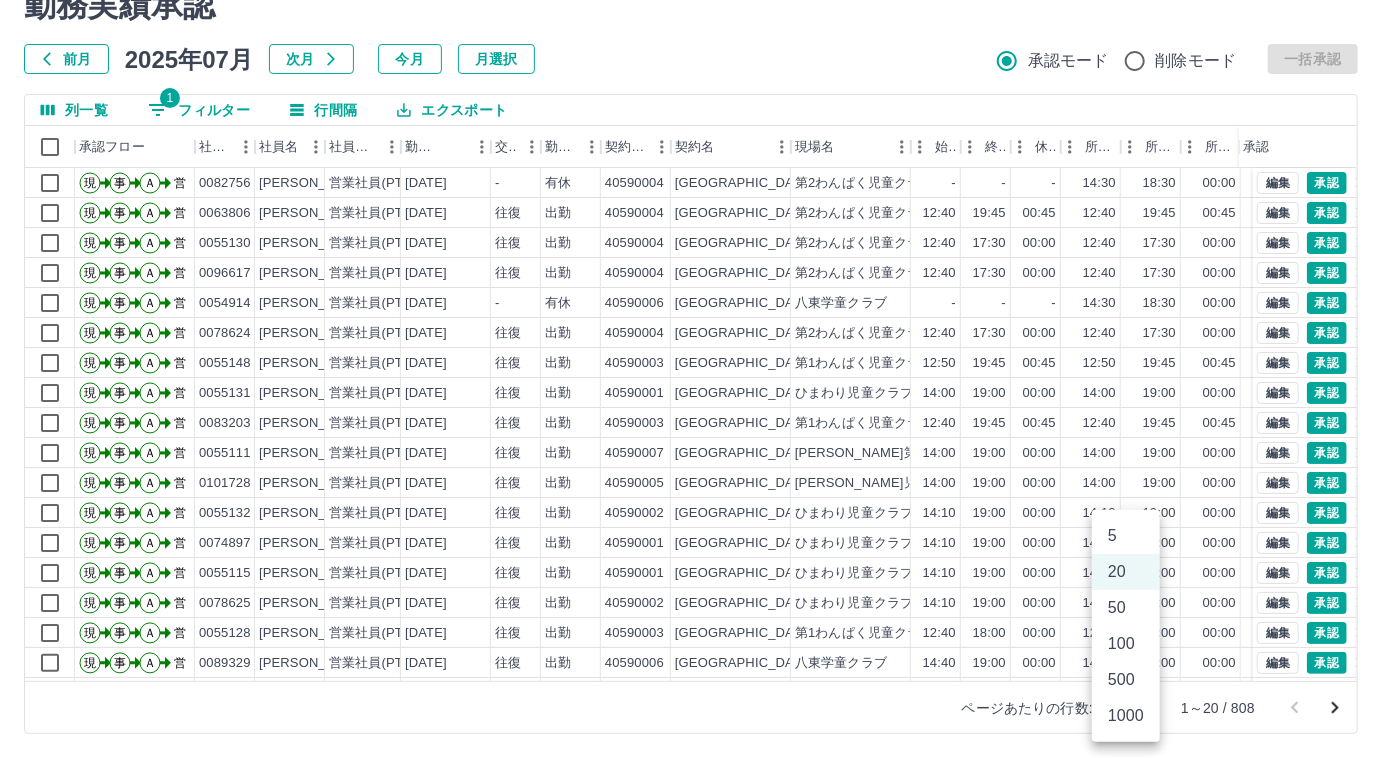 click on "100" at bounding box center [1126, 644] 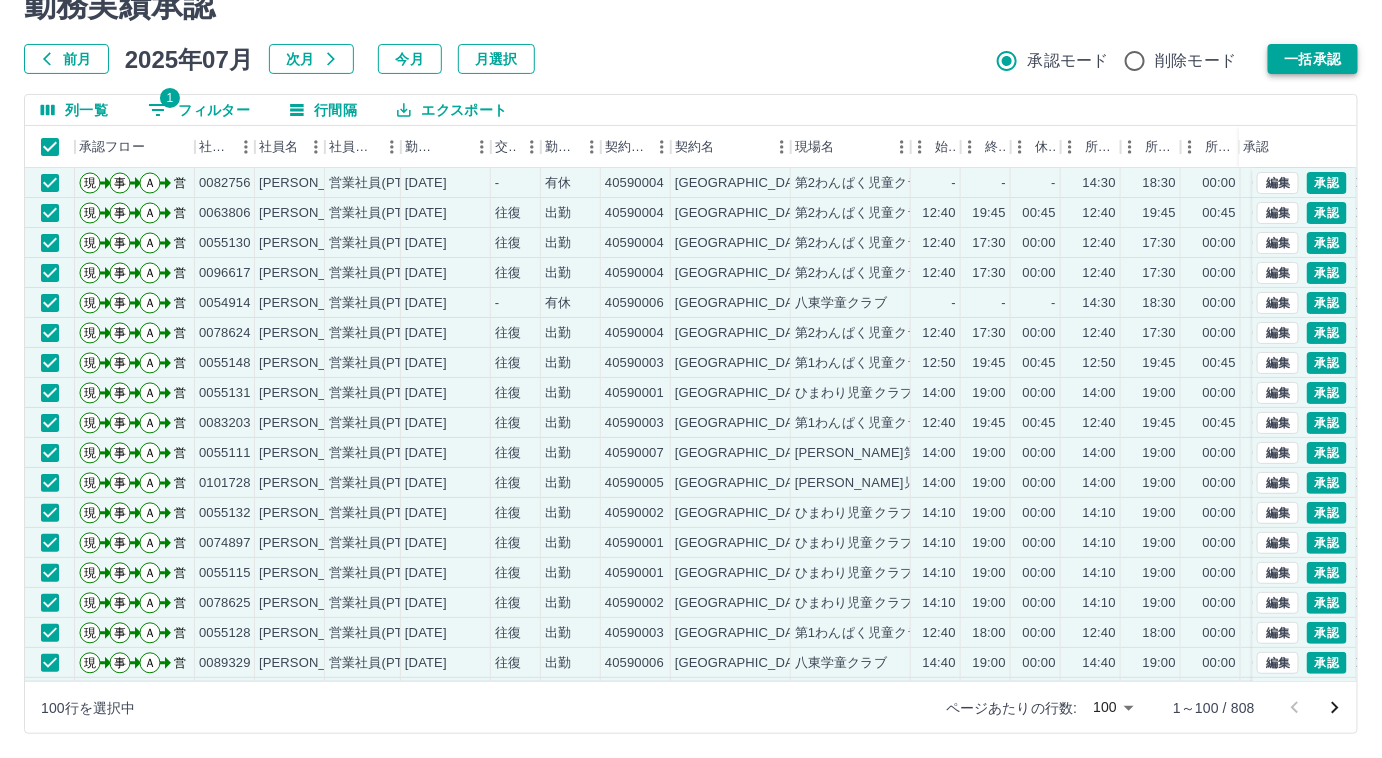 click on "一括承認" at bounding box center (1313, 59) 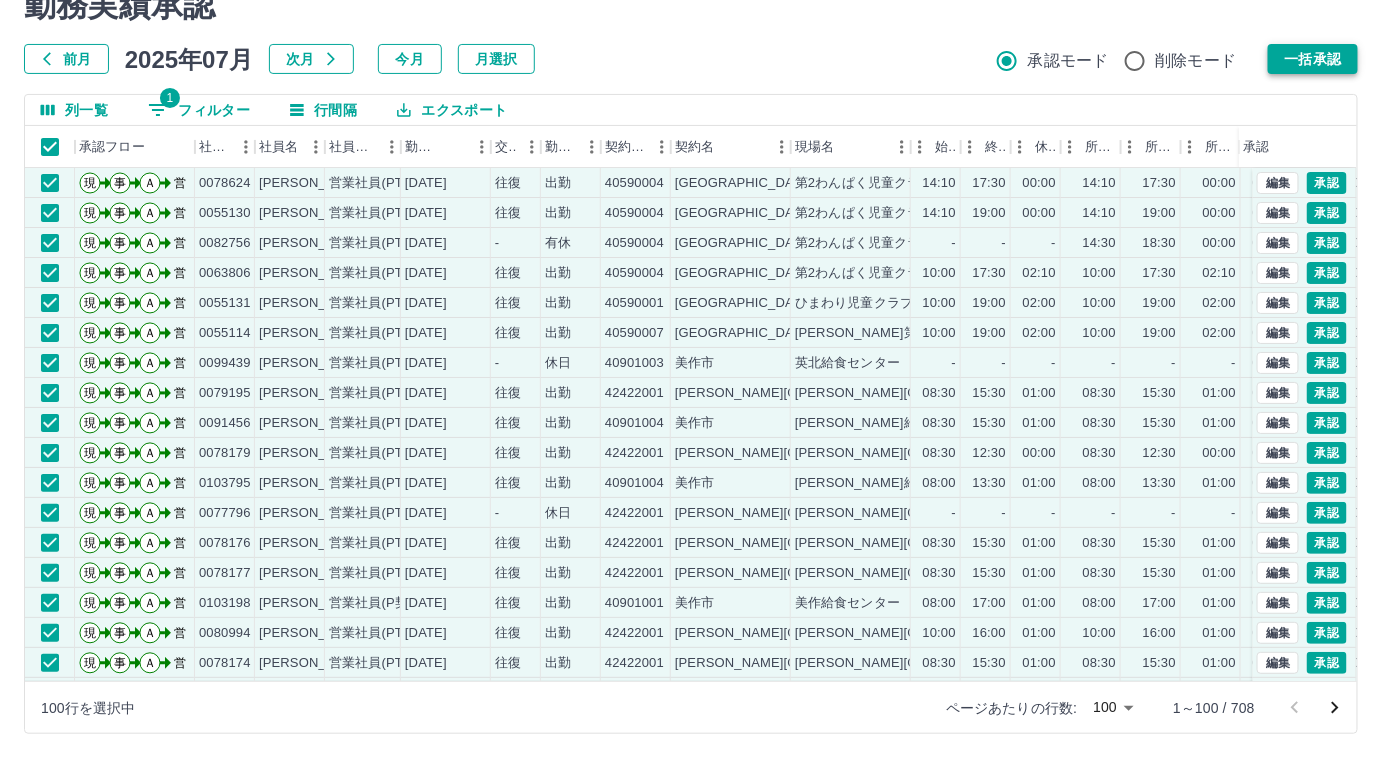click on "一括承認" at bounding box center (1313, 59) 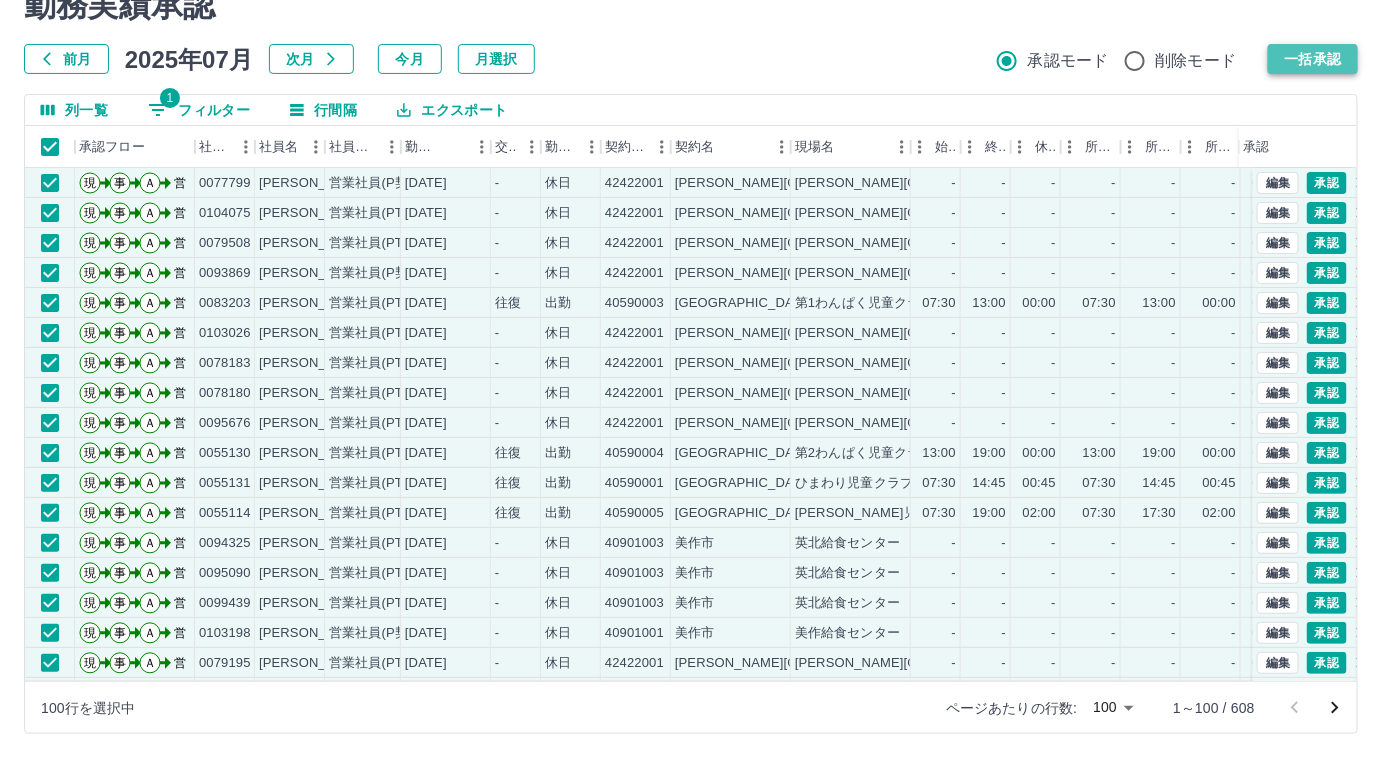 drag, startPoint x: 1298, startPoint y: 62, endPoint x: 1288, endPoint y: 59, distance: 10.440307 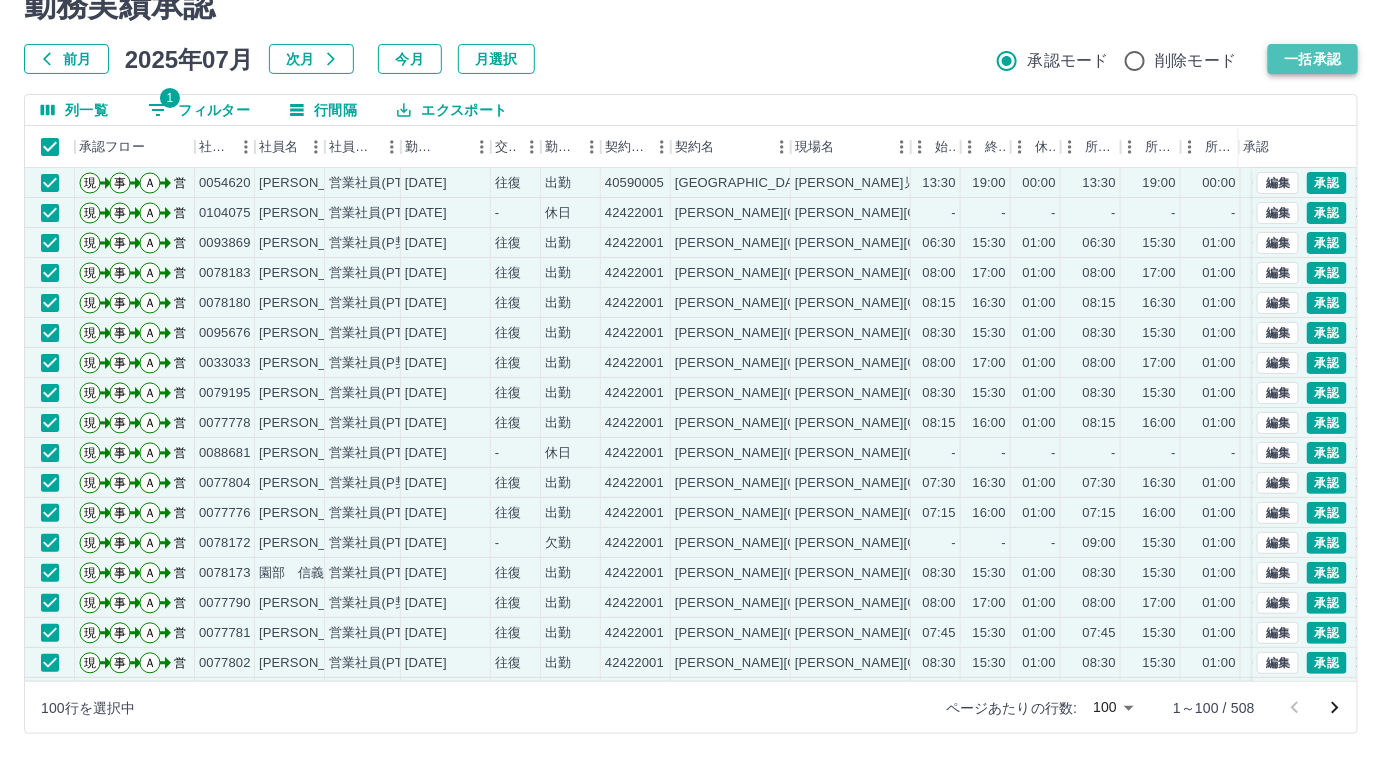 click on "一括承認" at bounding box center (1313, 59) 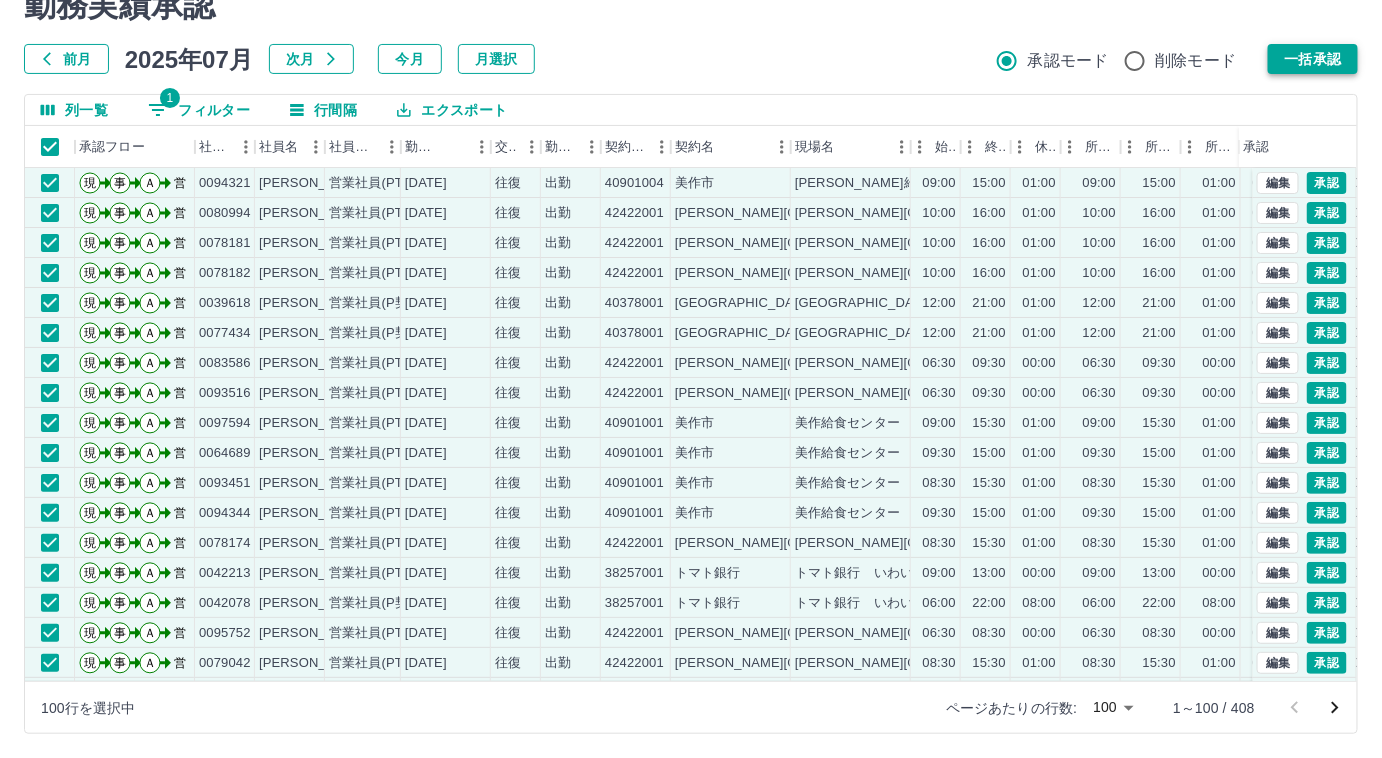click on "一括承認" at bounding box center (1313, 59) 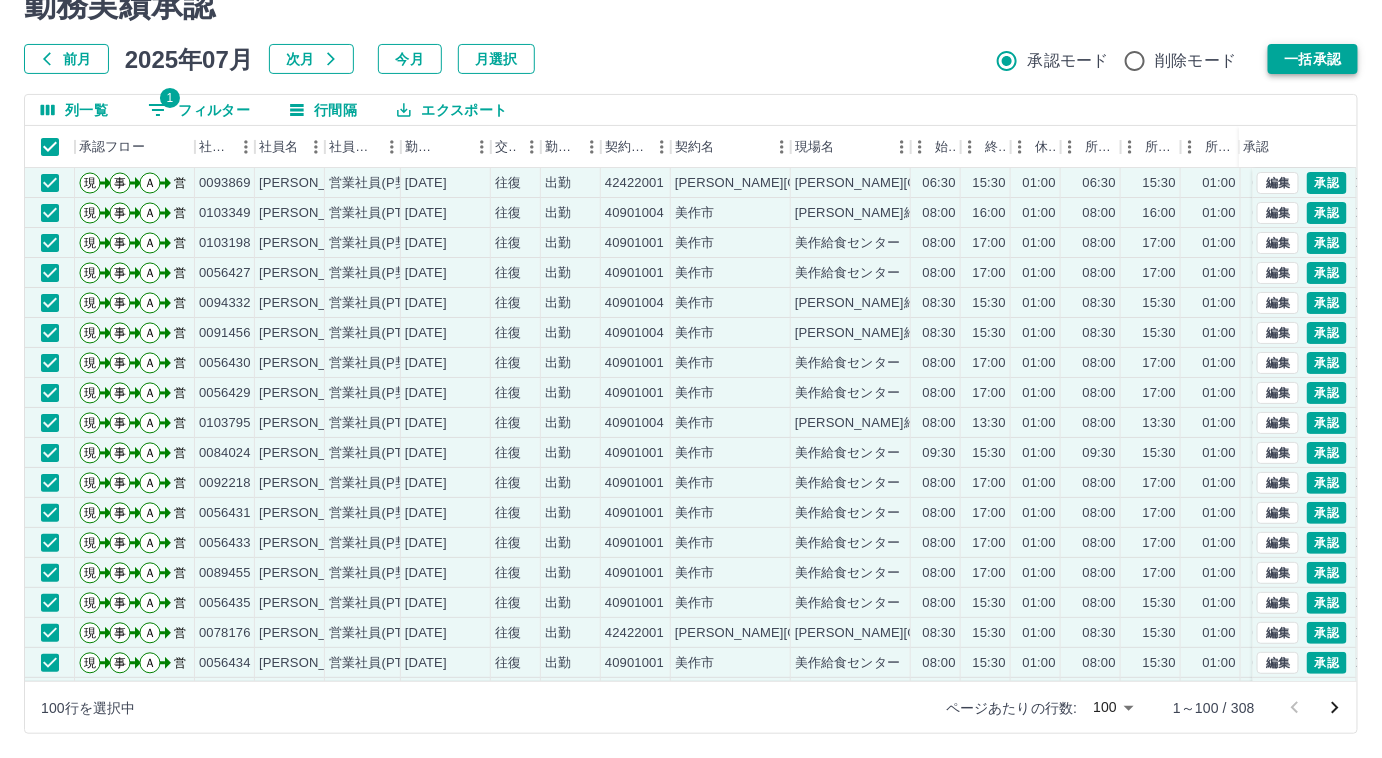 click on "一括承認" at bounding box center [1313, 59] 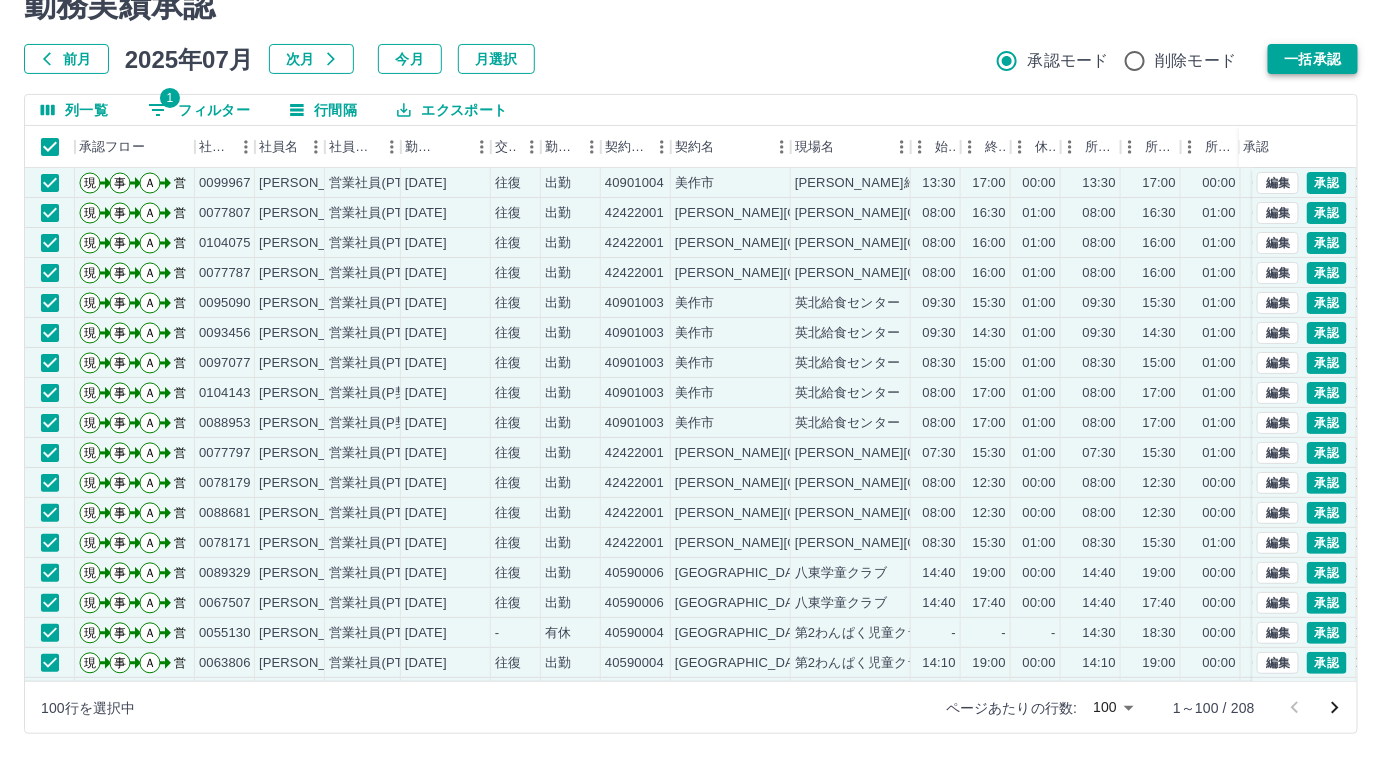 click on "一括承認" at bounding box center (1313, 59) 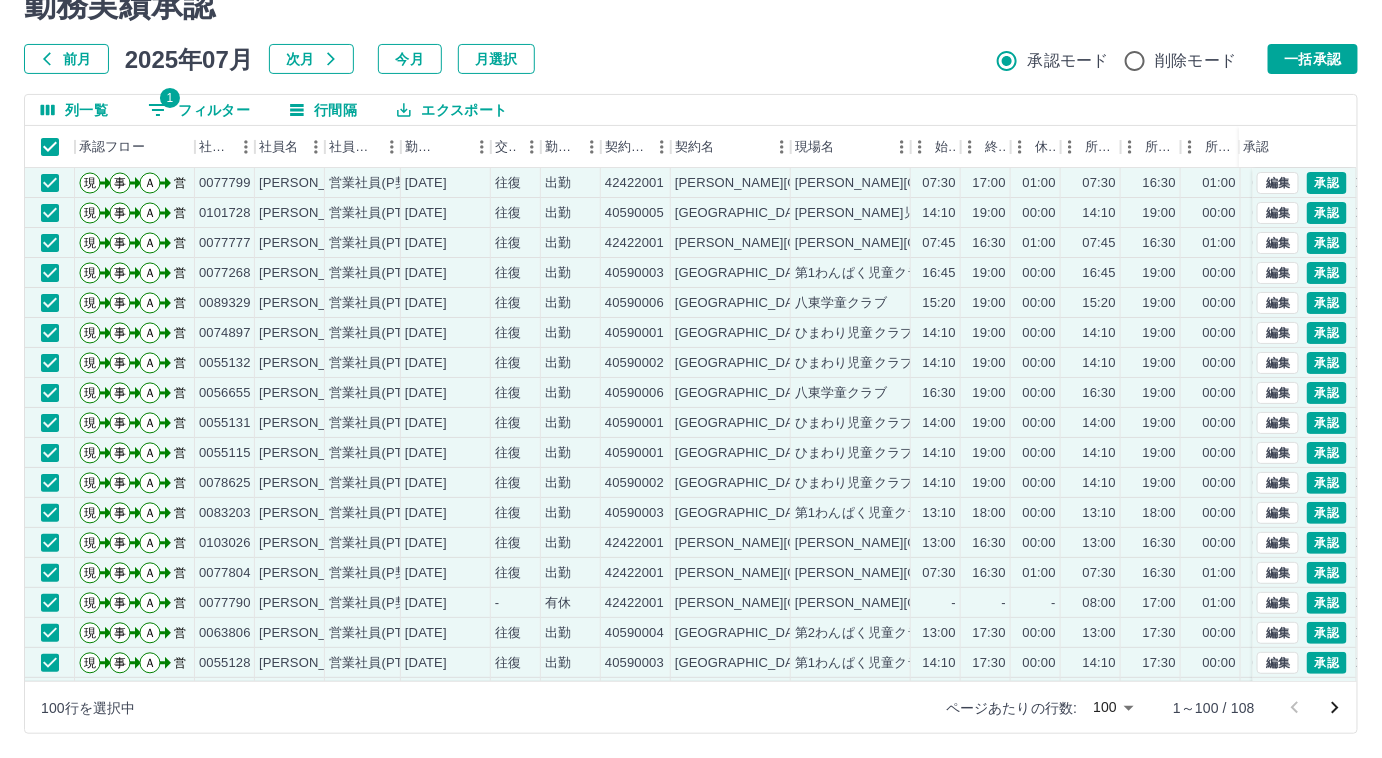 click on "一括承認" at bounding box center [1313, 59] 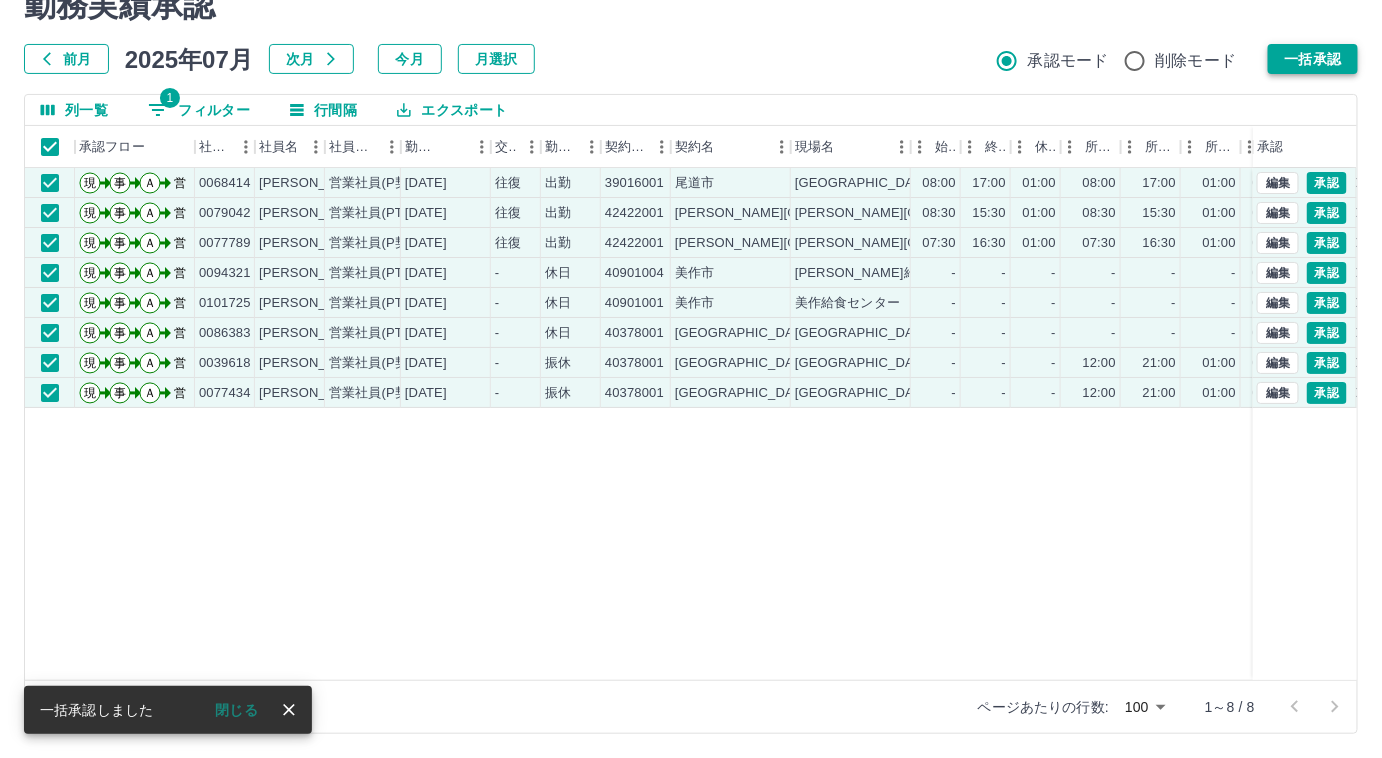 click on "一括承認" at bounding box center [1313, 59] 